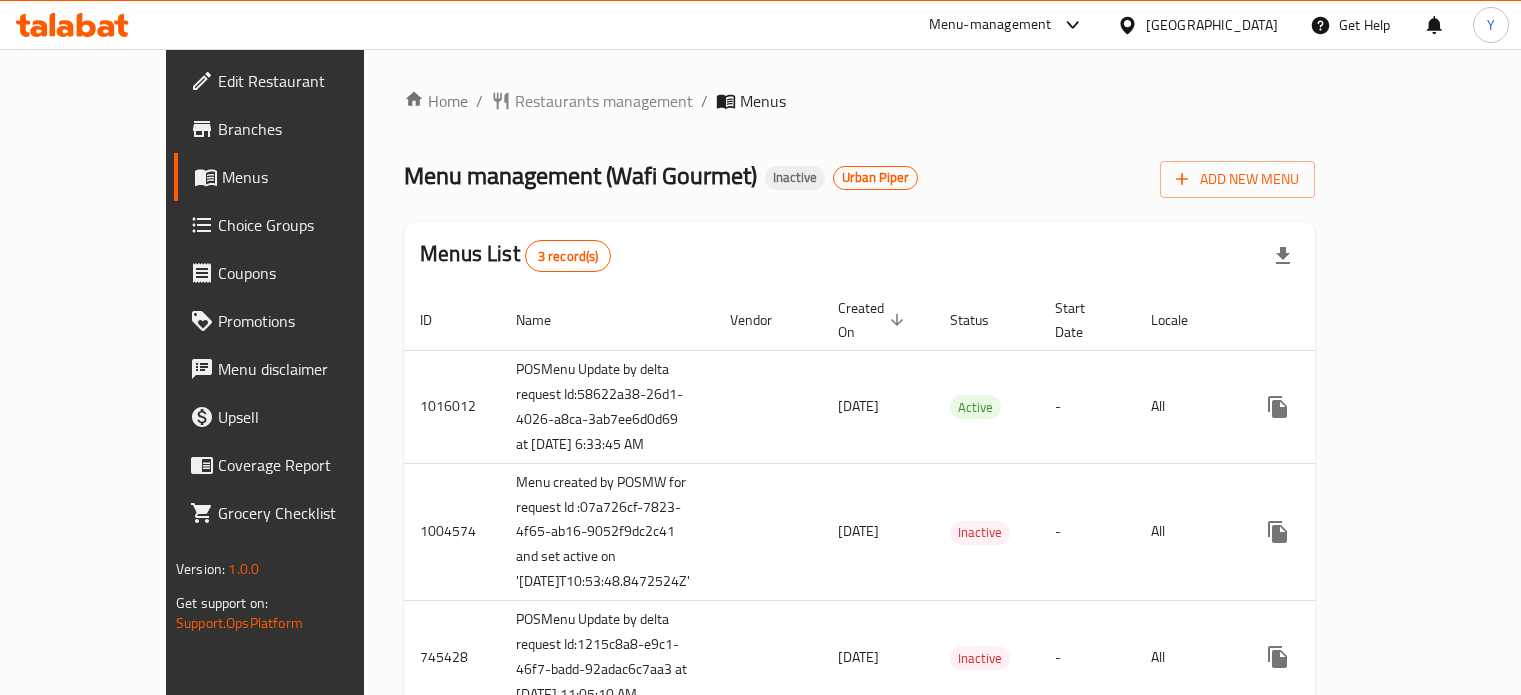 scroll, scrollTop: 0, scrollLeft: 0, axis: both 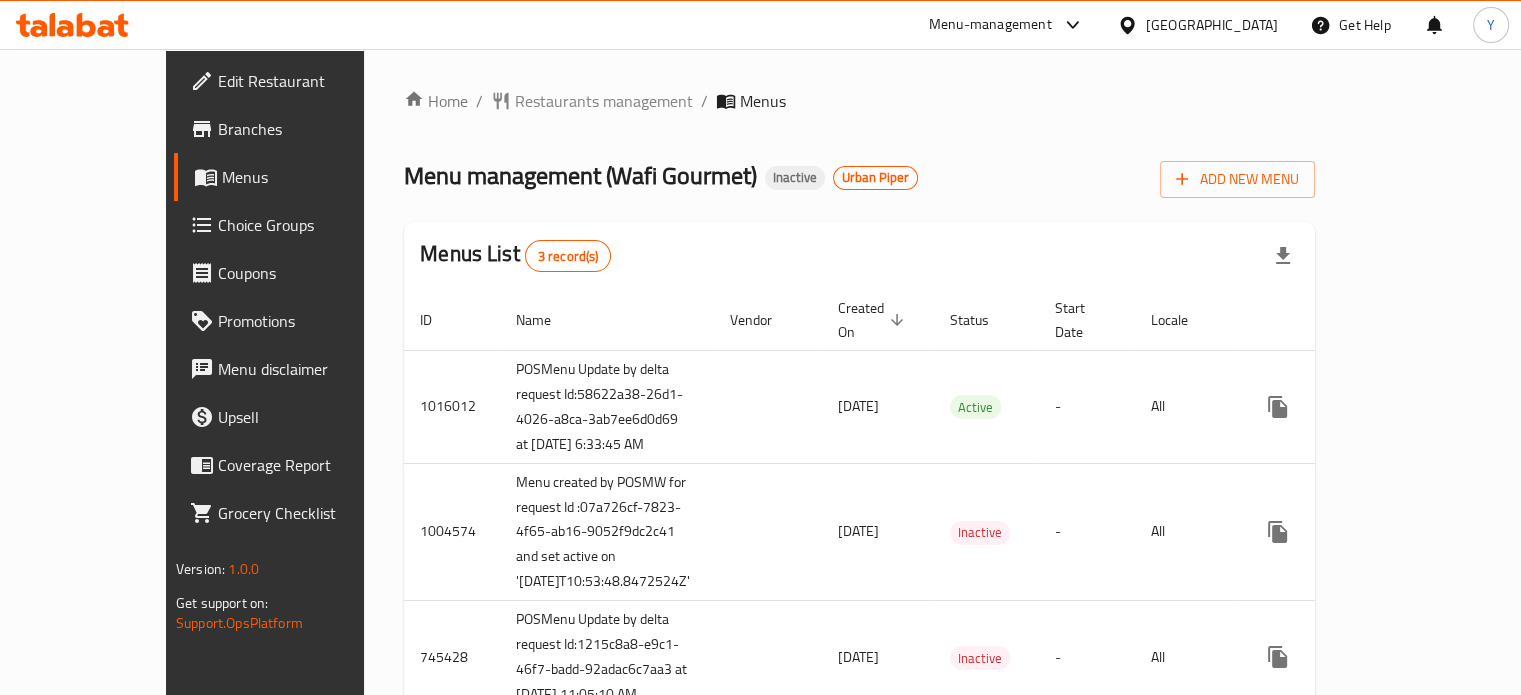 click on "Branches" at bounding box center [311, 129] 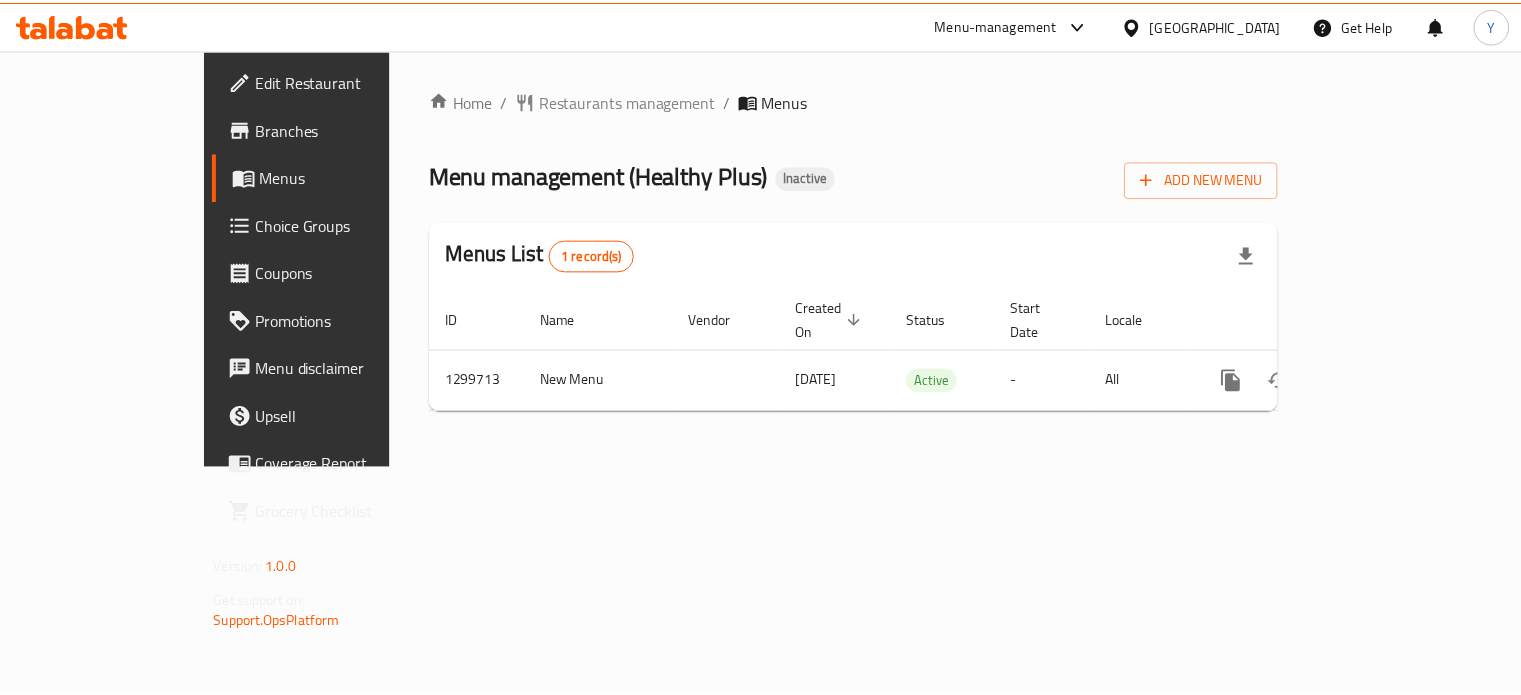 scroll, scrollTop: 0, scrollLeft: 0, axis: both 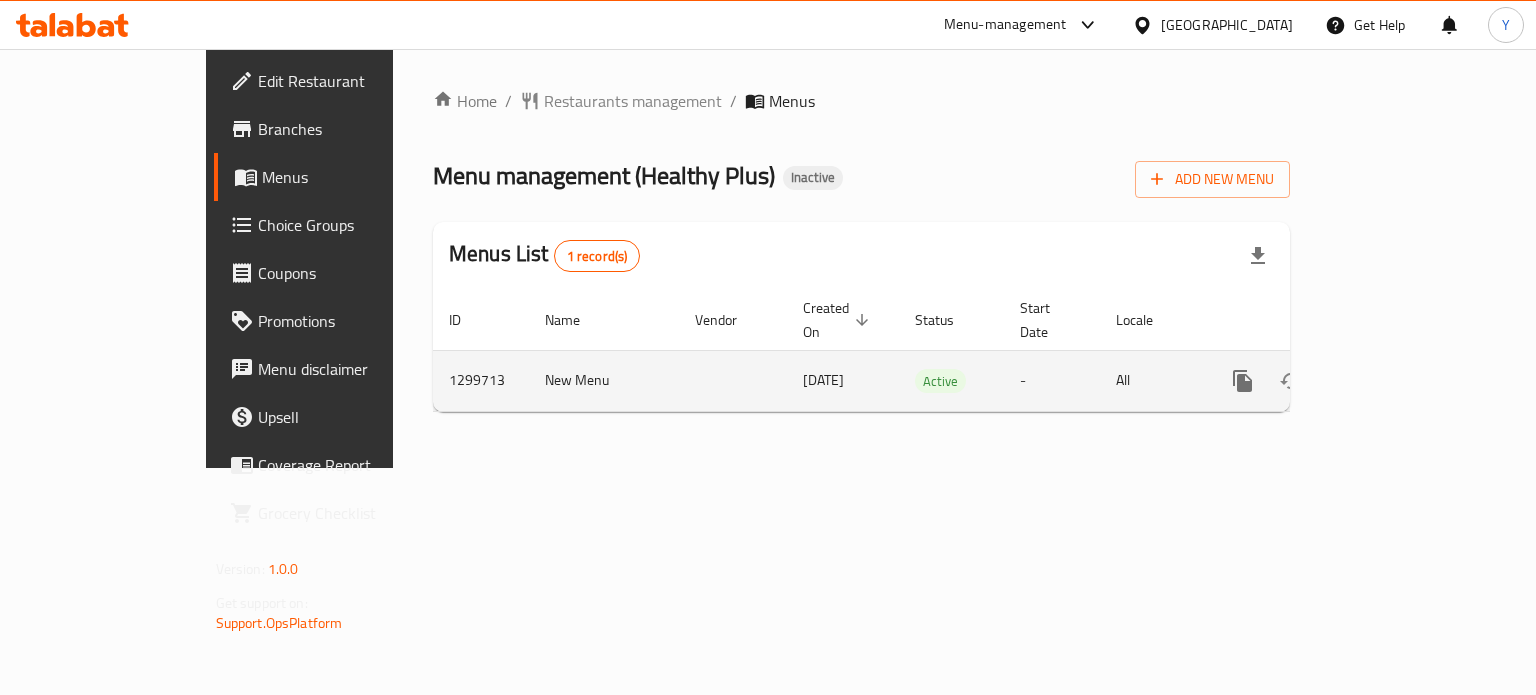click at bounding box center [1387, 381] 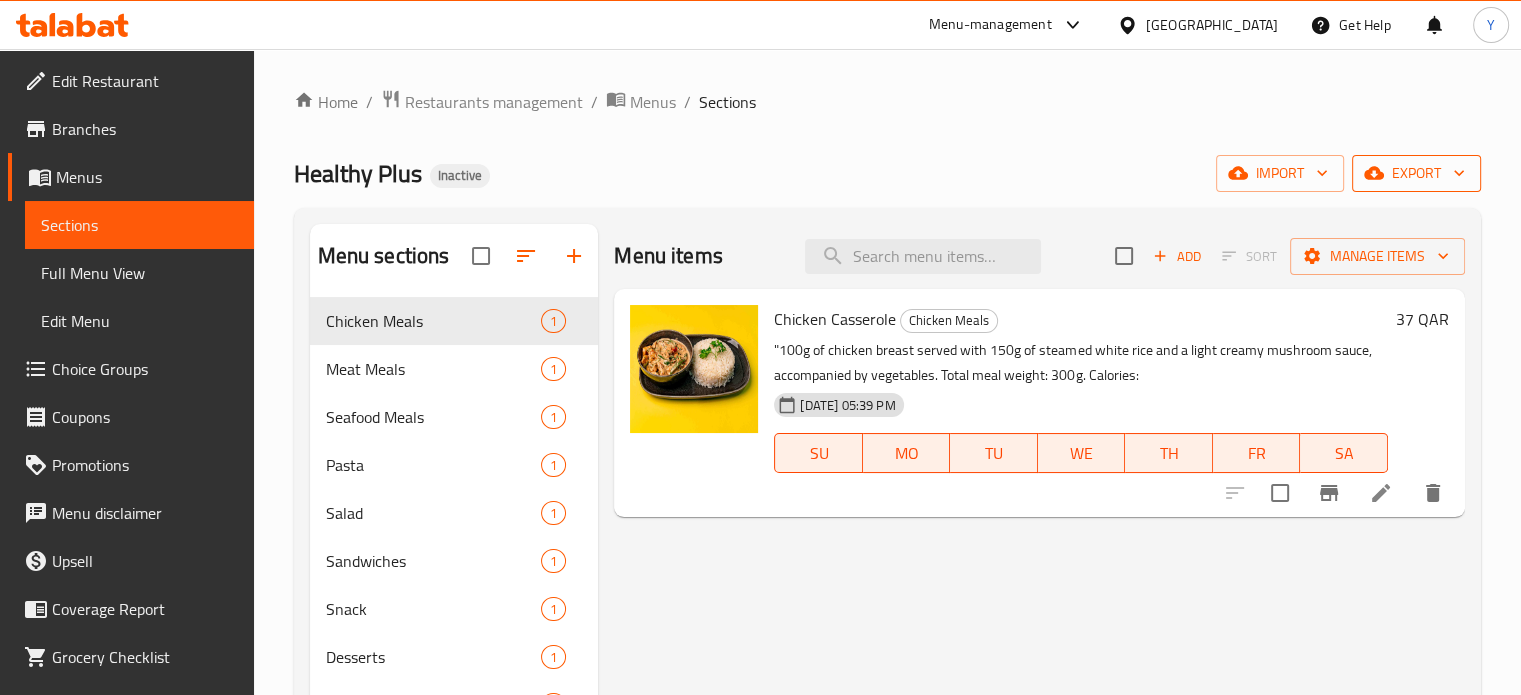 click on "export" at bounding box center (1416, 173) 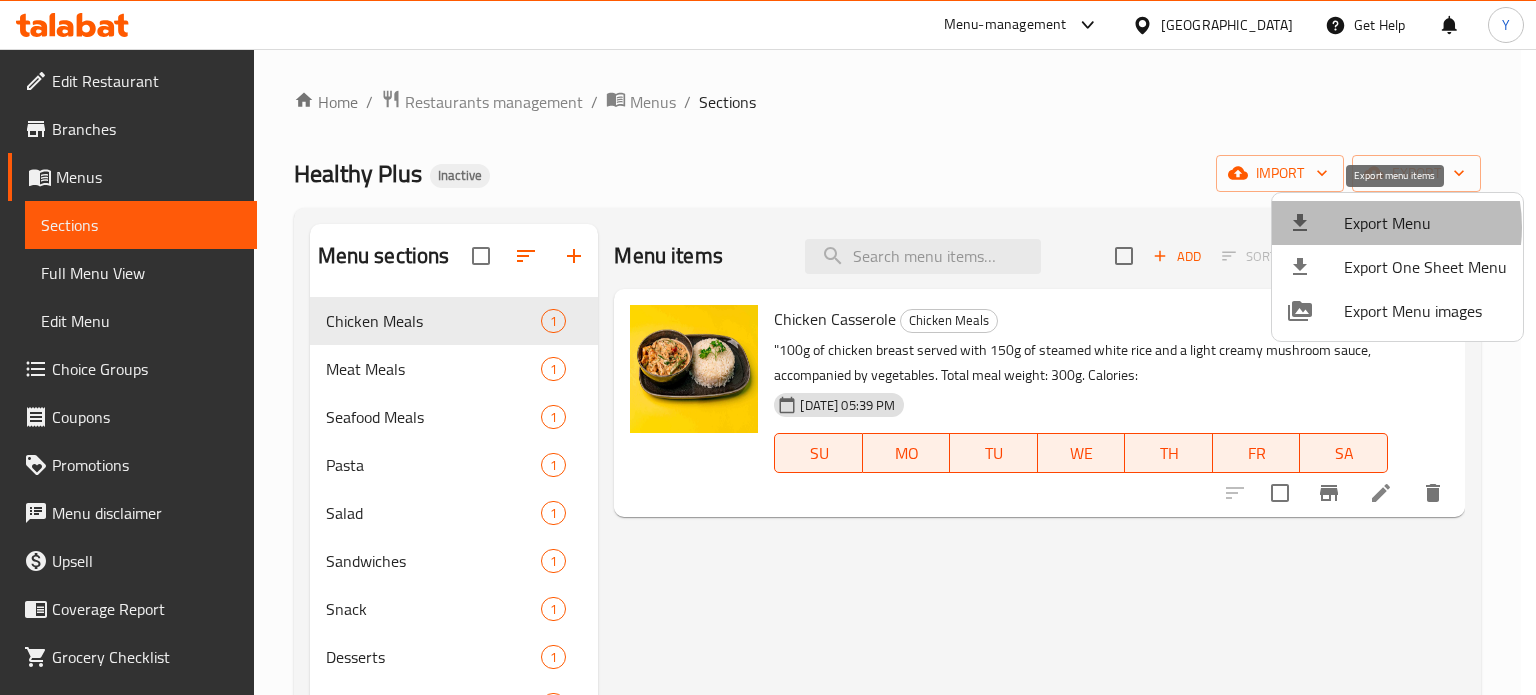 click on "Export Menu" at bounding box center [1425, 223] 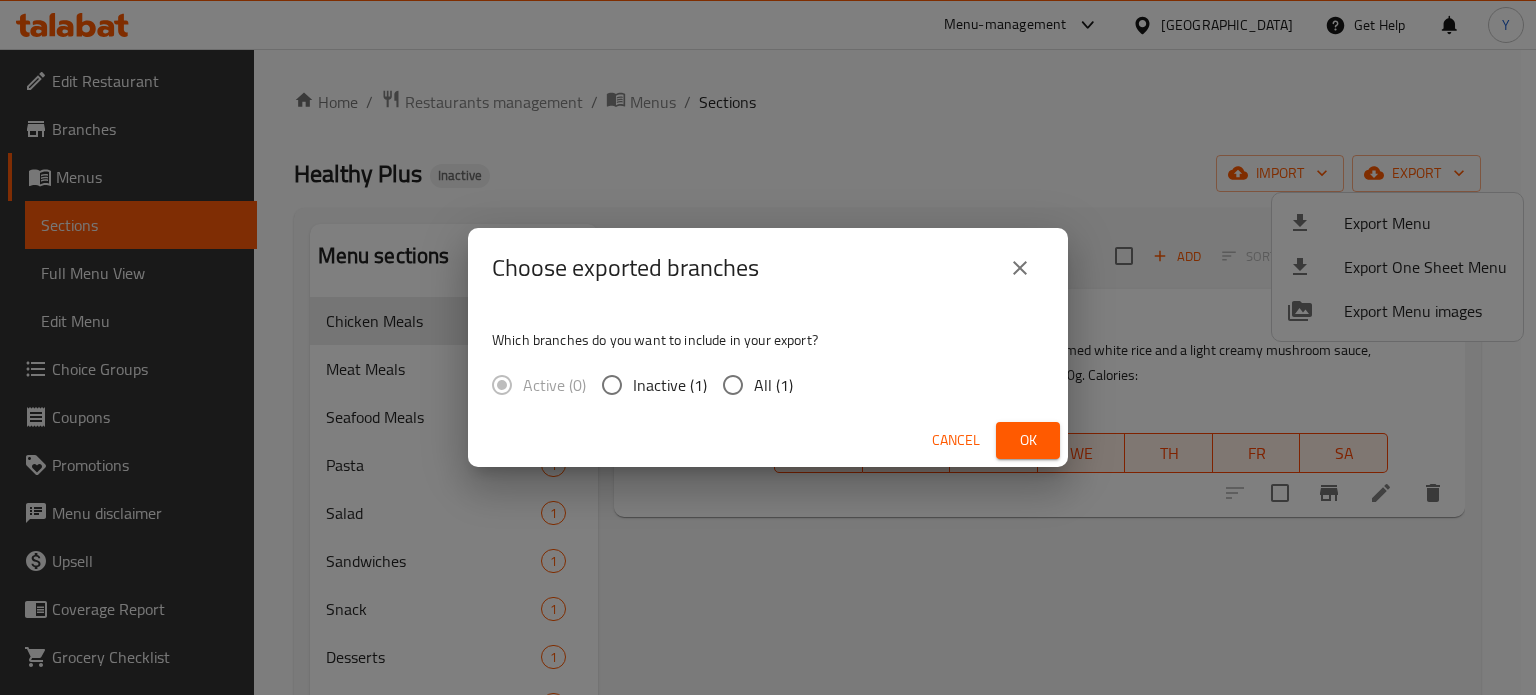 click on "All (1)" at bounding box center (773, 385) 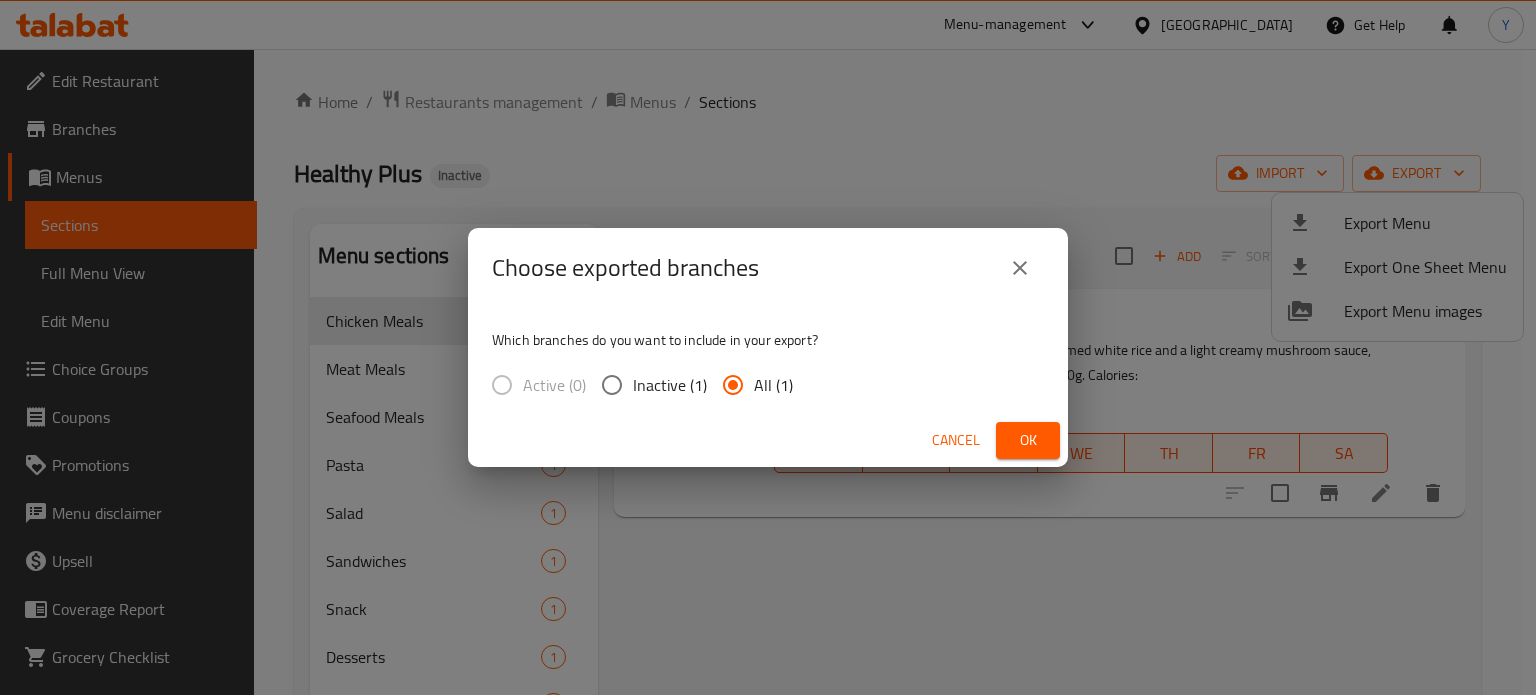 click on "Ok" at bounding box center (1028, 440) 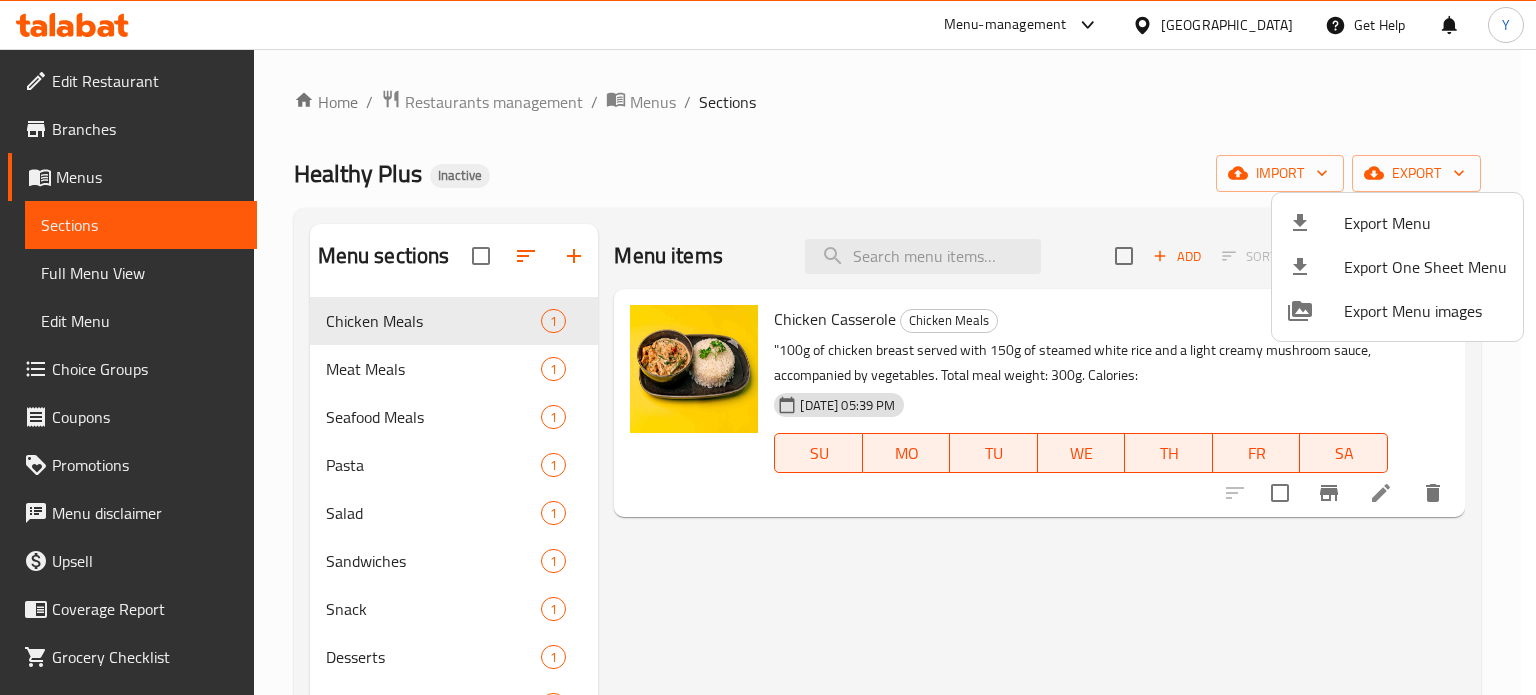 click at bounding box center [768, 347] 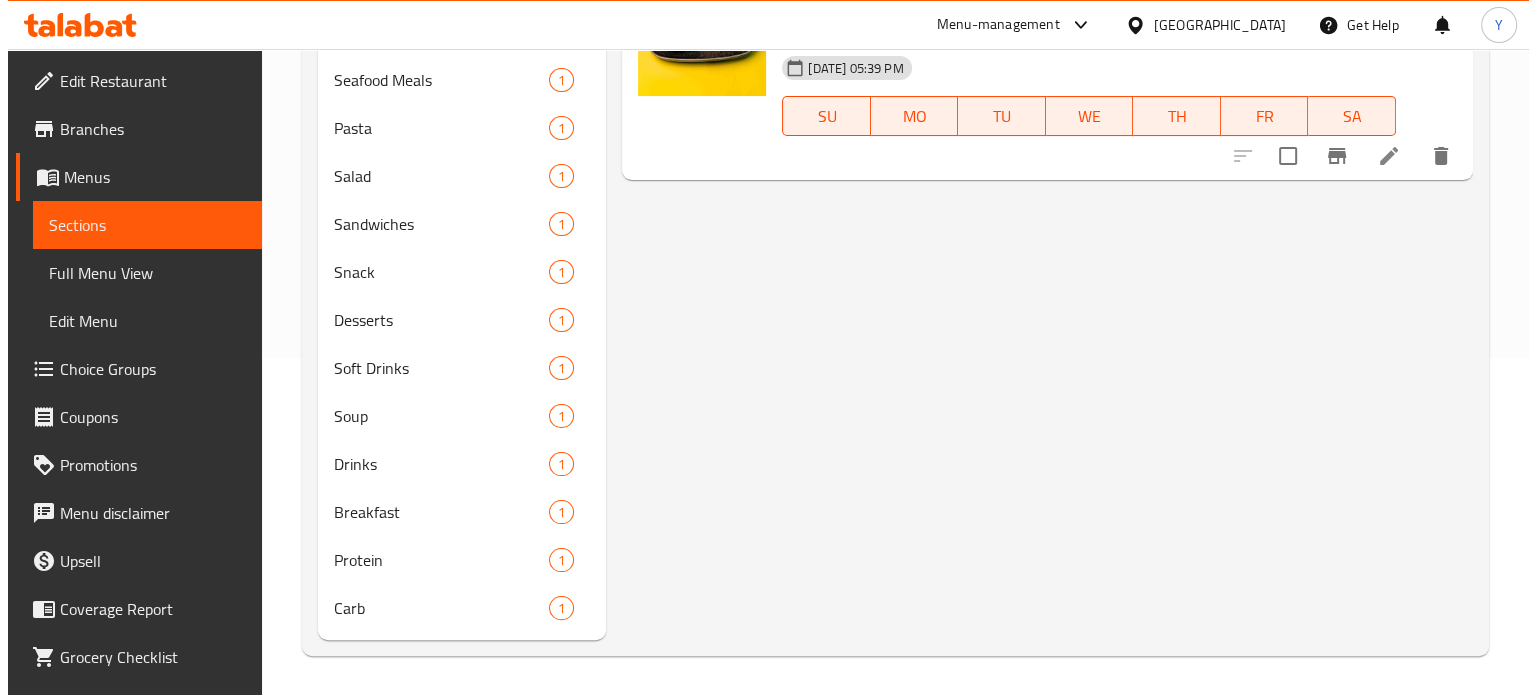 scroll, scrollTop: 0, scrollLeft: 0, axis: both 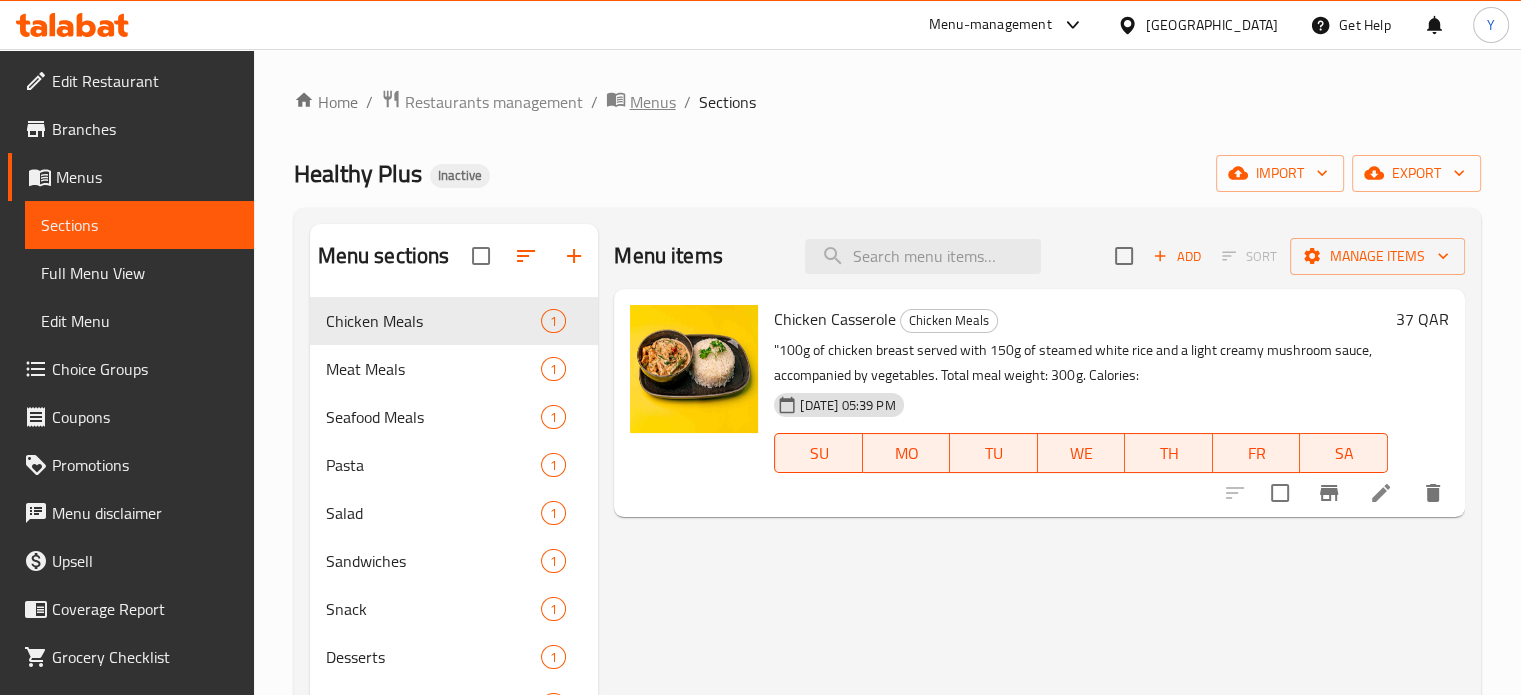 click on "Menus" at bounding box center (653, 102) 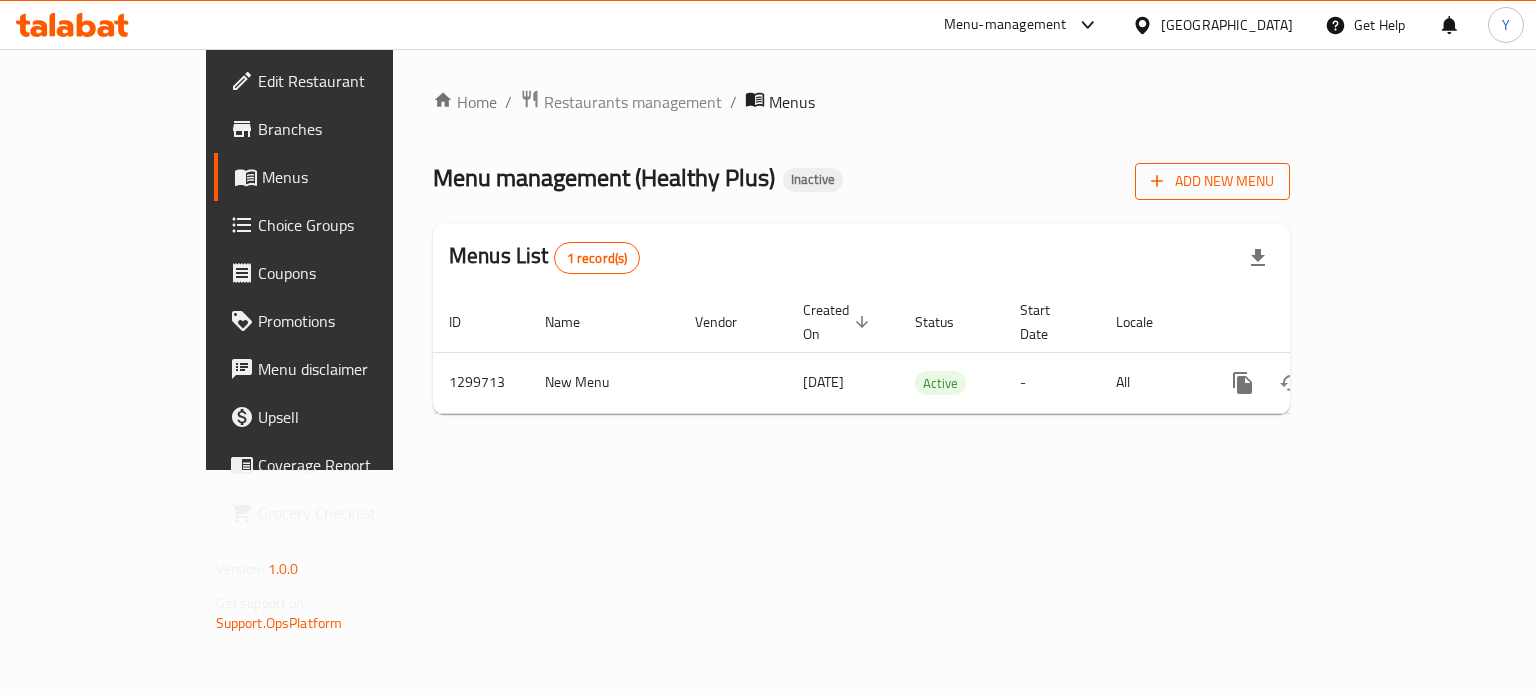 click on "Add New Menu" at bounding box center (1212, 181) 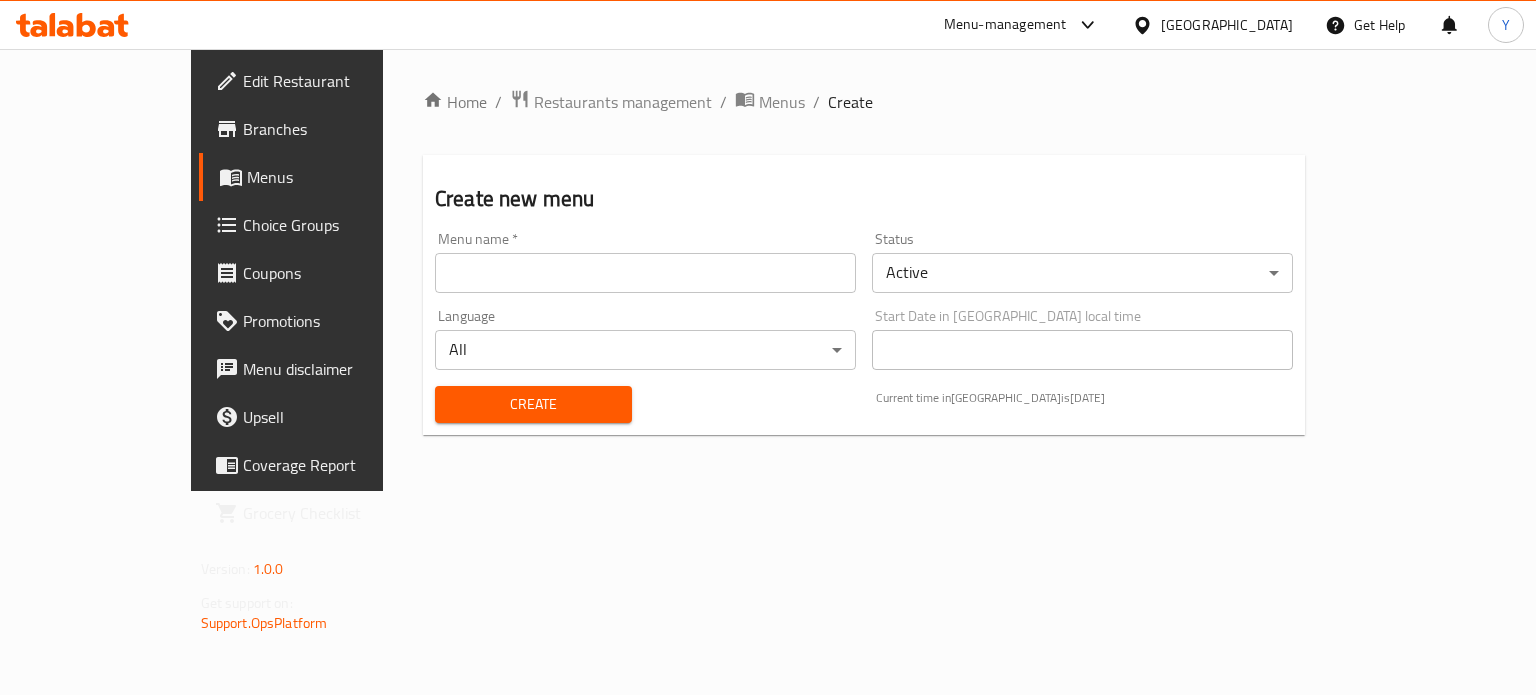 click at bounding box center [645, 273] 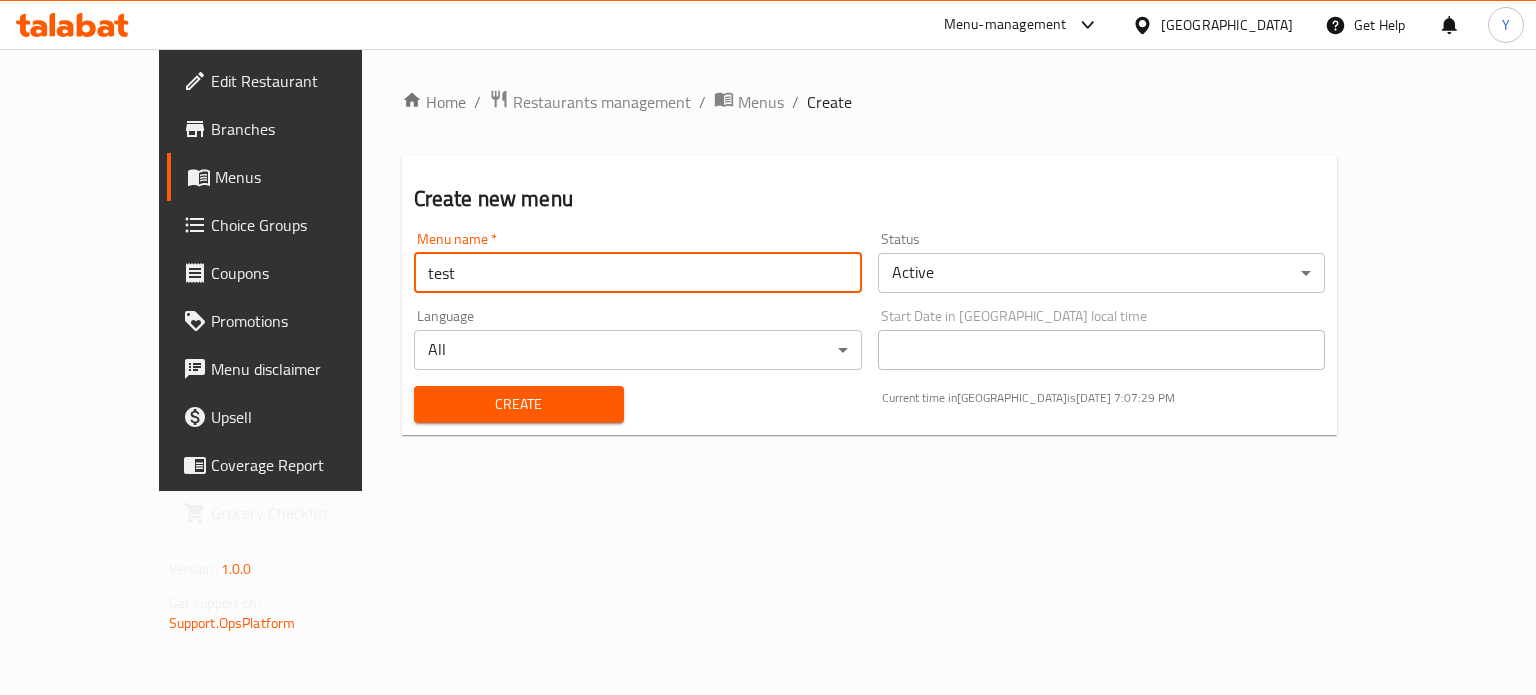 type on "test" 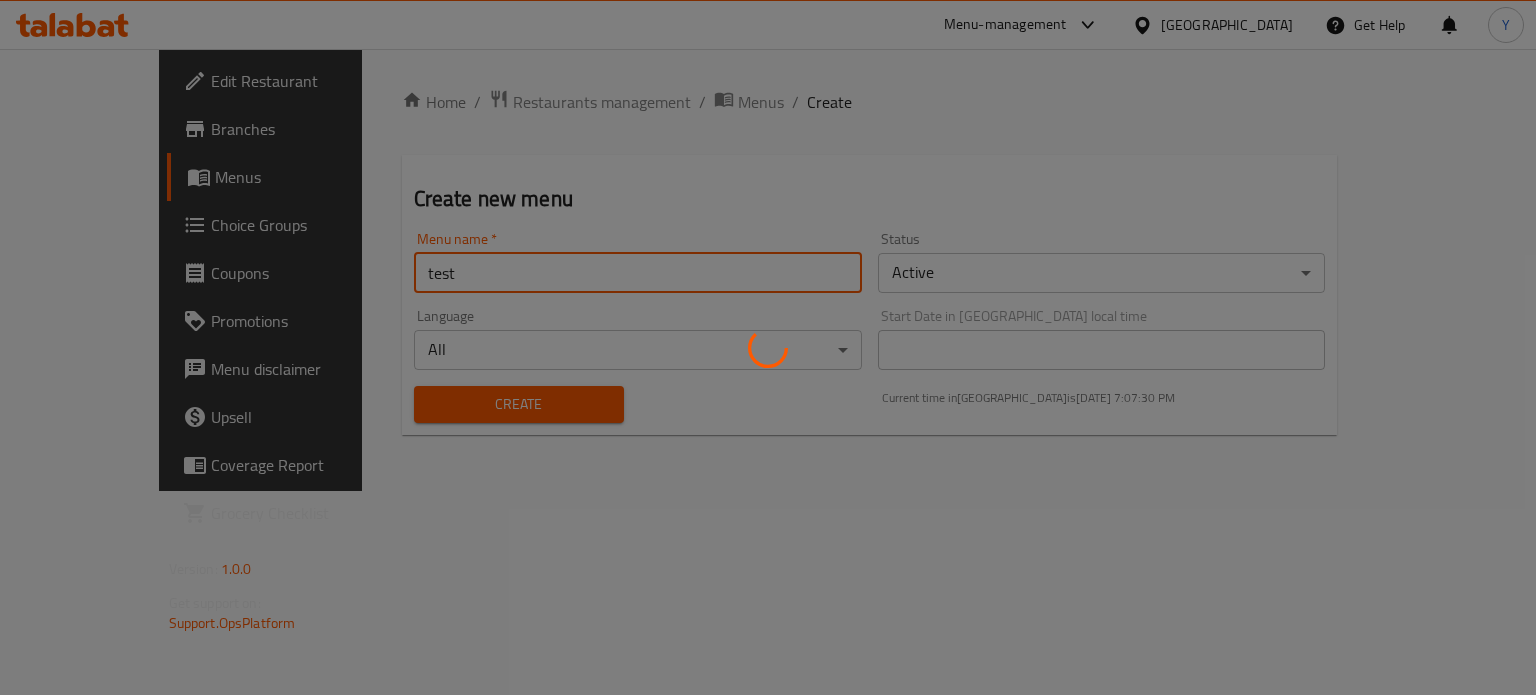 type 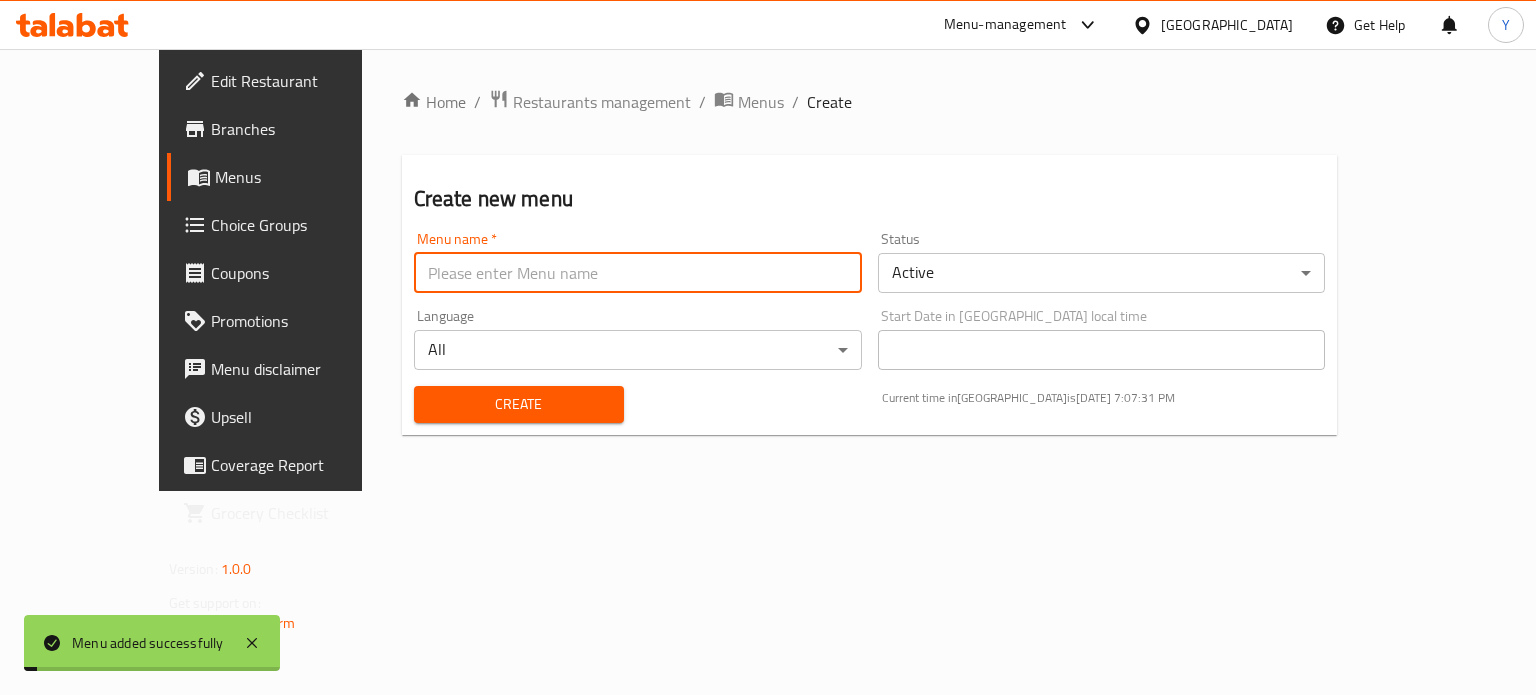 click on "Home / Restaurants management / Menus / Create Create new menu Menu name   * Menu name  * Status Active ​ Language All ​ Start Date in Qatar local time Start Date in Qatar local time Create Current time in  Qatar  is  11 Jul 2025   7:07:31 PM" at bounding box center [870, 270] 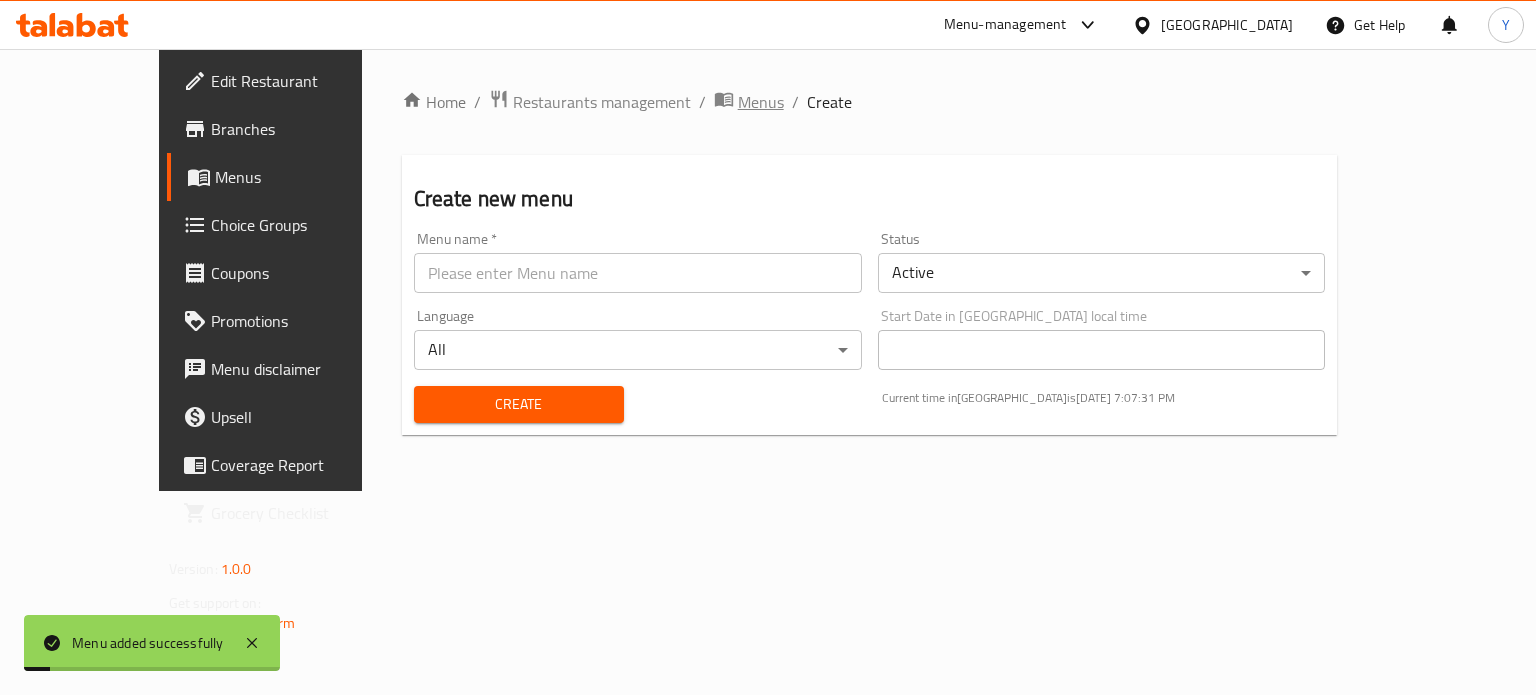 click on "Menus" at bounding box center (761, 102) 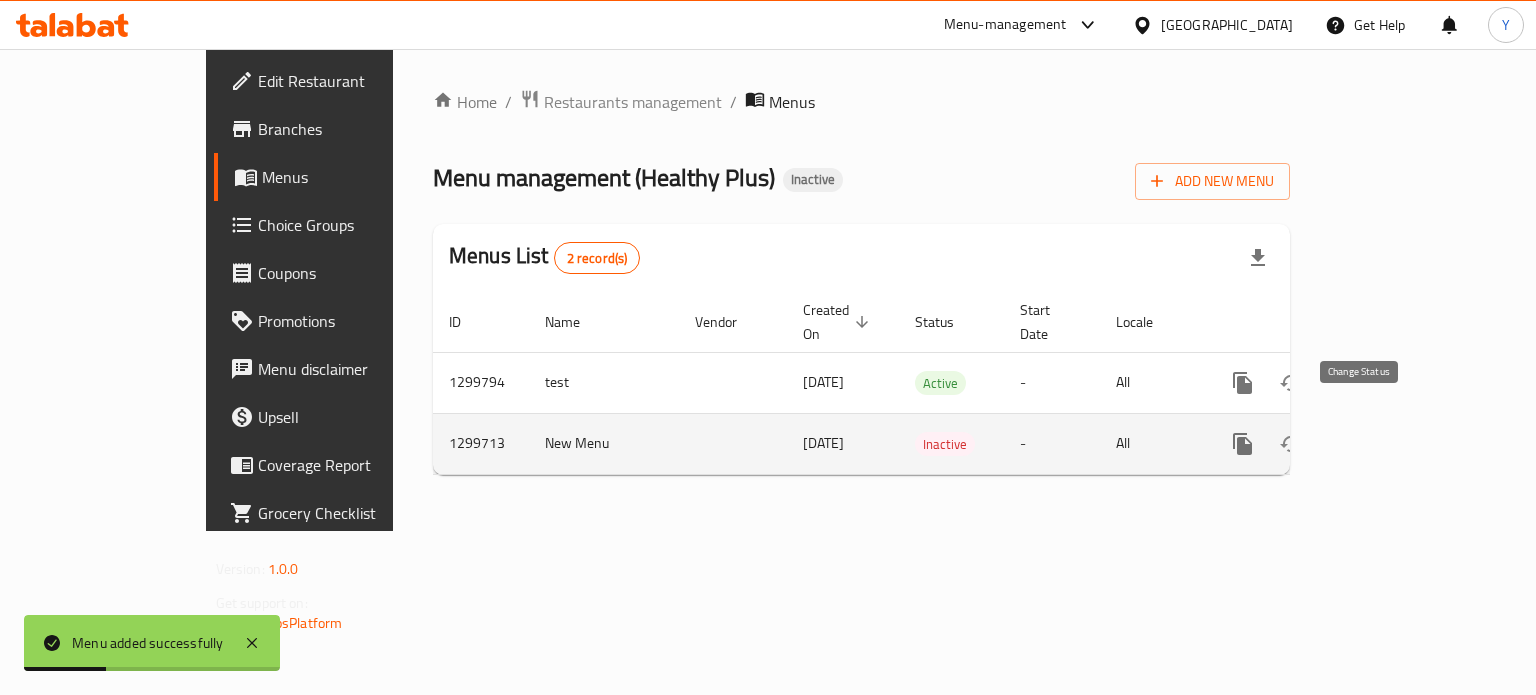 click 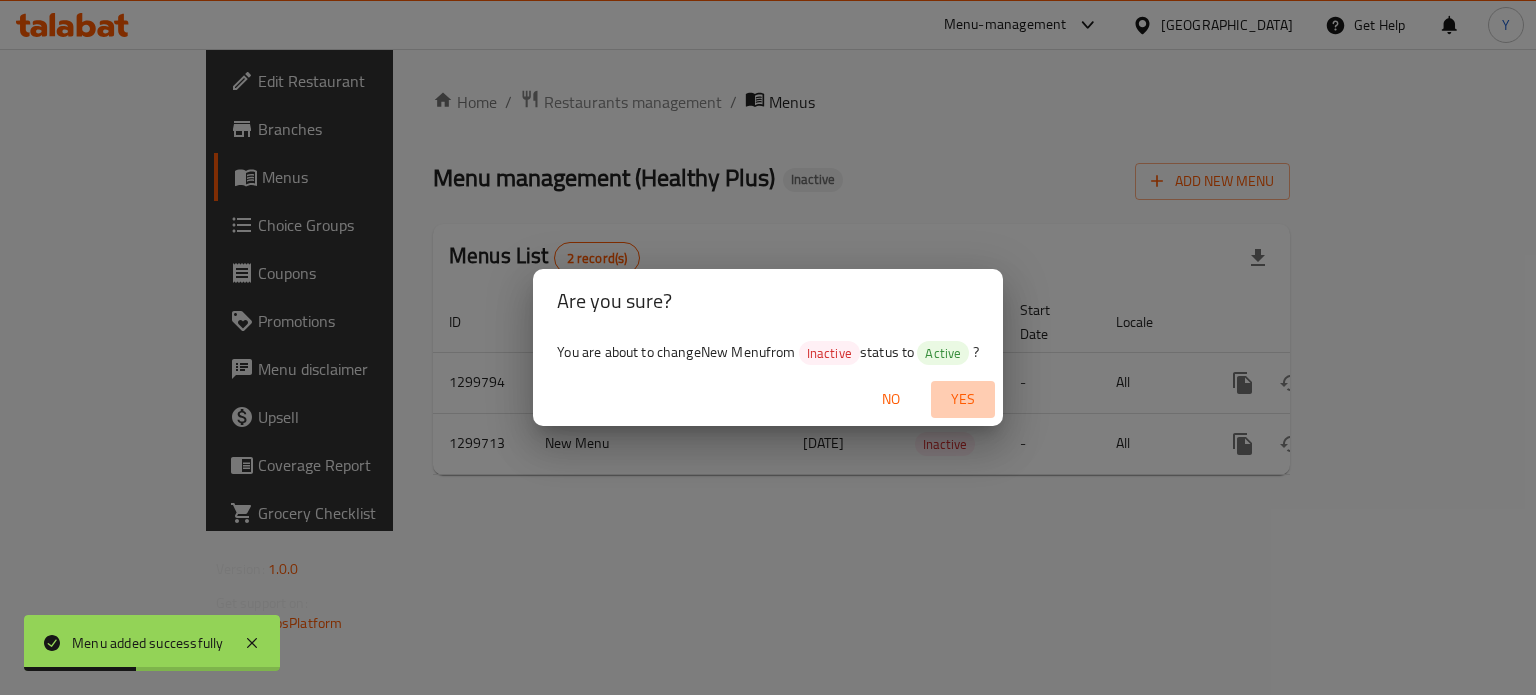 click on "Yes" at bounding box center (963, 399) 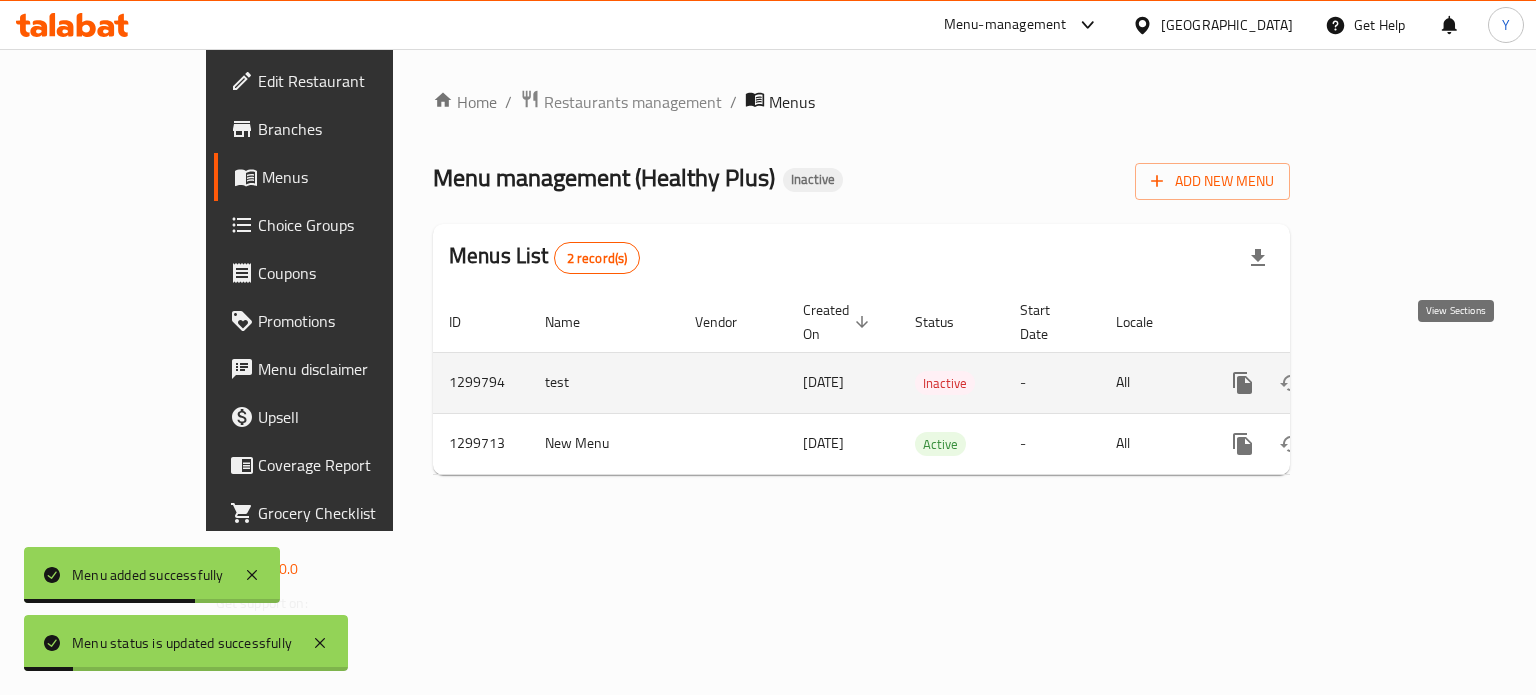 click at bounding box center (1387, 383) 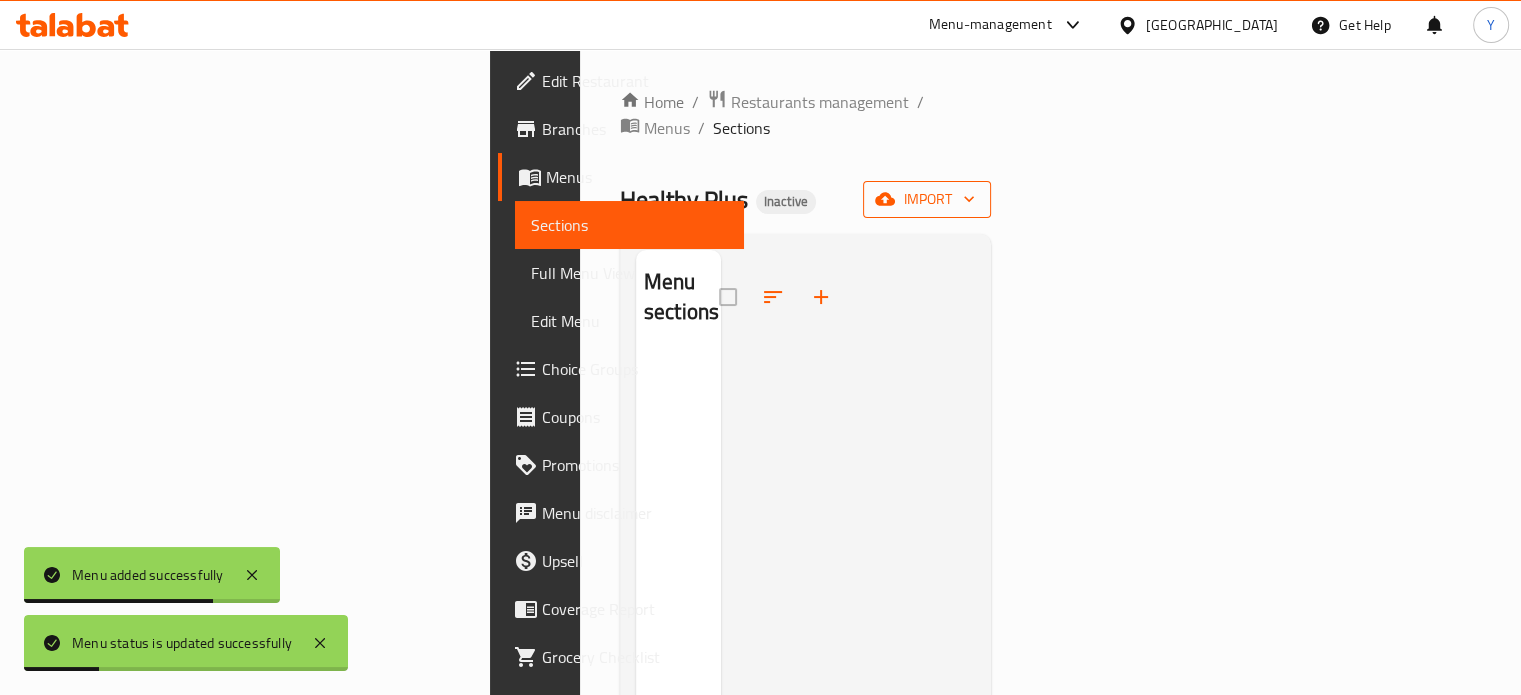 click on "import" at bounding box center [927, 199] 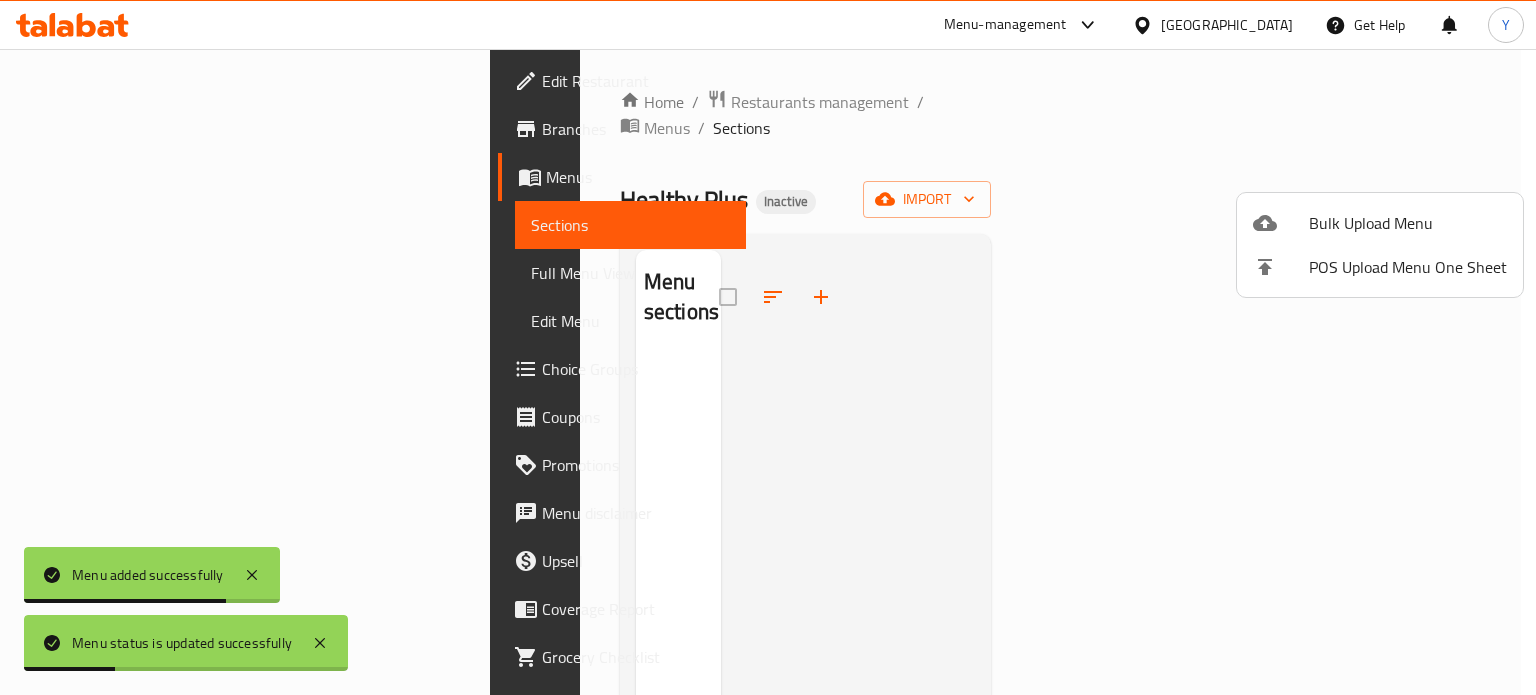 click on "Bulk Upload Menu" at bounding box center [1408, 223] 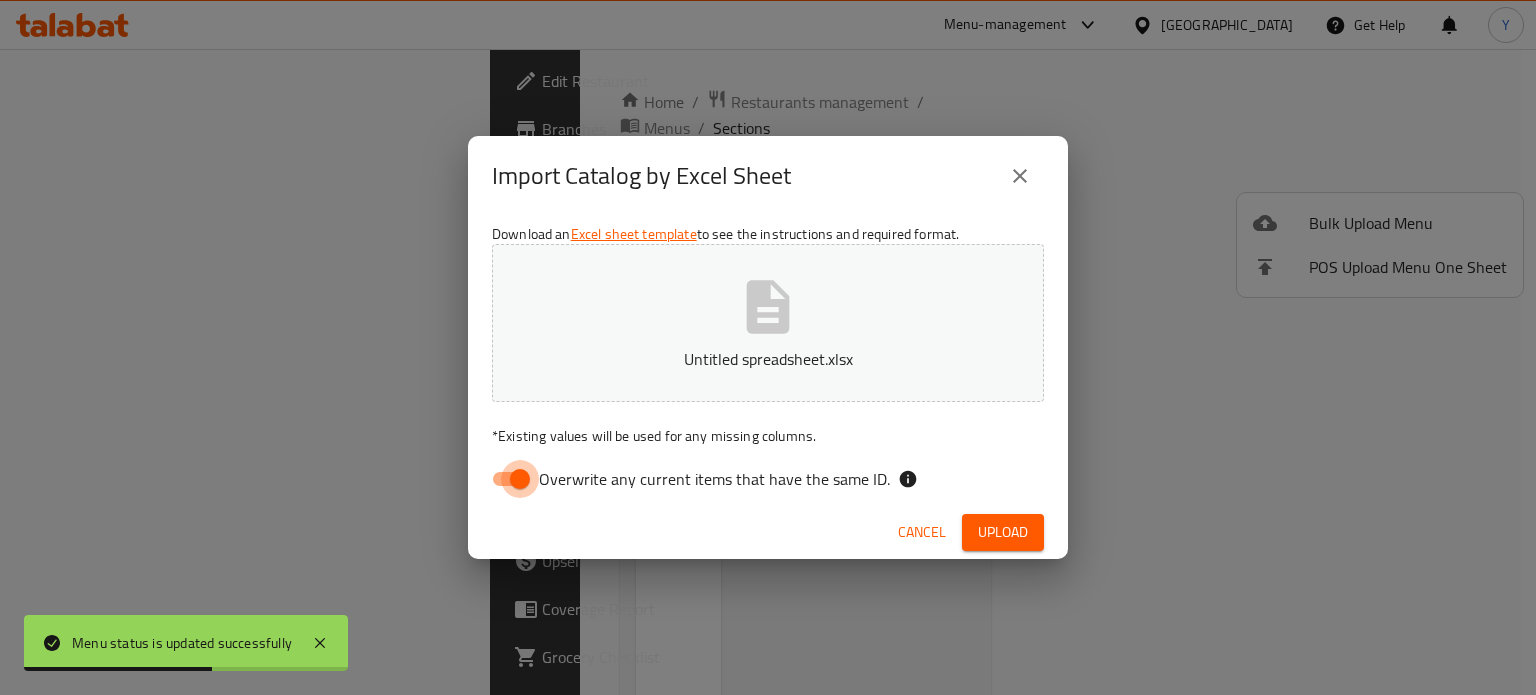 click on "Overwrite any current items that have the same ID." at bounding box center [520, 479] 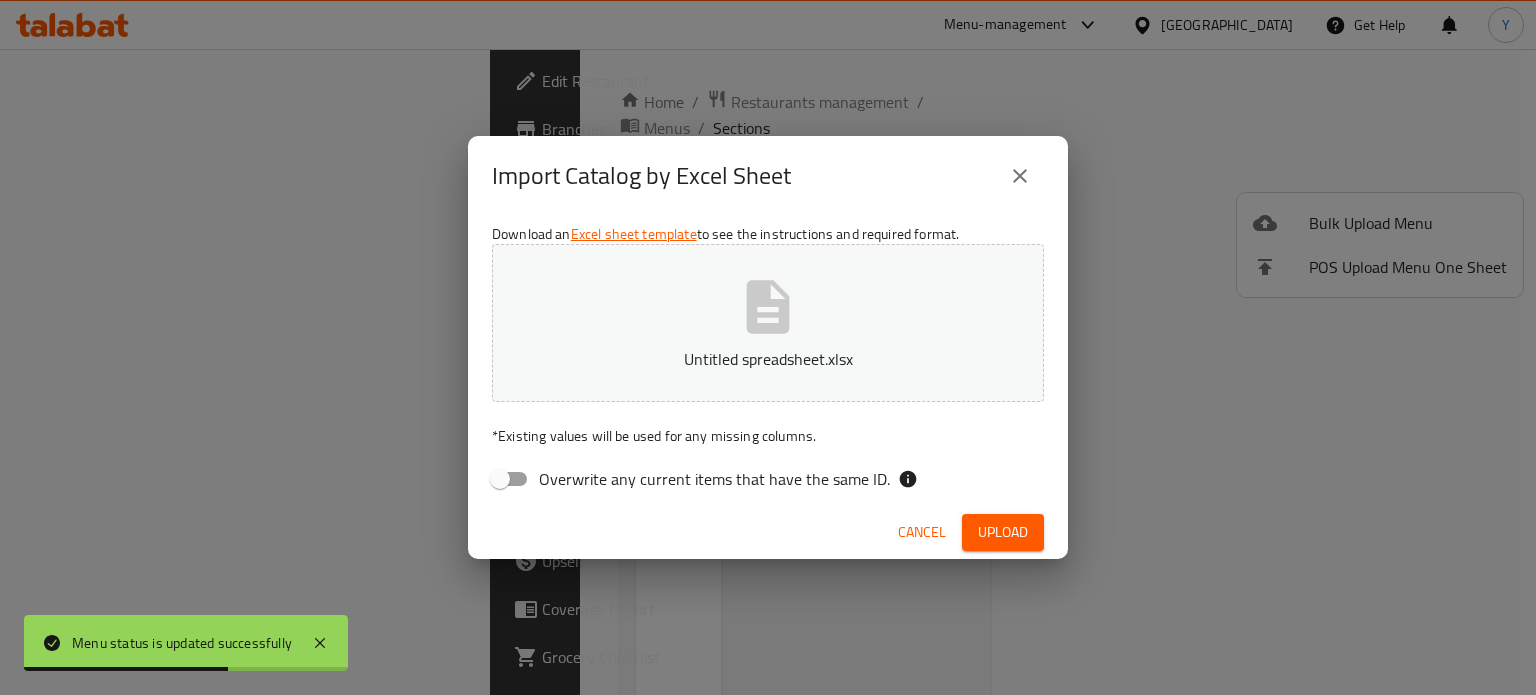 click on "Upload" at bounding box center (1003, 532) 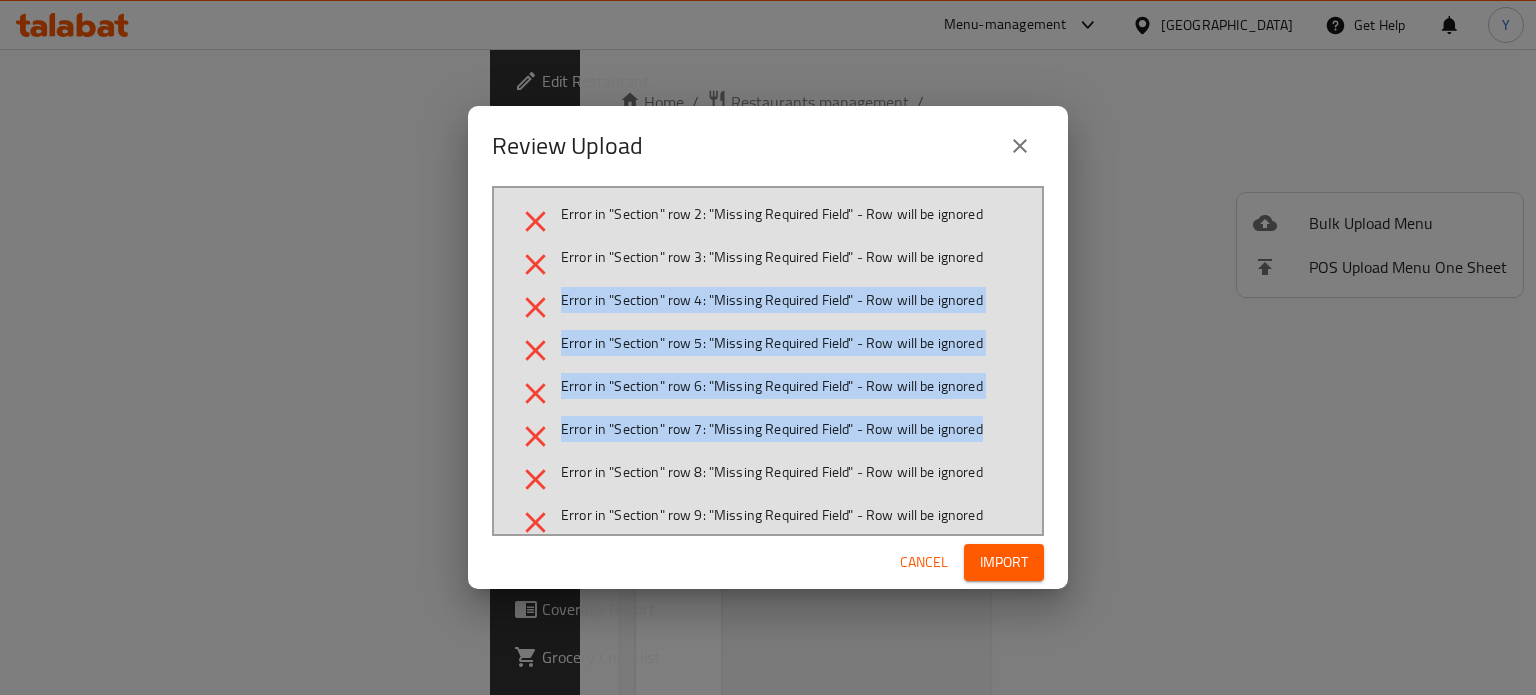 drag, startPoint x: 1043, startPoint y: 298, endPoint x: 1051, endPoint y: 414, distance: 116.275536 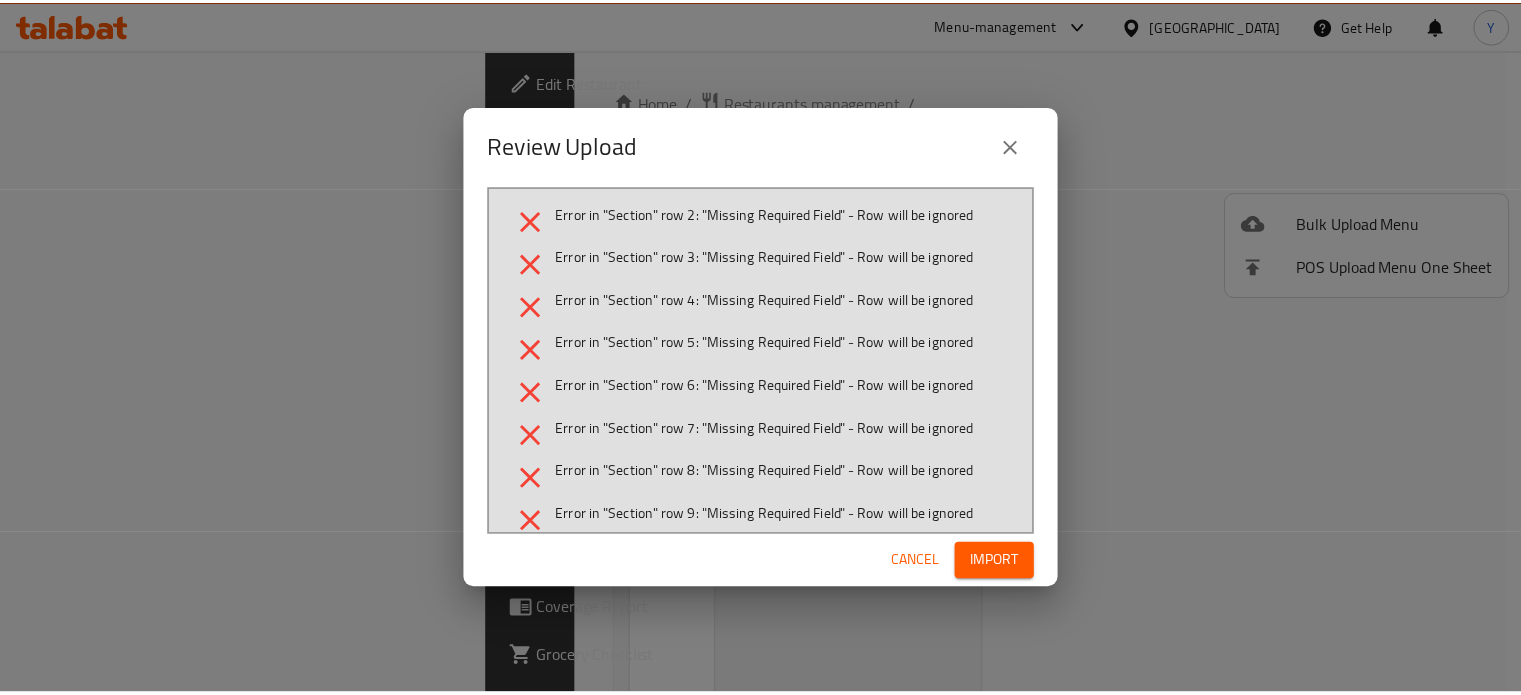 scroll, scrollTop: 279, scrollLeft: 0, axis: vertical 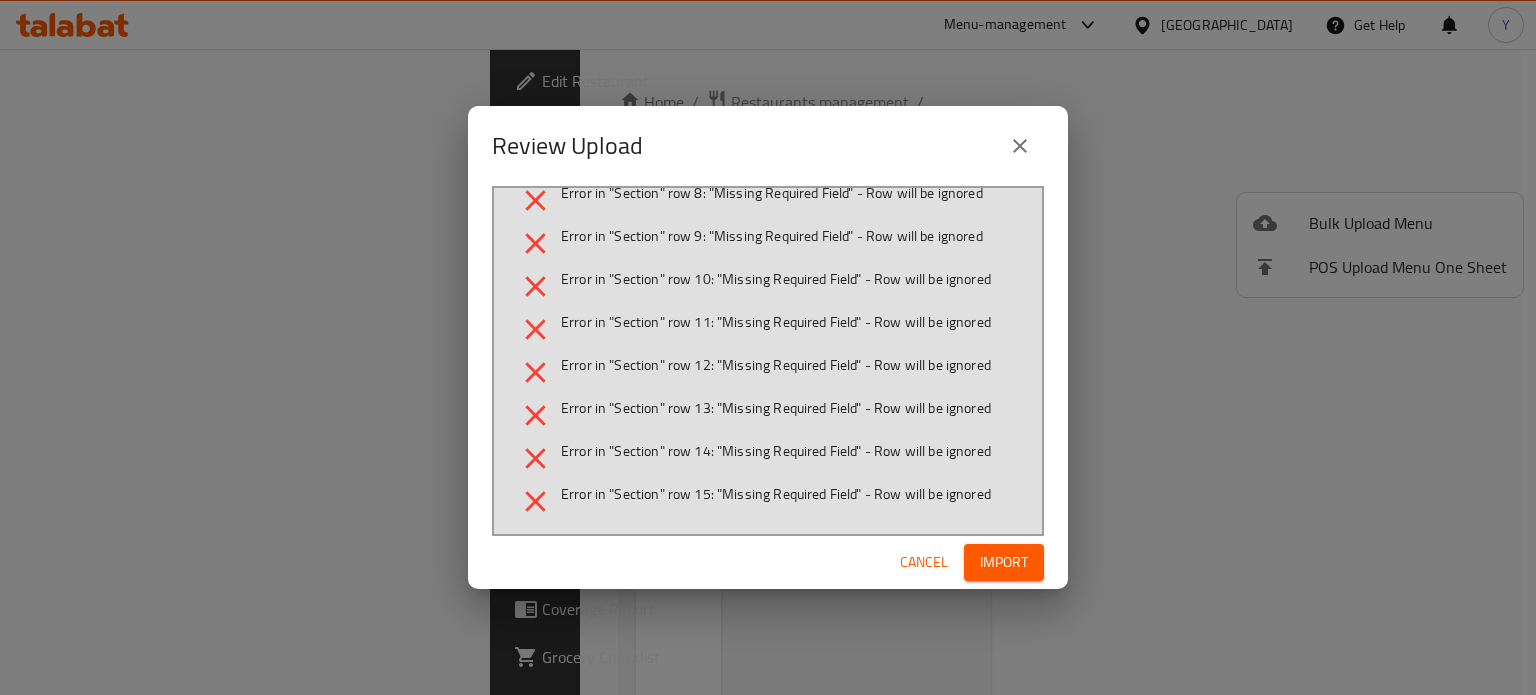 click on "Cancel" at bounding box center (924, 562) 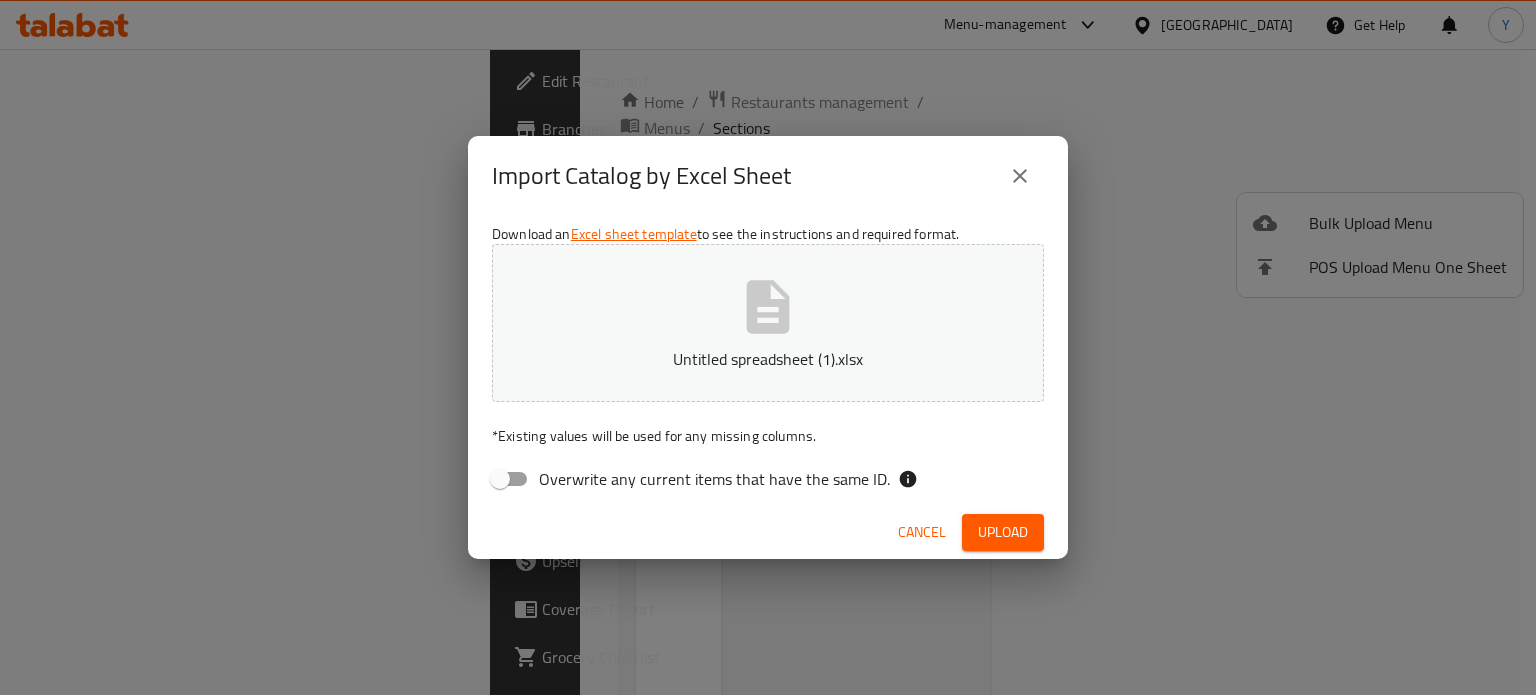 click on "Upload" at bounding box center [1003, 532] 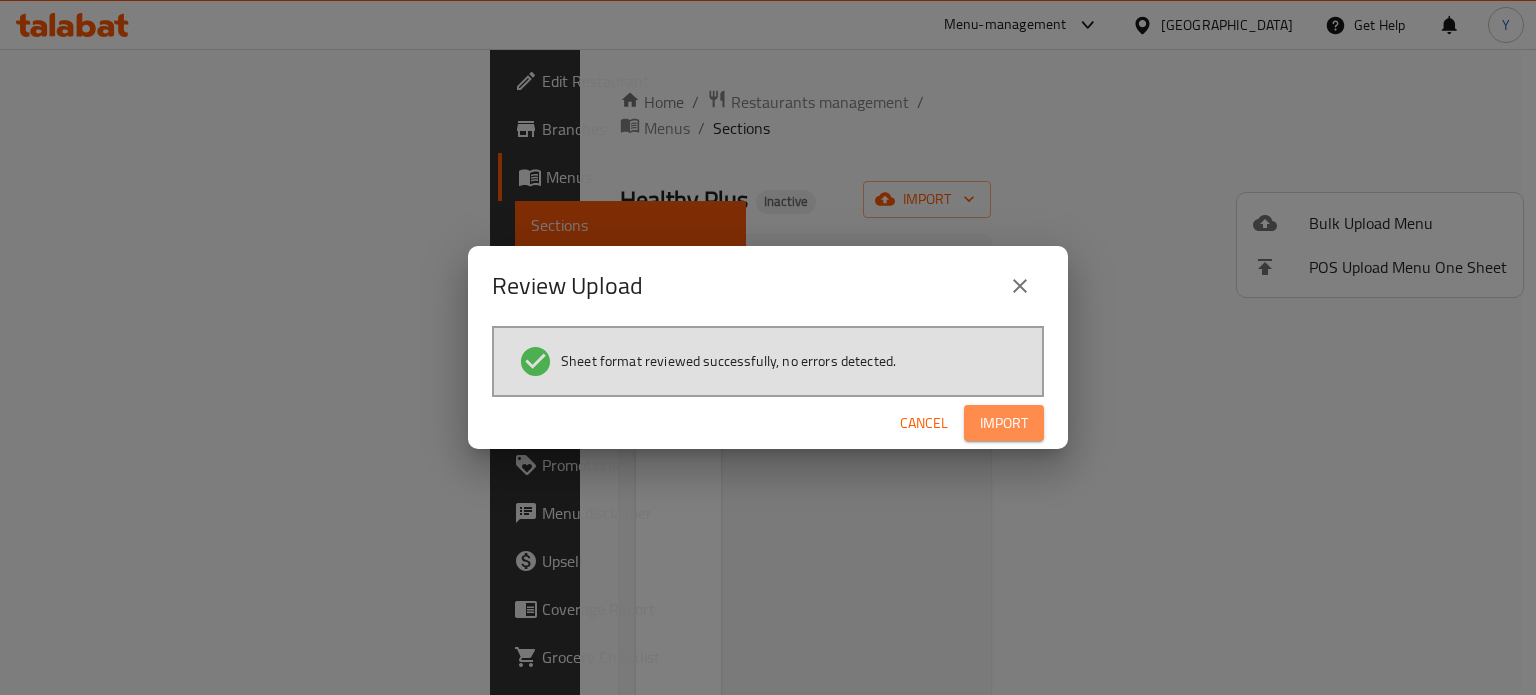 click on "Import" at bounding box center (1004, 423) 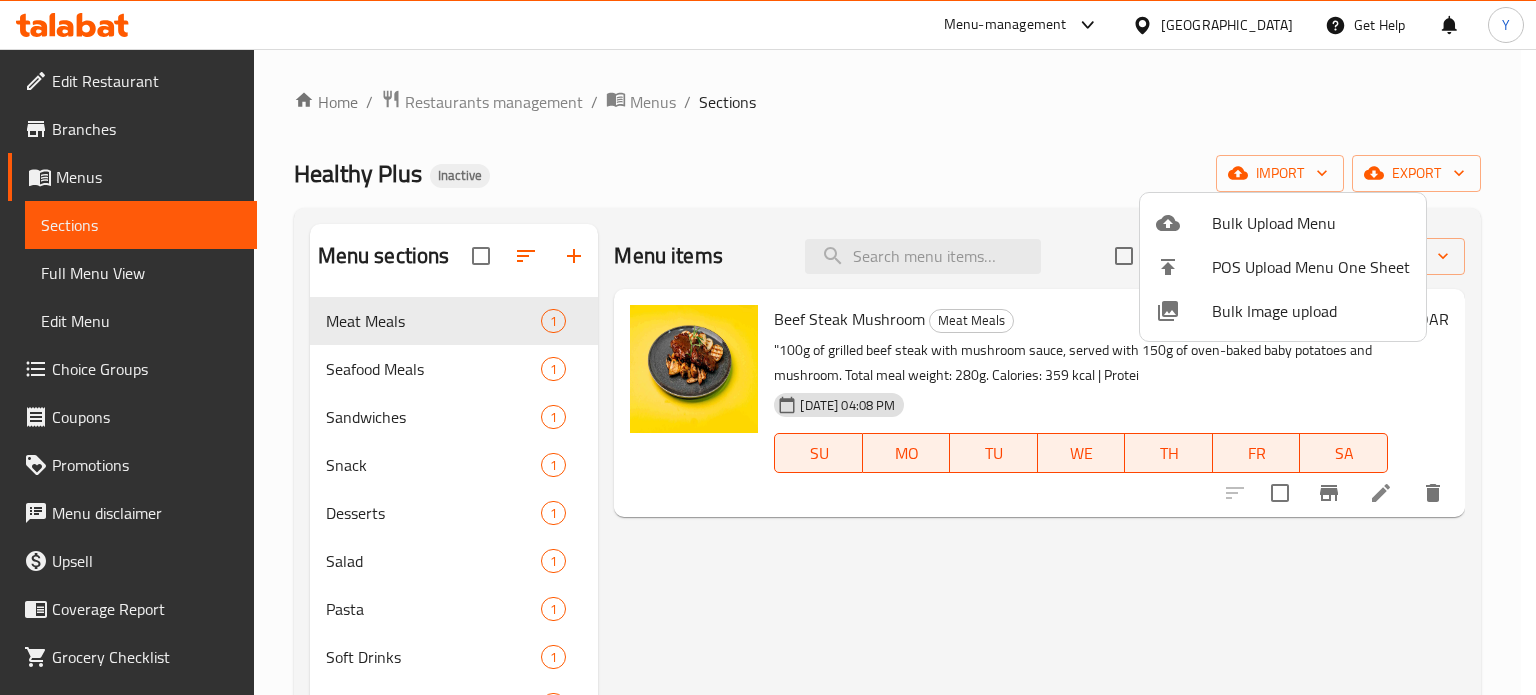 click at bounding box center (768, 347) 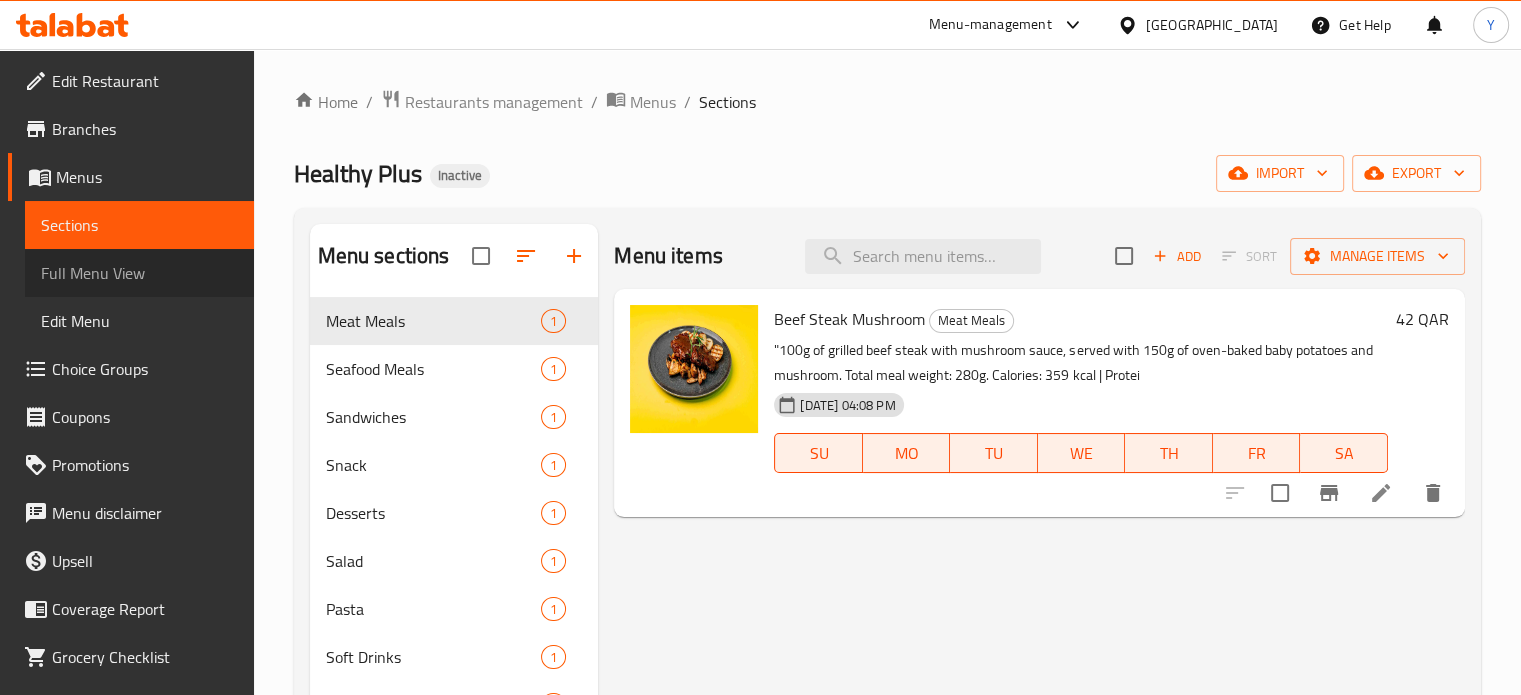click on "Full Menu View" at bounding box center (139, 273) 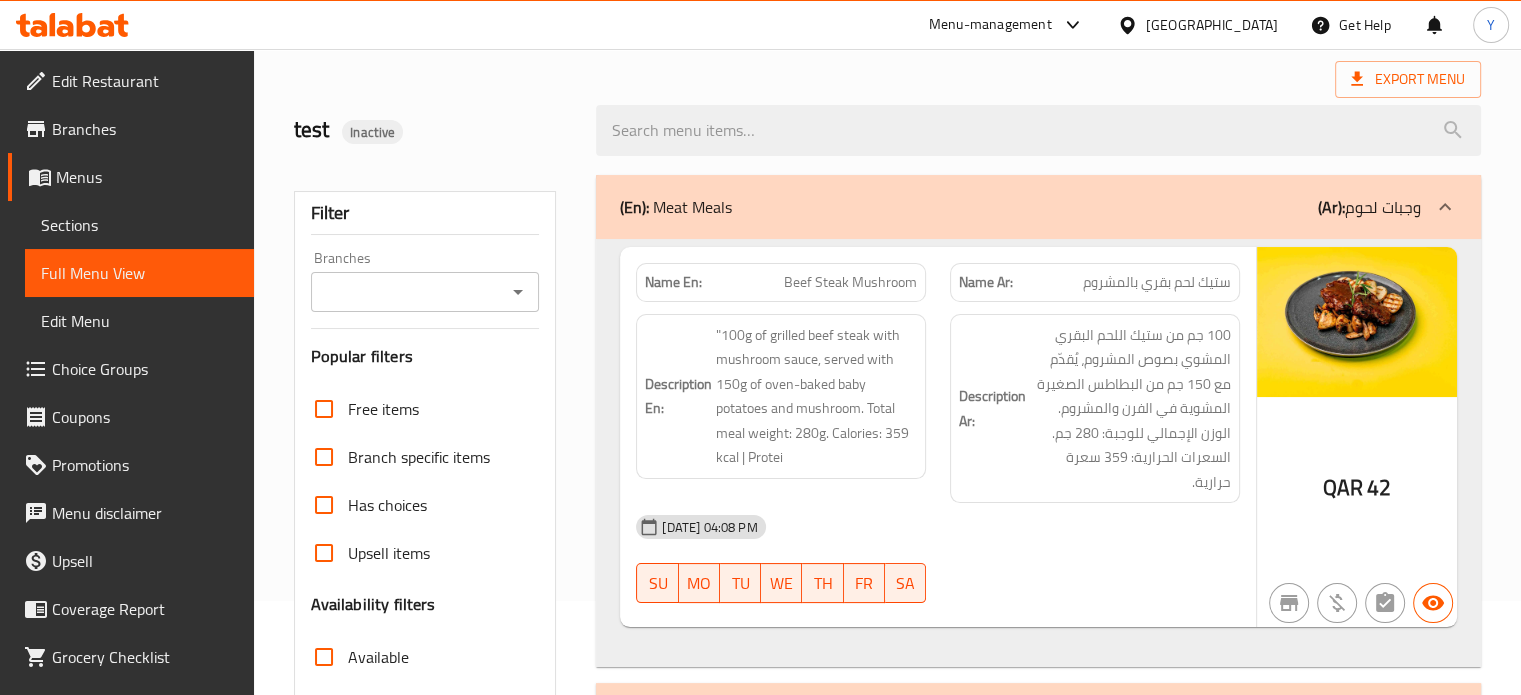 scroll, scrollTop: 128, scrollLeft: 0, axis: vertical 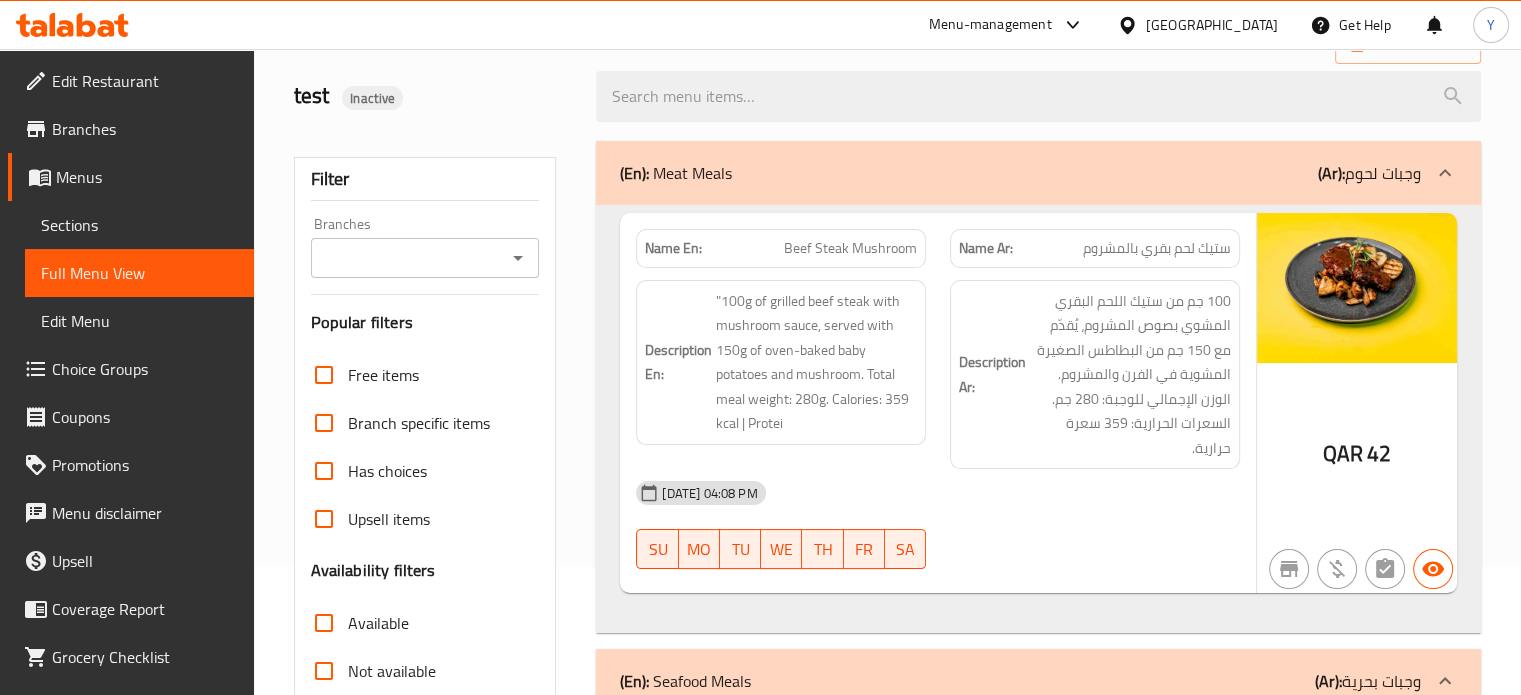 click at bounding box center (1357, 288) 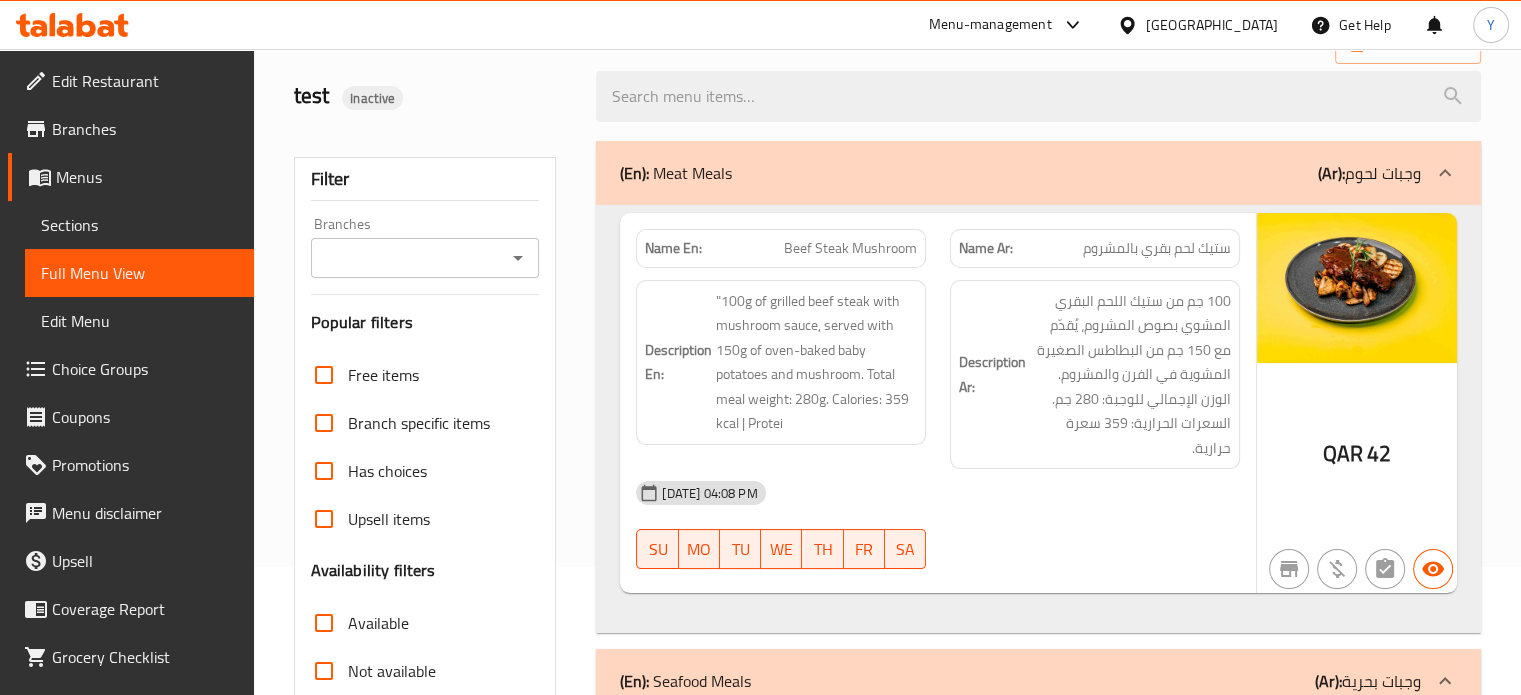 drag, startPoint x: 1356, startPoint y: 289, endPoint x: 1052, endPoint y: 187, distance: 320.65558 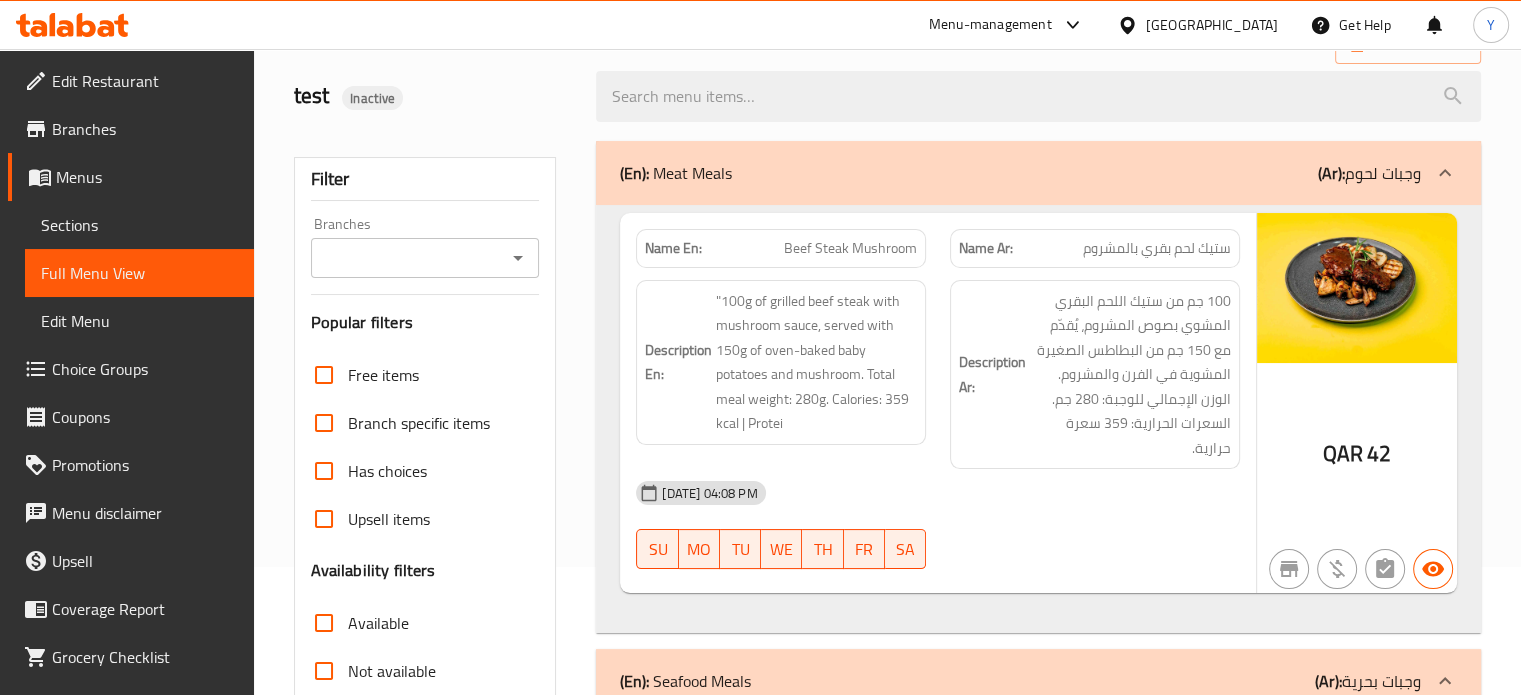 click on "(En):   Meat Meals (Ar): وجبات لحوم Name En: Beef Steak Mushroom Name Ar: ستيك لحم بقري بالمشروم Description En: "100g of grilled beef steak with mushroom sauce, served with 150g of oven-baked baby potatoes and mushroom.
Total meal weight: 280g.
Calories: 359 kcal | Protei Description Ar: 100 جم من ستيك اللحم البقري المشوي بصوص المشروم، يُقدّم مع 150 جم من البطاطس الصغيرة المشوية في الفرن والمشروم. الوزن الإجمالي للوجبة: 280 جم. السعرات الحرارية: 359 سعرة حرارية. 11-07-2025 04:08 PM SU MO TU WE TH FR SA QAR 42" at bounding box center [1038, 387] 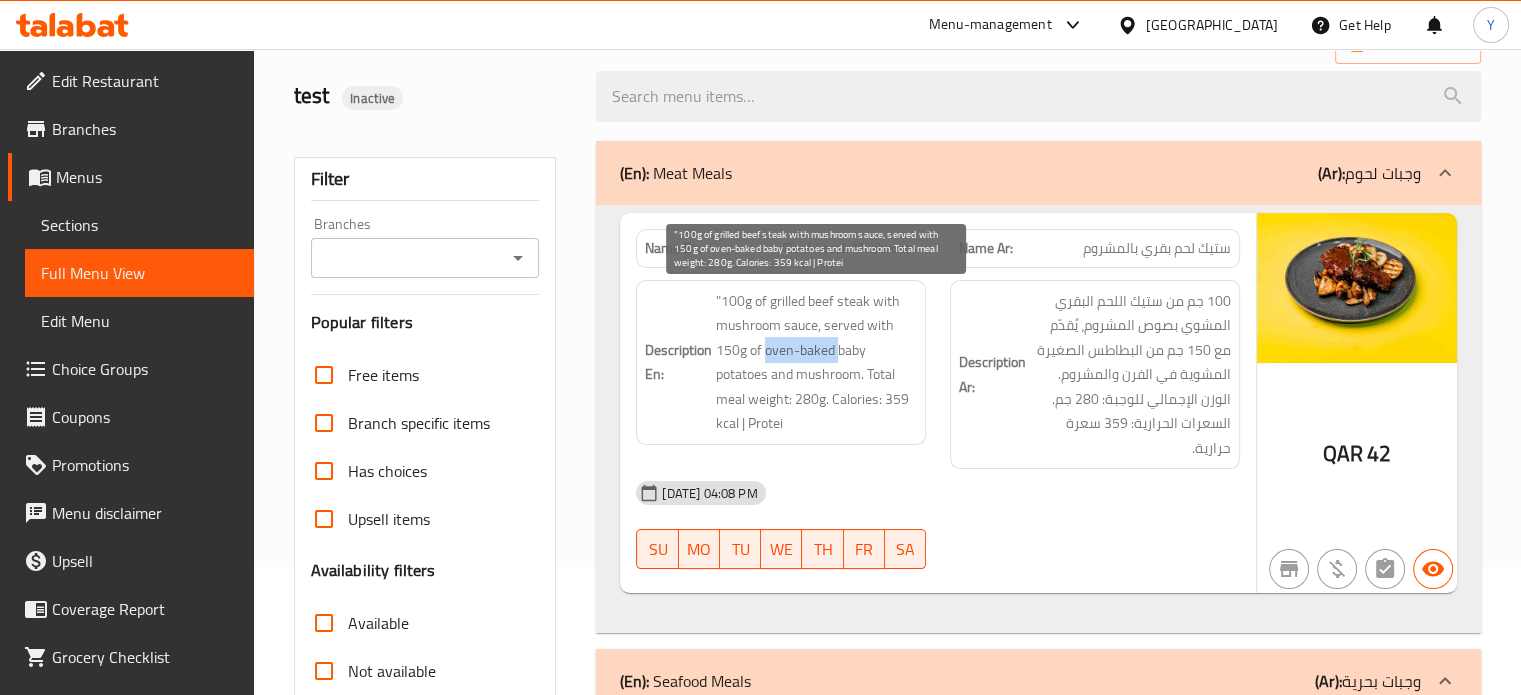 drag, startPoint x: 763, startPoint y: 344, endPoint x: 816, endPoint y: 347, distance: 53.08484 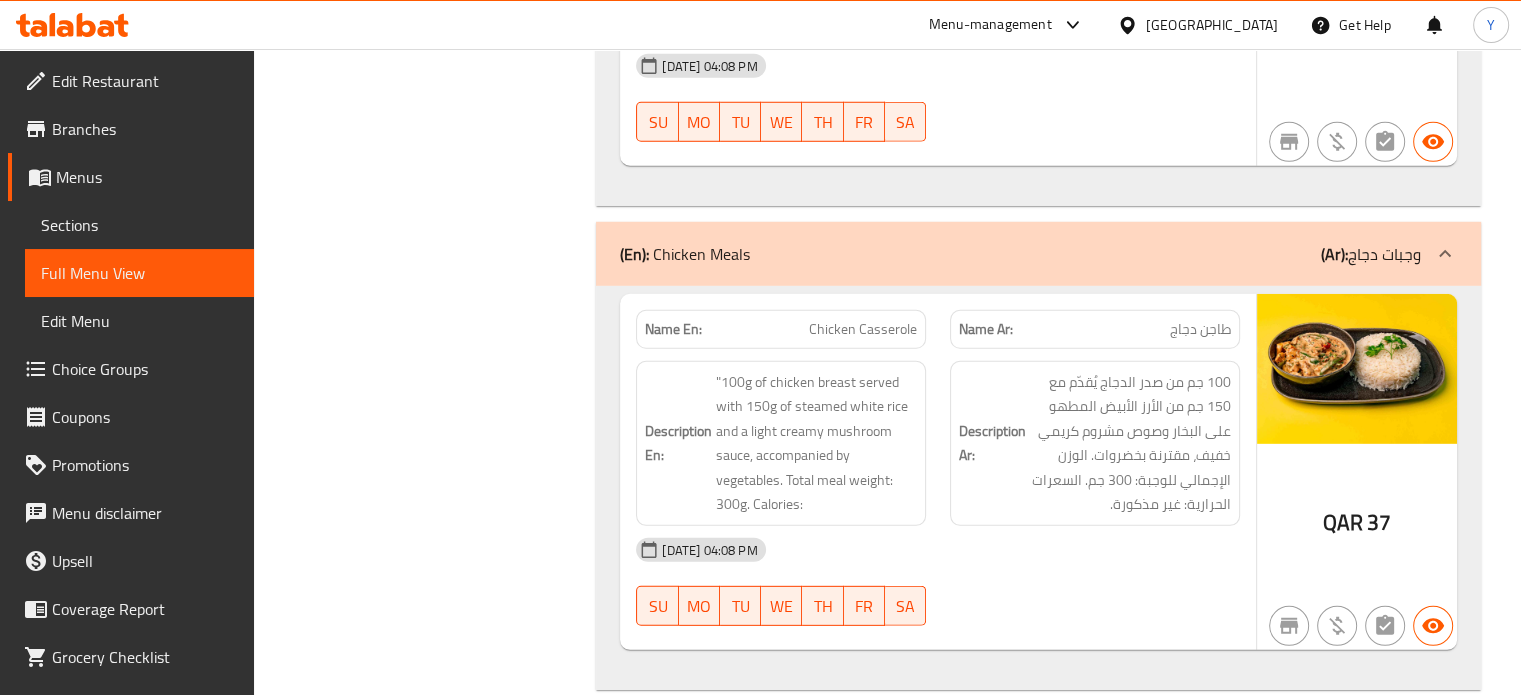 scroll, scrollTop: 5782, scrollLeft: 0, axis: vertical 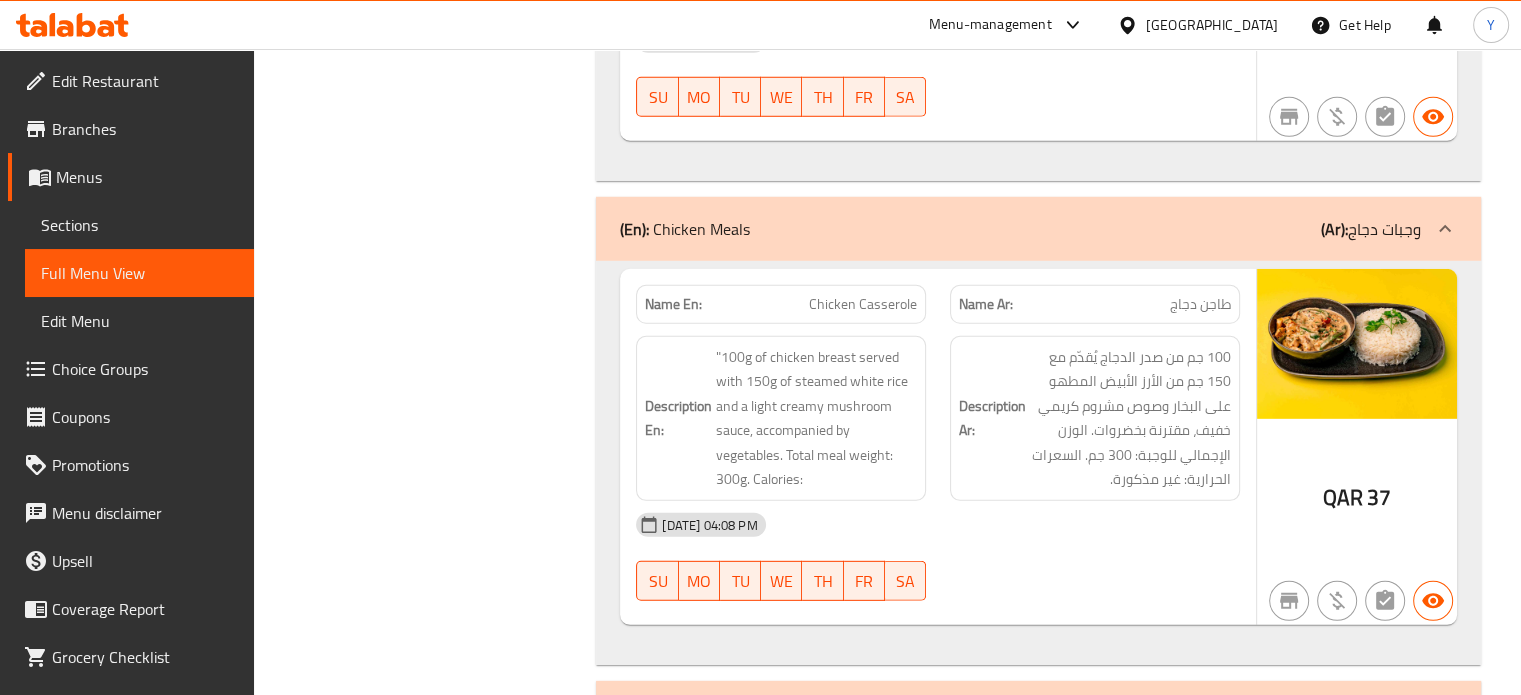 click on "Chicken Casserole" at bounding box center [850, -5406] 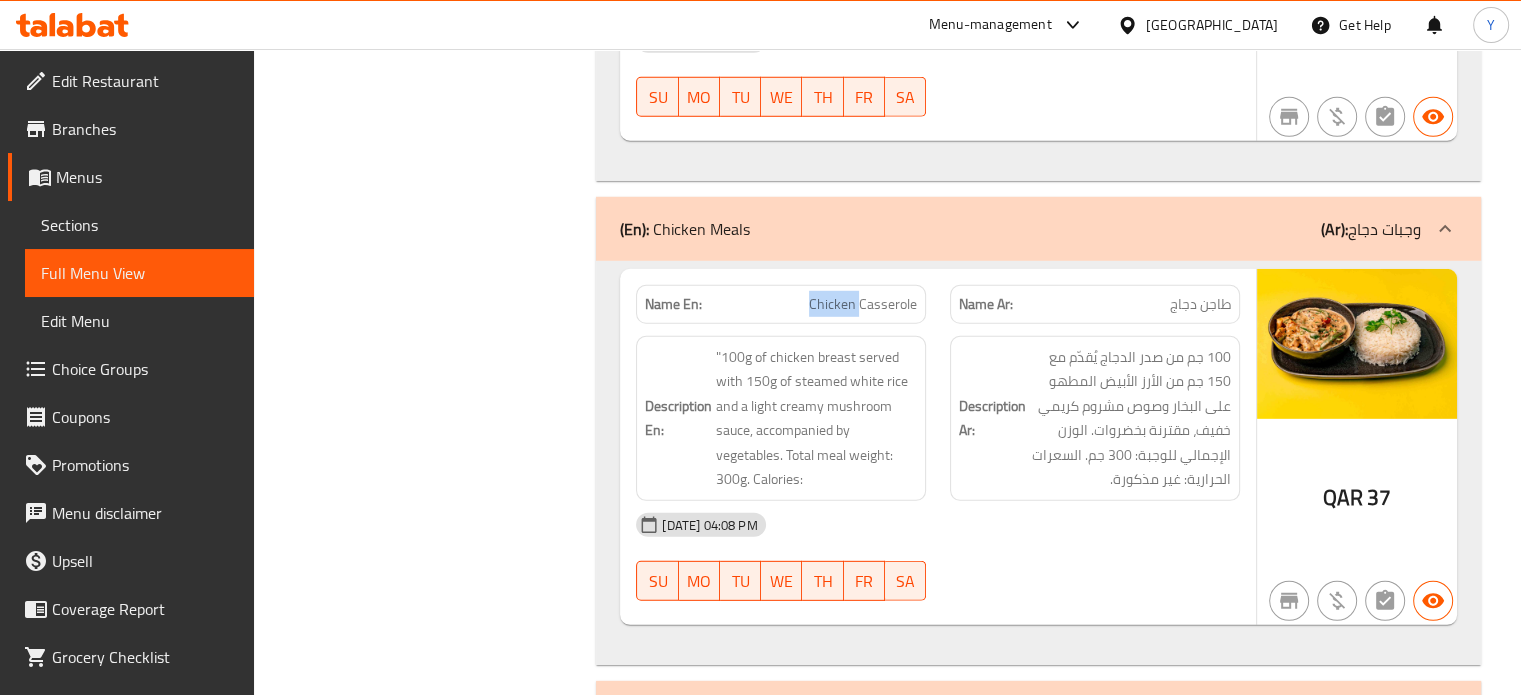 click on "Chicken Casserole" at bounding box center (850, -5406) 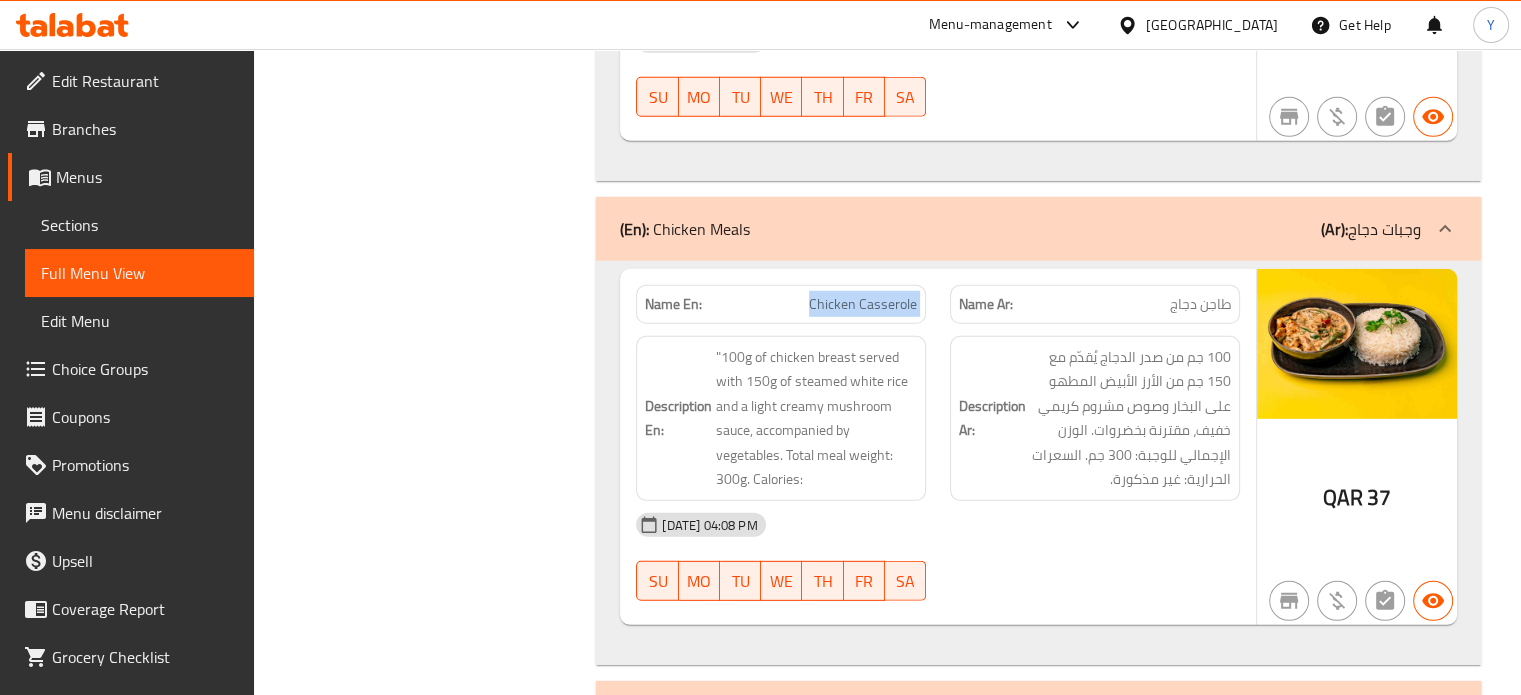 click on "Chicken Casserole" at bounding box center [850, -5406] 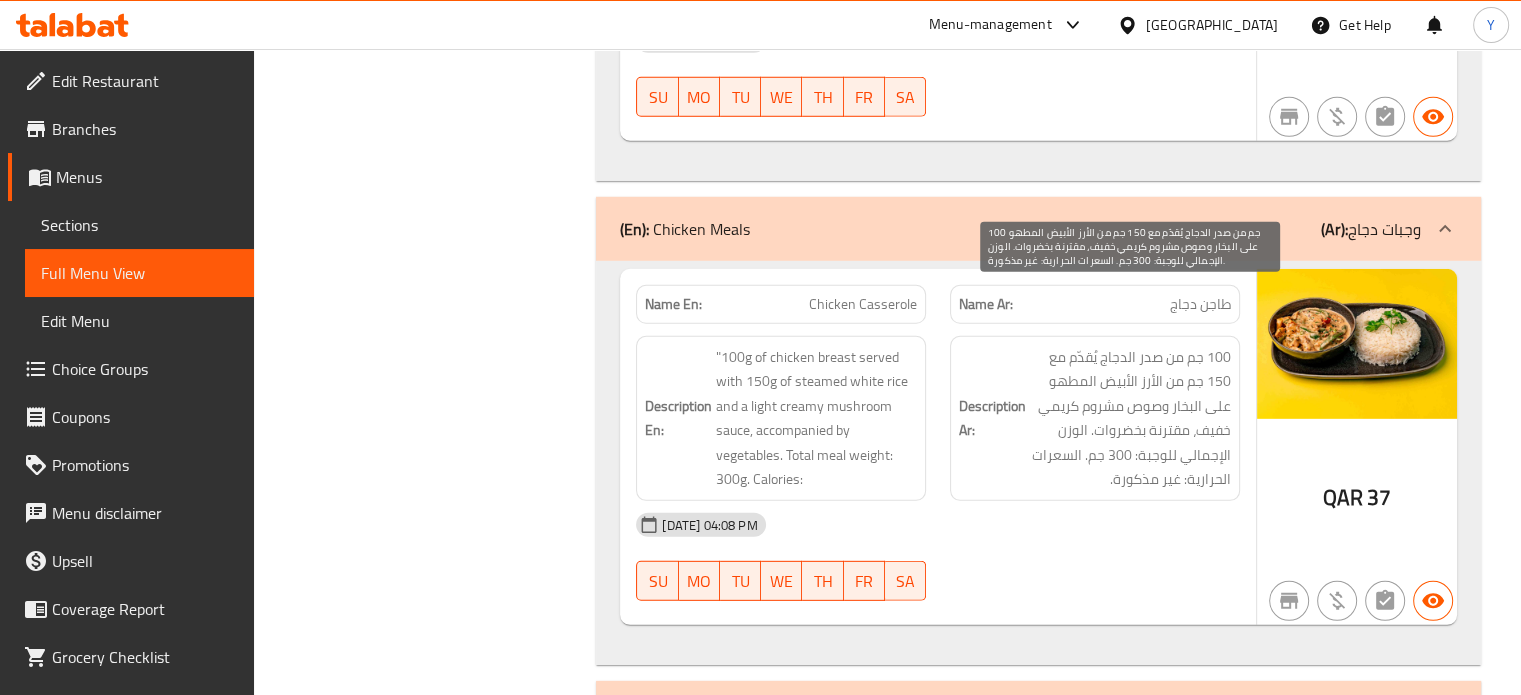 click on "100 جم من صدر الدجاج يُقدّم مع 150 جم من الأرز الأبيض المطهو على البخار وصوص مشروم كريمي خفيف، مقترنة بخضروات. الوزن الإجمالي للوجبة: 300 جم. السعرات الحرارية: غير مذكورة." at bounding box center [1130, 418] 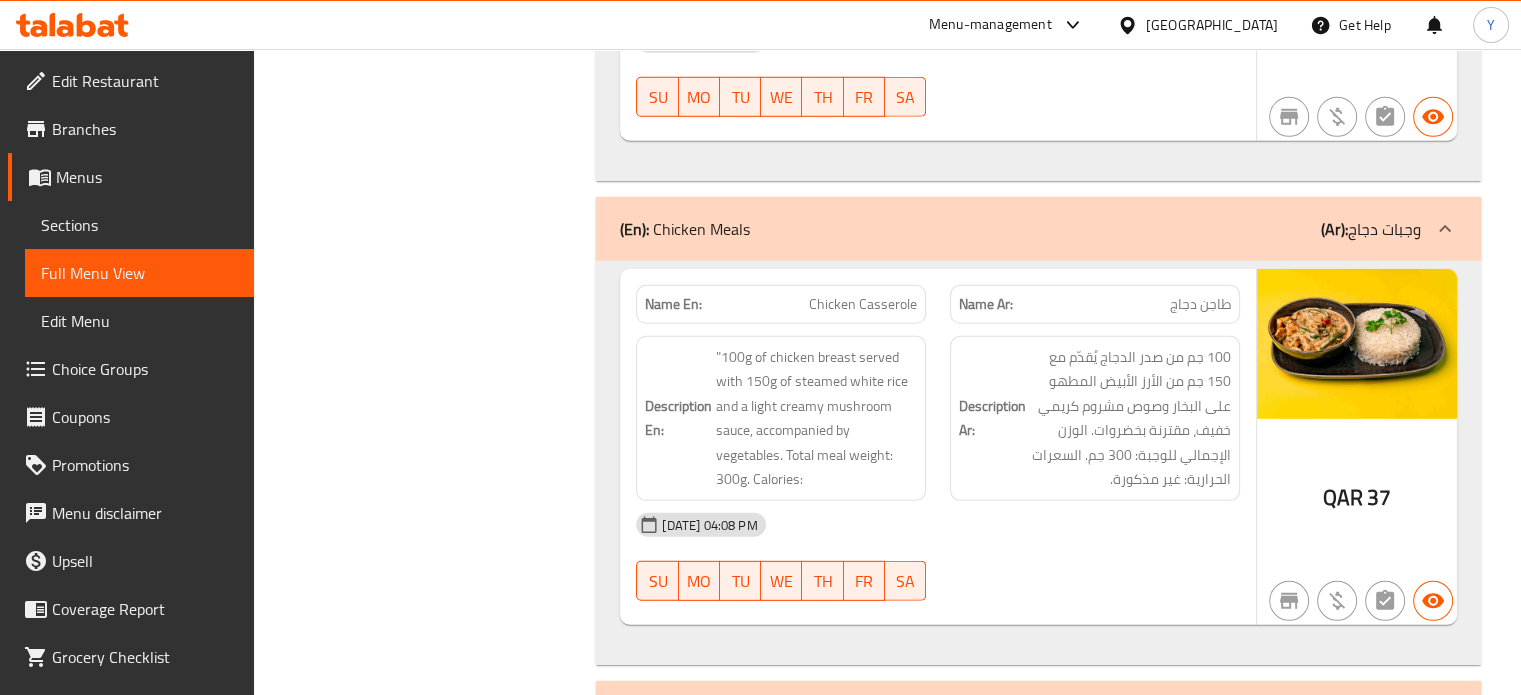 click 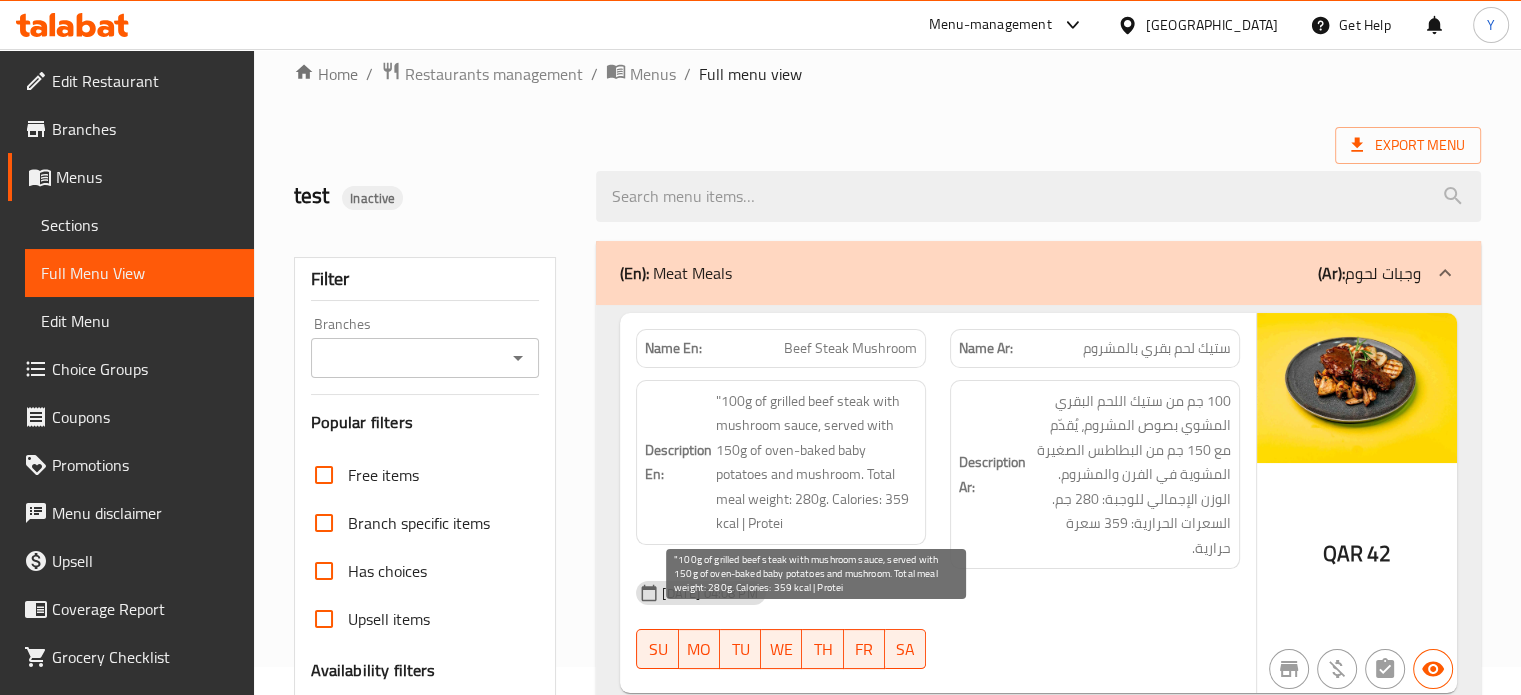 scroll, scrollTop: 512, scrollLeft: 0, axis: vertical 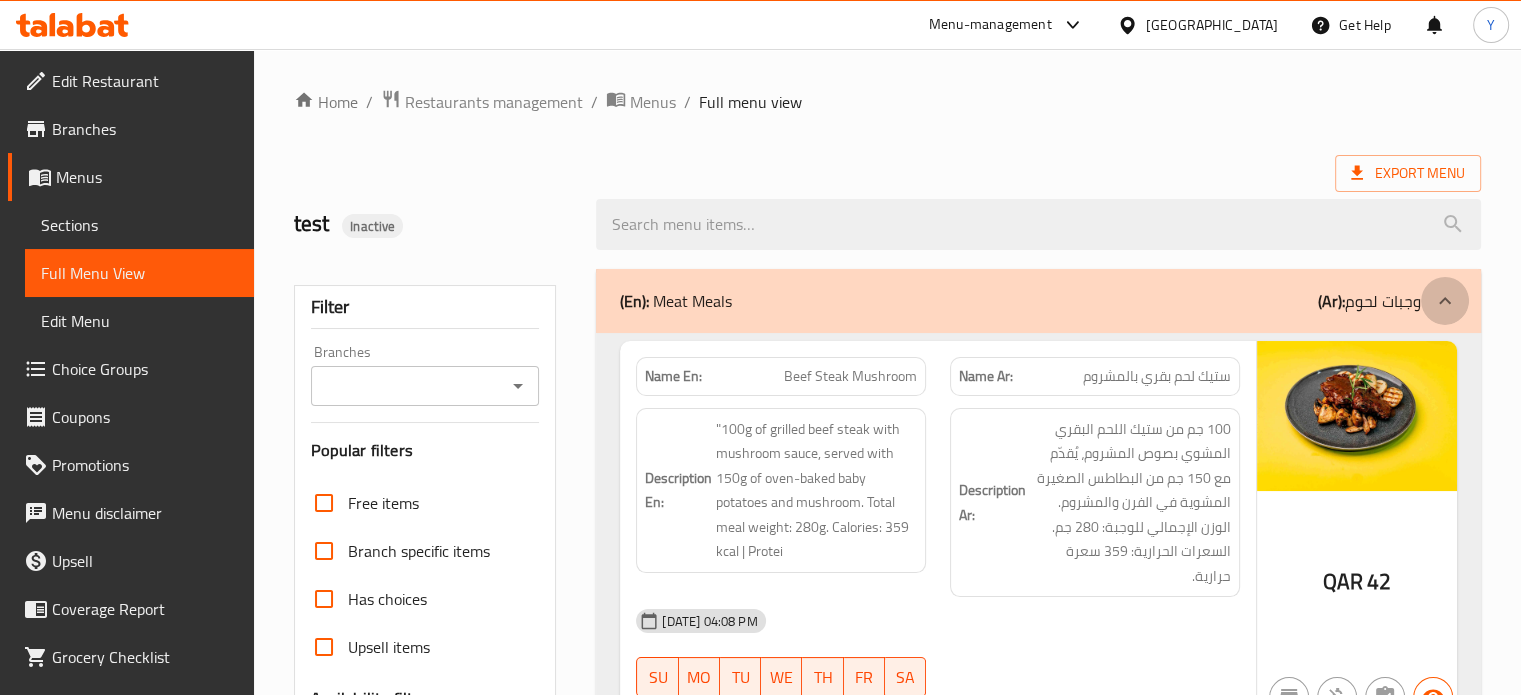 click 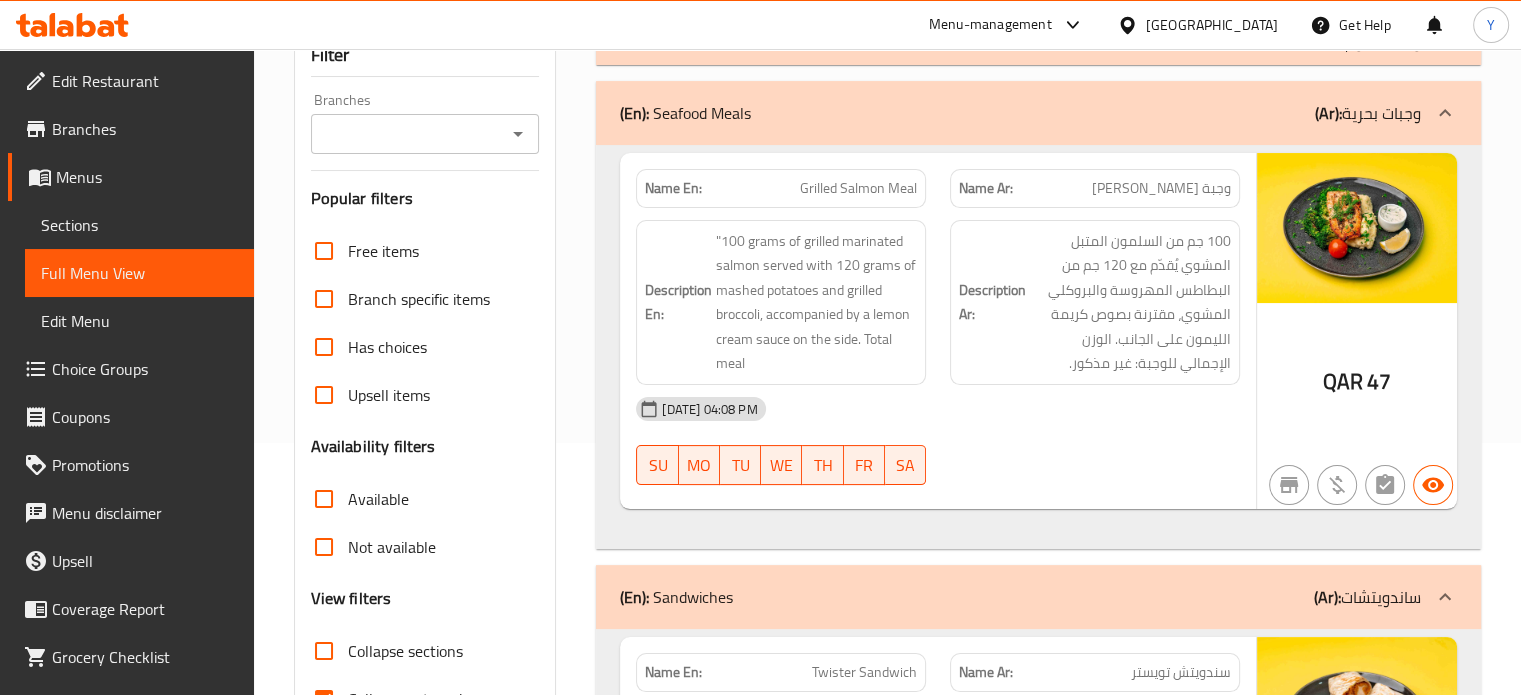 scroll, scrollTop: 260, scrollLeft: 0, axis: vertical 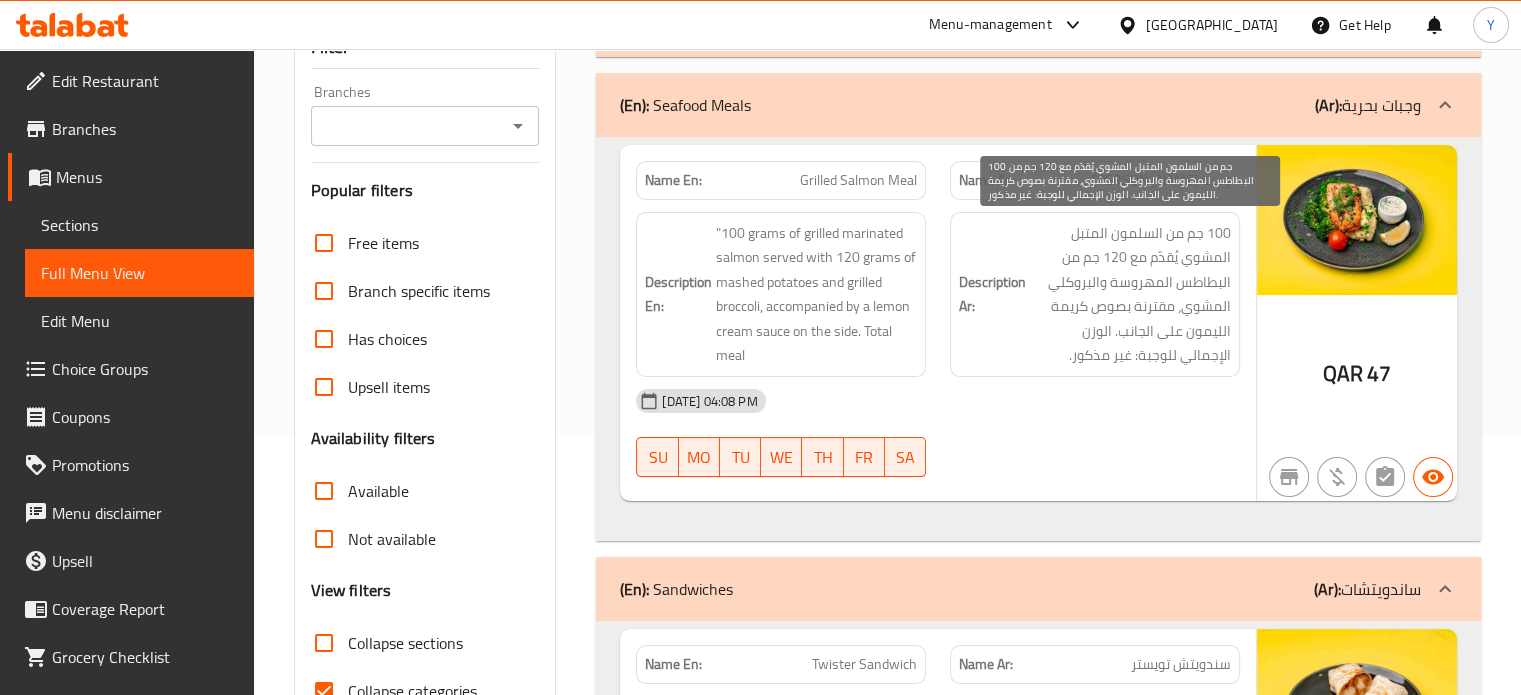 click on "100 جم من السلمون المتبل المشوي يُقدّم مع 120 جم من البطاطس المهروسة والبروكلي المشوي، مقترنة بصوص كريمة الليمون على الجانب. الوزن الإجمالي للوجبة: غير مذكور." at bounding box center [1130, 294] 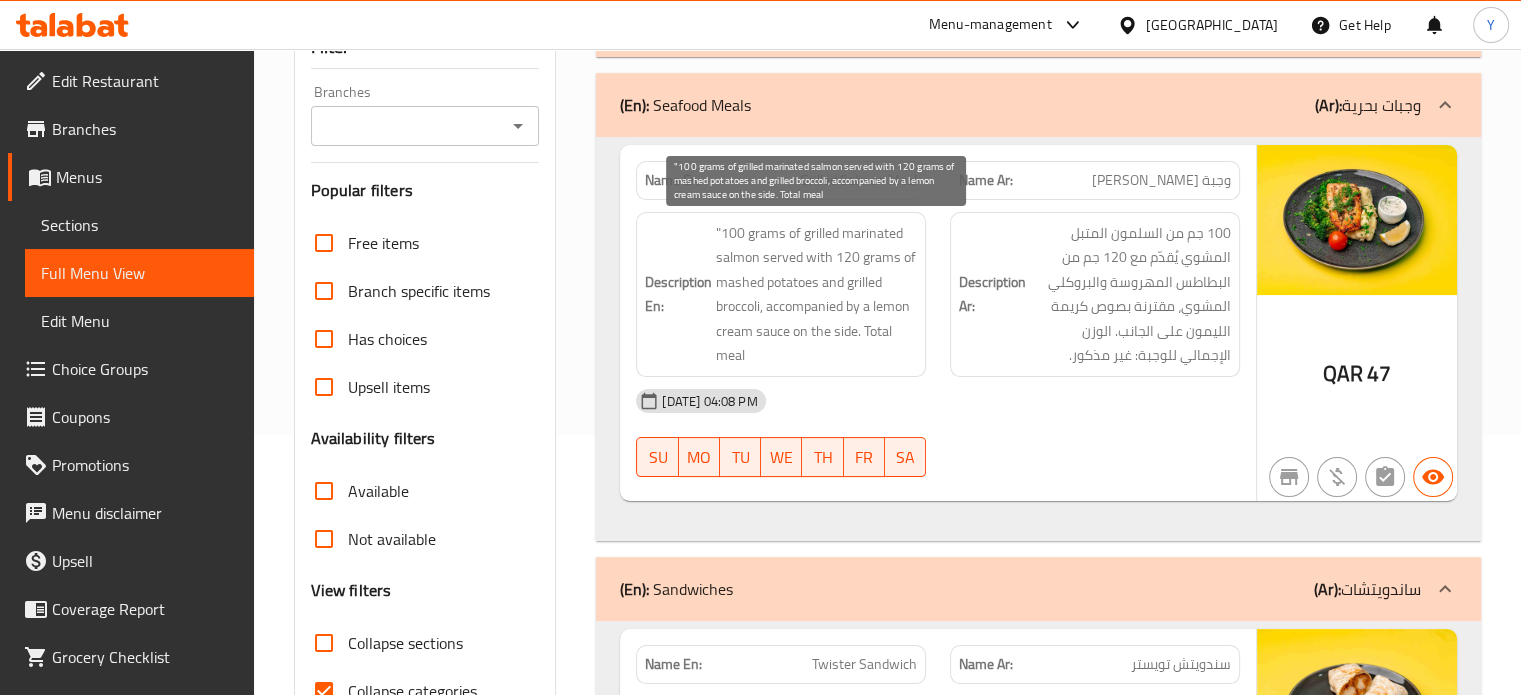 click on ""100 grams of grilled marinated salmon served with 120 grams of mashed potatoes and grilled broccoli, accompanied by a lemon cream sauce on the side.
Total meal" at bounding box center [816, 294] 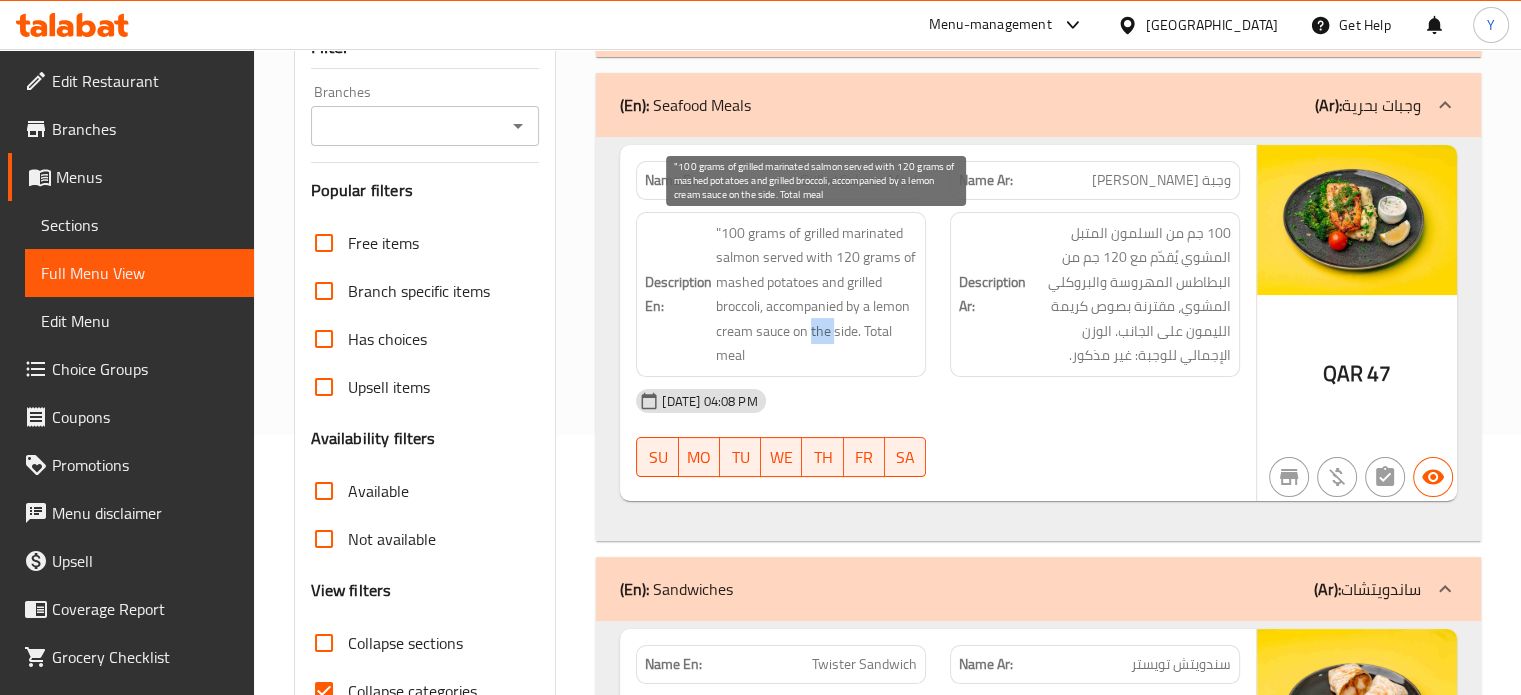 click on ""100 grams of grilled marinated salmon served with 120 grams of mashed potatoes and grilled broccoli, accompanied by a lemon cream sauce on the side.
Total meal" at bounding box center [816, 294] 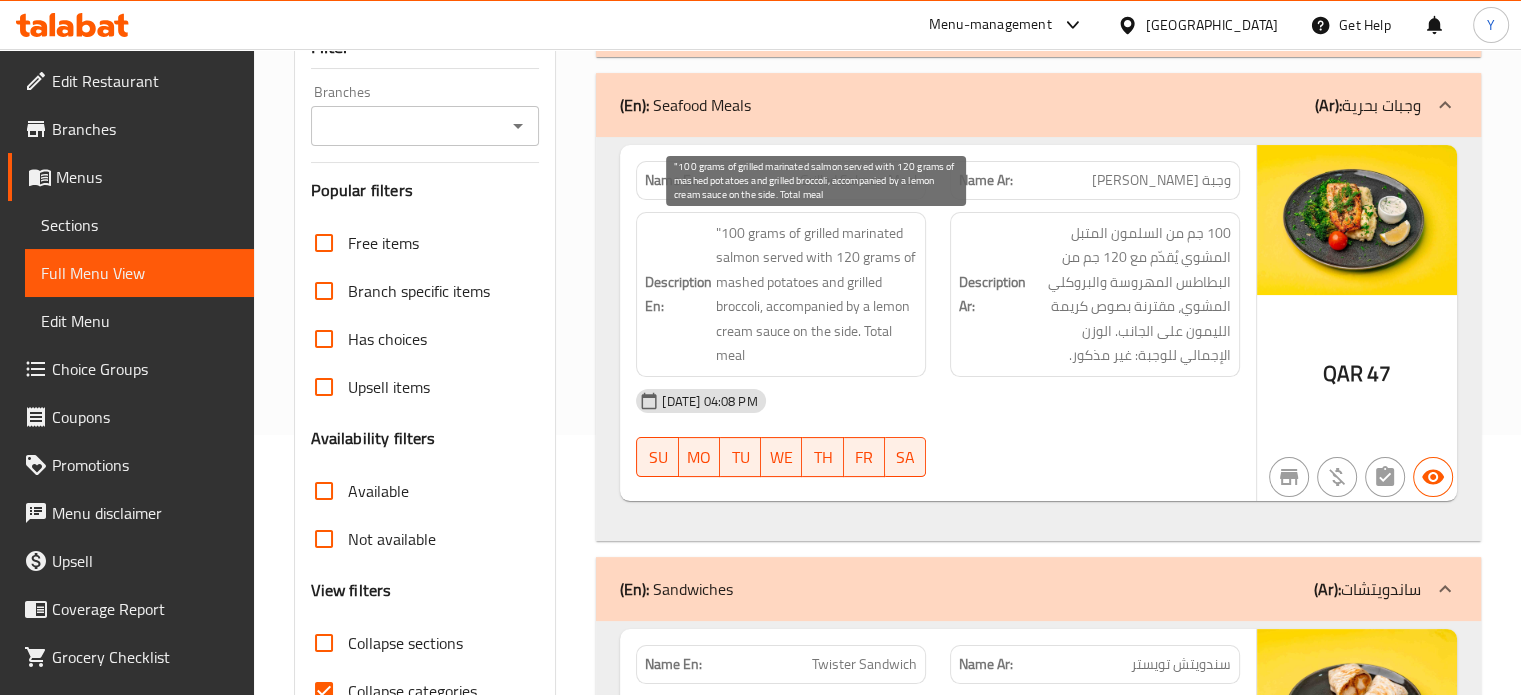 click on ""100 grams of grilled marinated salmon served with 120 grams of mashed potatoes and grilled broccoli, accompanied by a lemon cream sauce on the side.
Total meal" at bounding box center [816, 294] 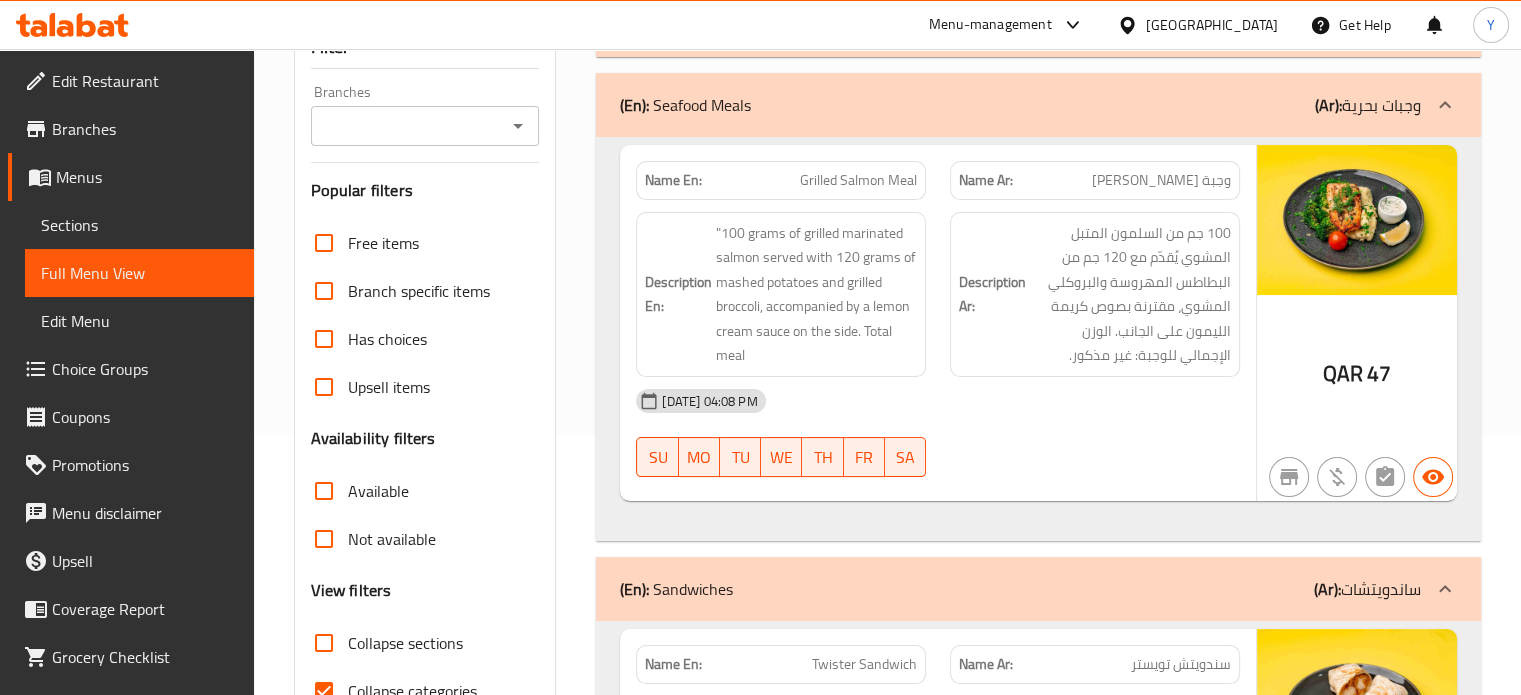 scroll, scrollTop: 2459, scrollLeft: 0, axis: vertical 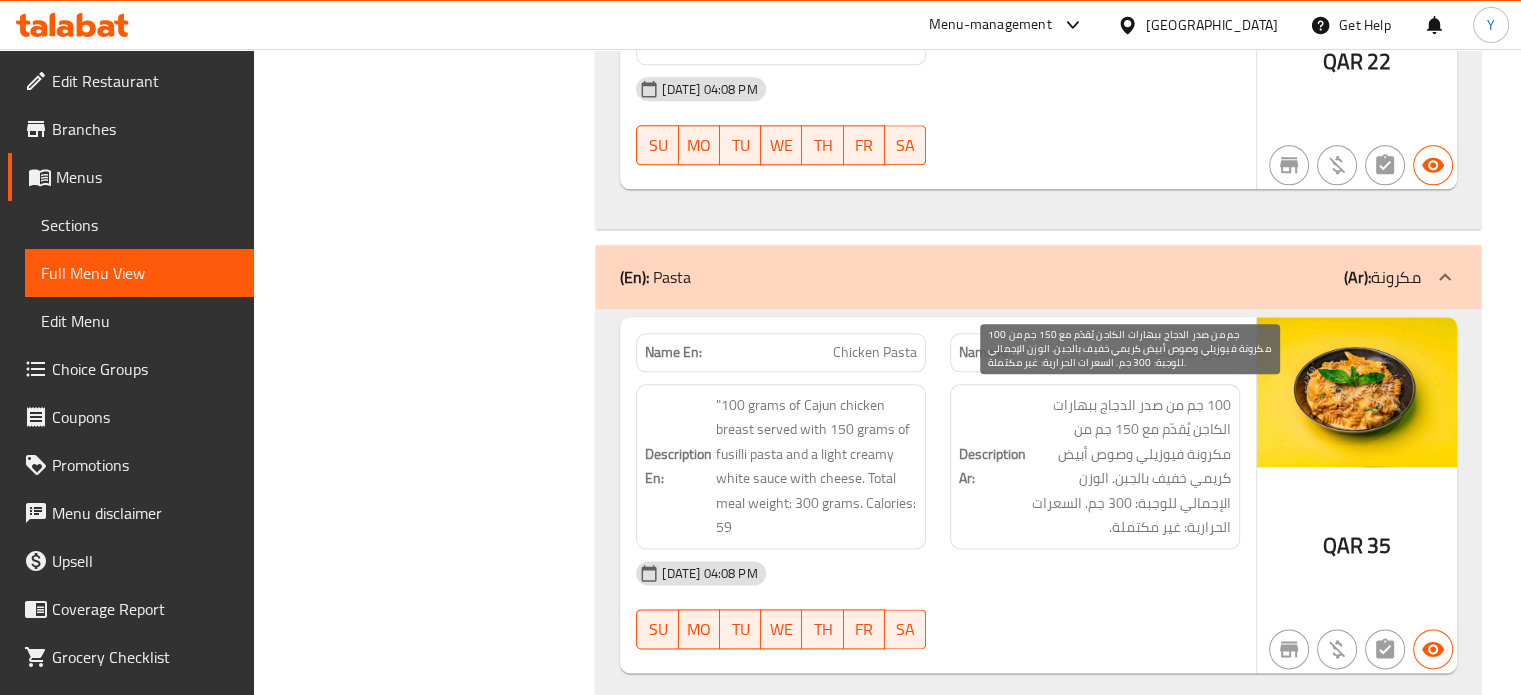 click on "100 جم من صدر الدجاج ببهارات الكاجن يُقدّم مع 150 جم من مكرونة فيوزيلي وصوص أبيض كريمي خفيف بالجبن. الوزن الإجمالي للوجبة: 300 جم. السعرات الحرارية: غير مكتملة." at bounding box center [1130, 466] 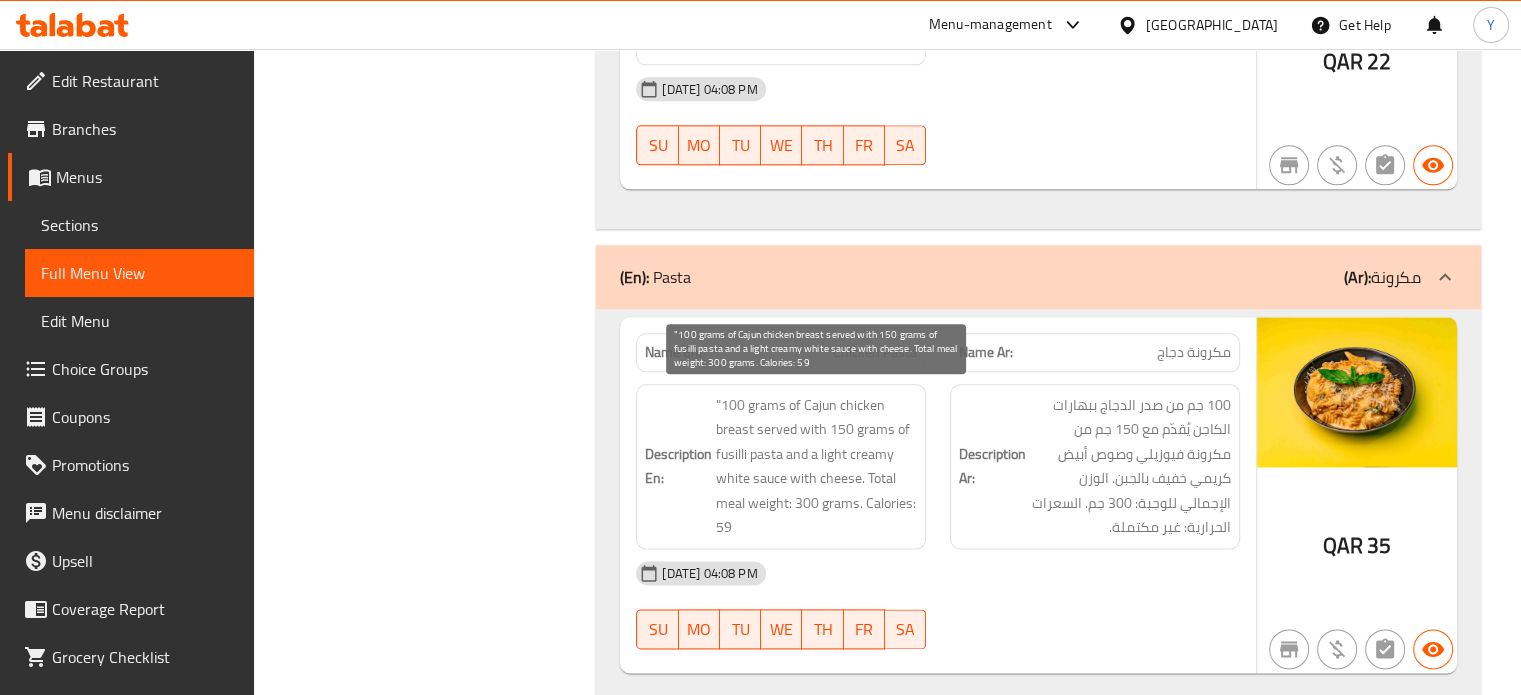 click on ""100 grams of Cajun chicken breast served with 150 grams of fusilli pasta and a light creamy white sauce with cheese.
Total meal weight: 300 grams.
Calories: 59" at bounding box center (816, 466) 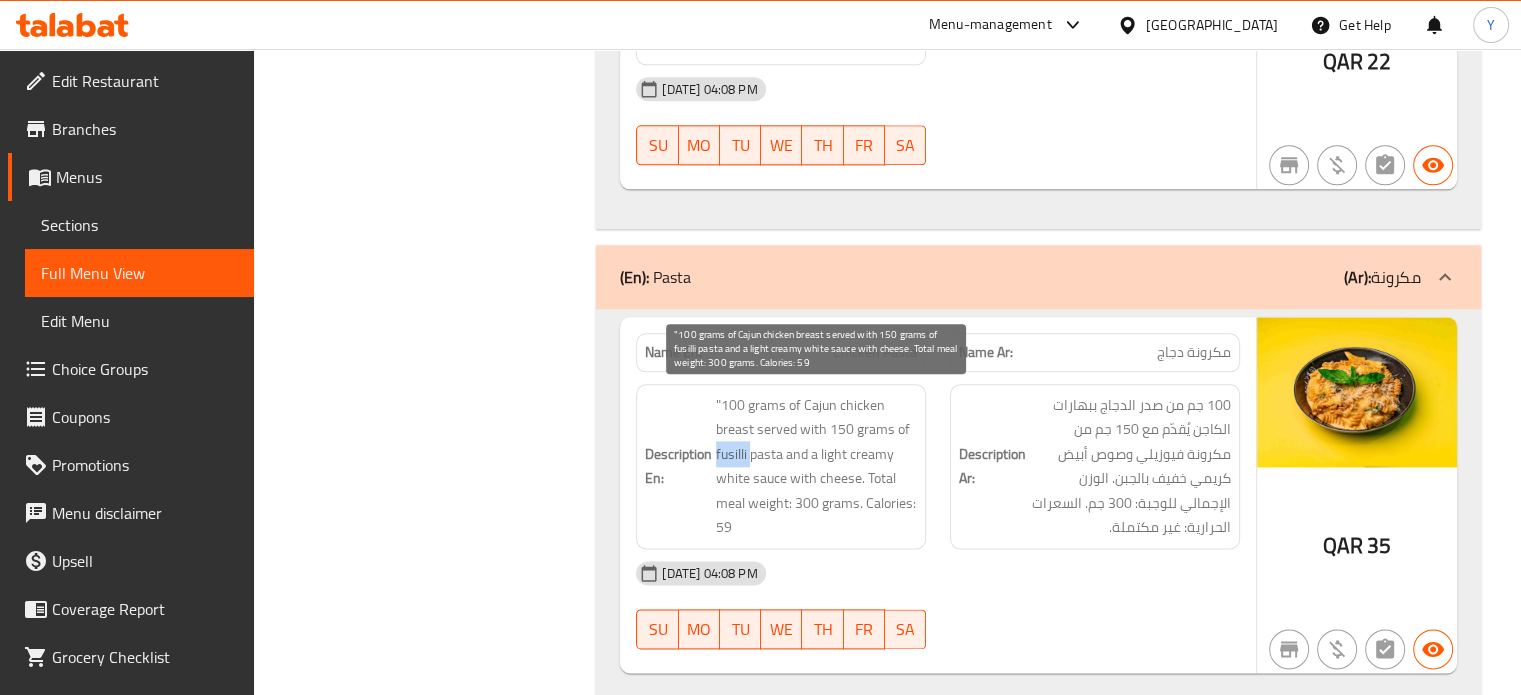click on ""100 grams of Cajun chicken breast served with 150 grams of fusilli pasta and a light creamy white sauce with cheese.
Total meal weight: 300 grams.
Calories: 59" at bounding box center (816, 466) 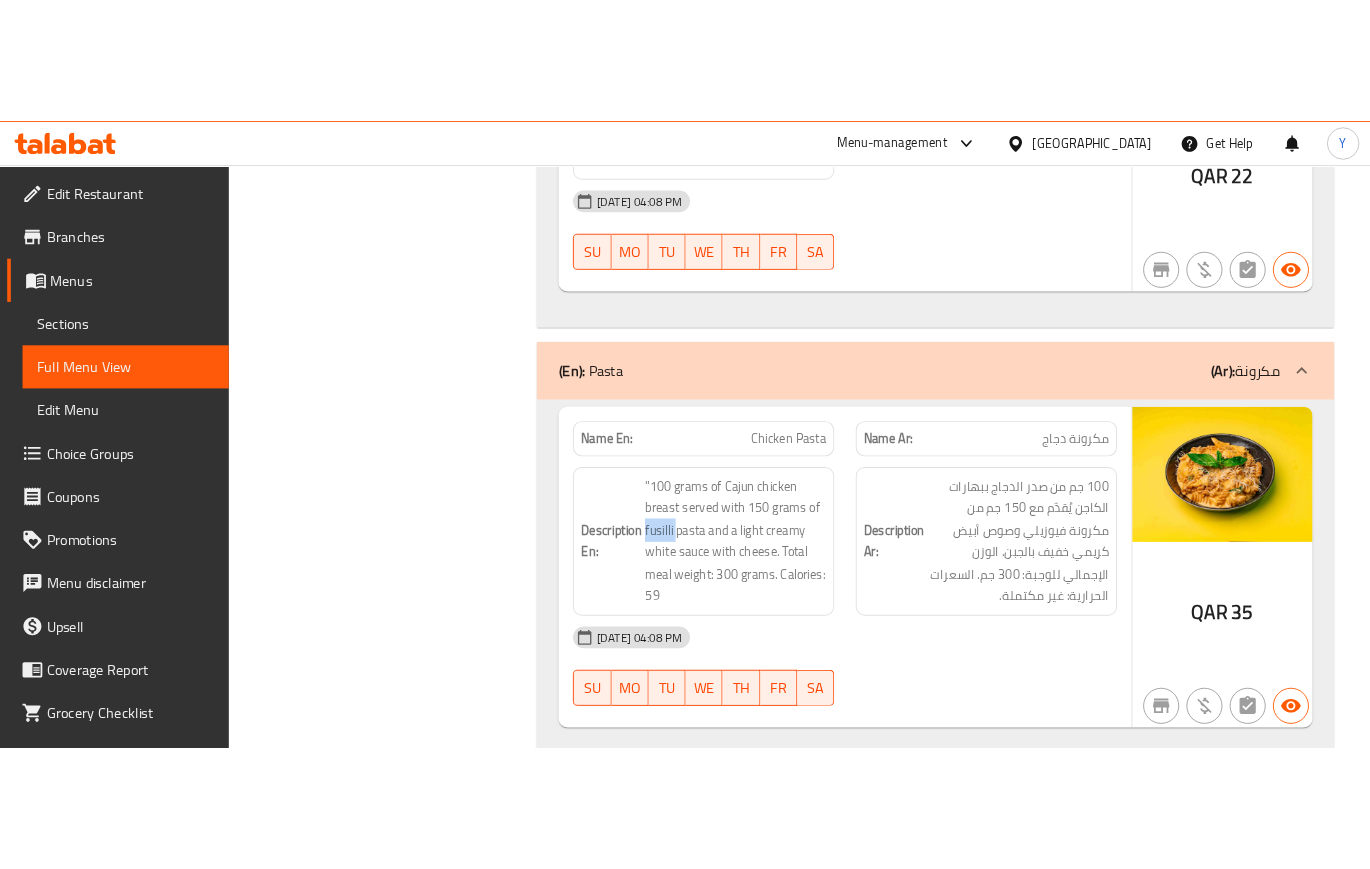 scroll, scrollTop: 2459, scrollLeft: 0, axis: vertical 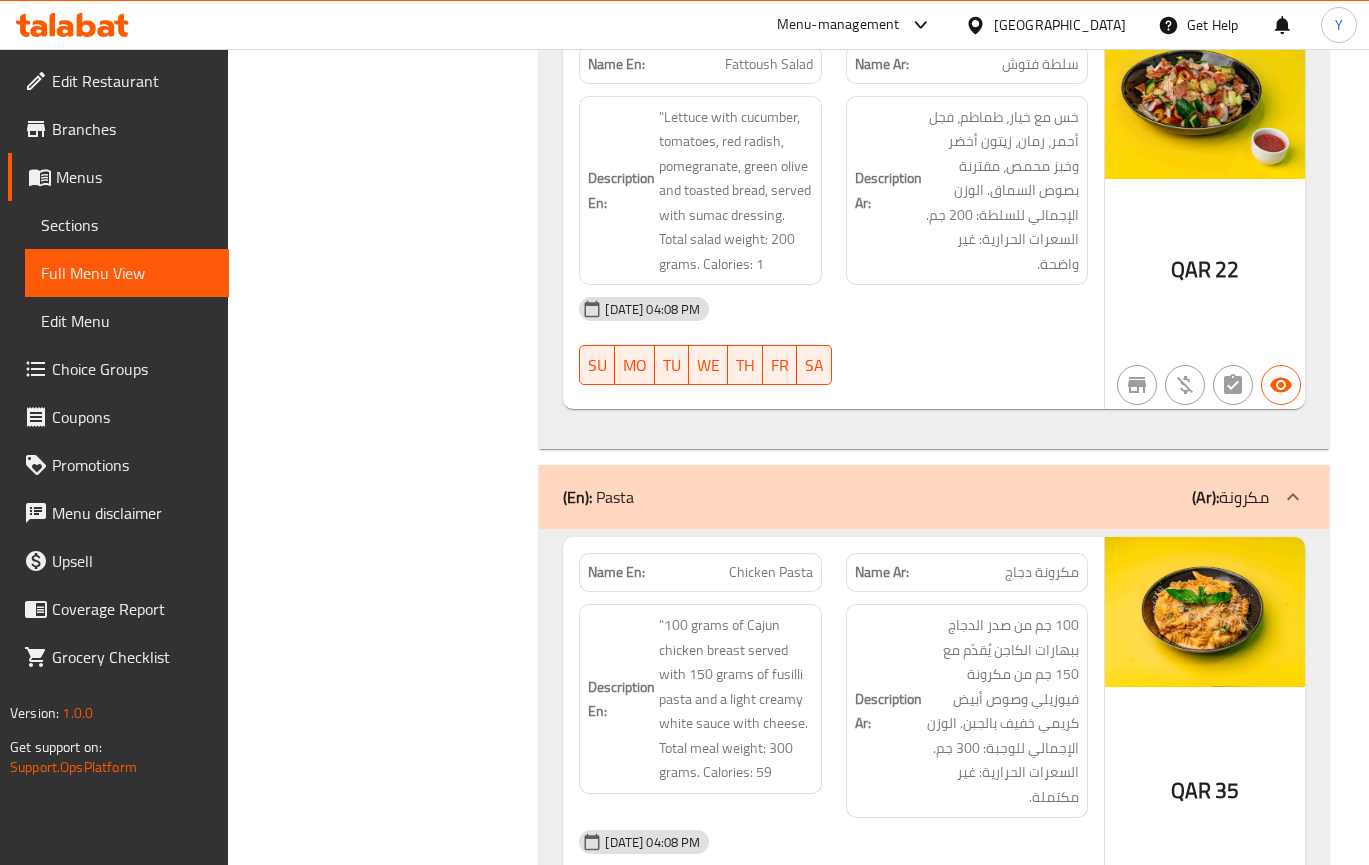 click on "11-07-2025 04:08 PM SU MO TU WE TH FR SA" at bounding box center (833, -1717) 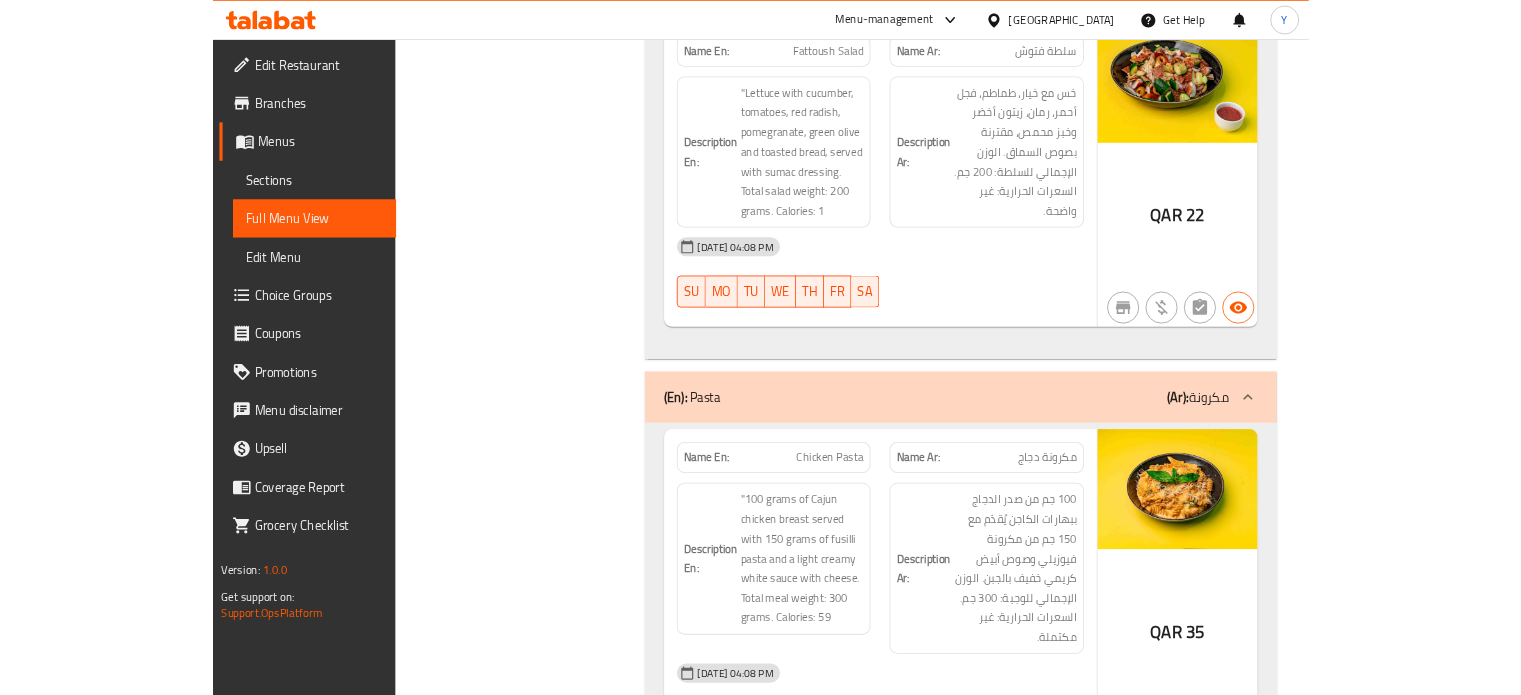 scroll, scrollTop: 2459, scrollLeft: 0, axis: vertical 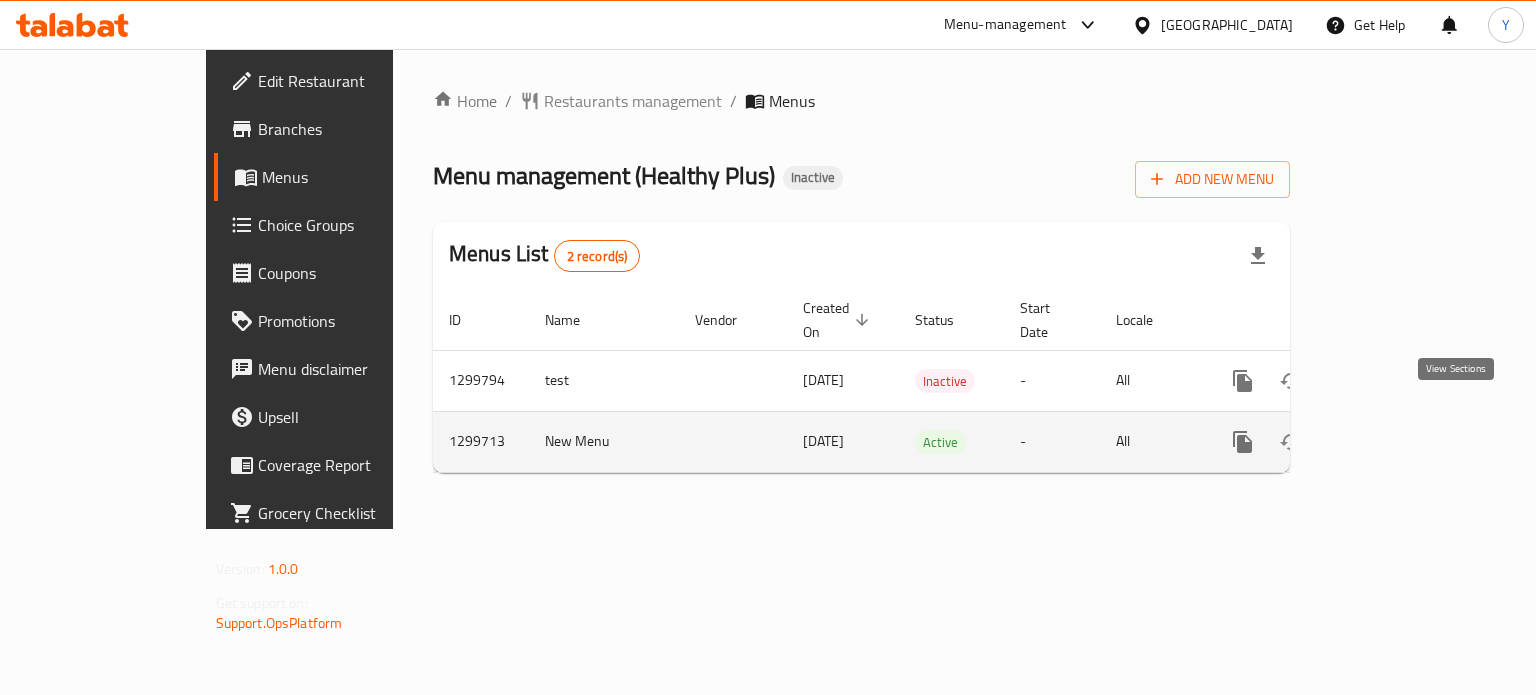 click at bounding box center [1387, 442] 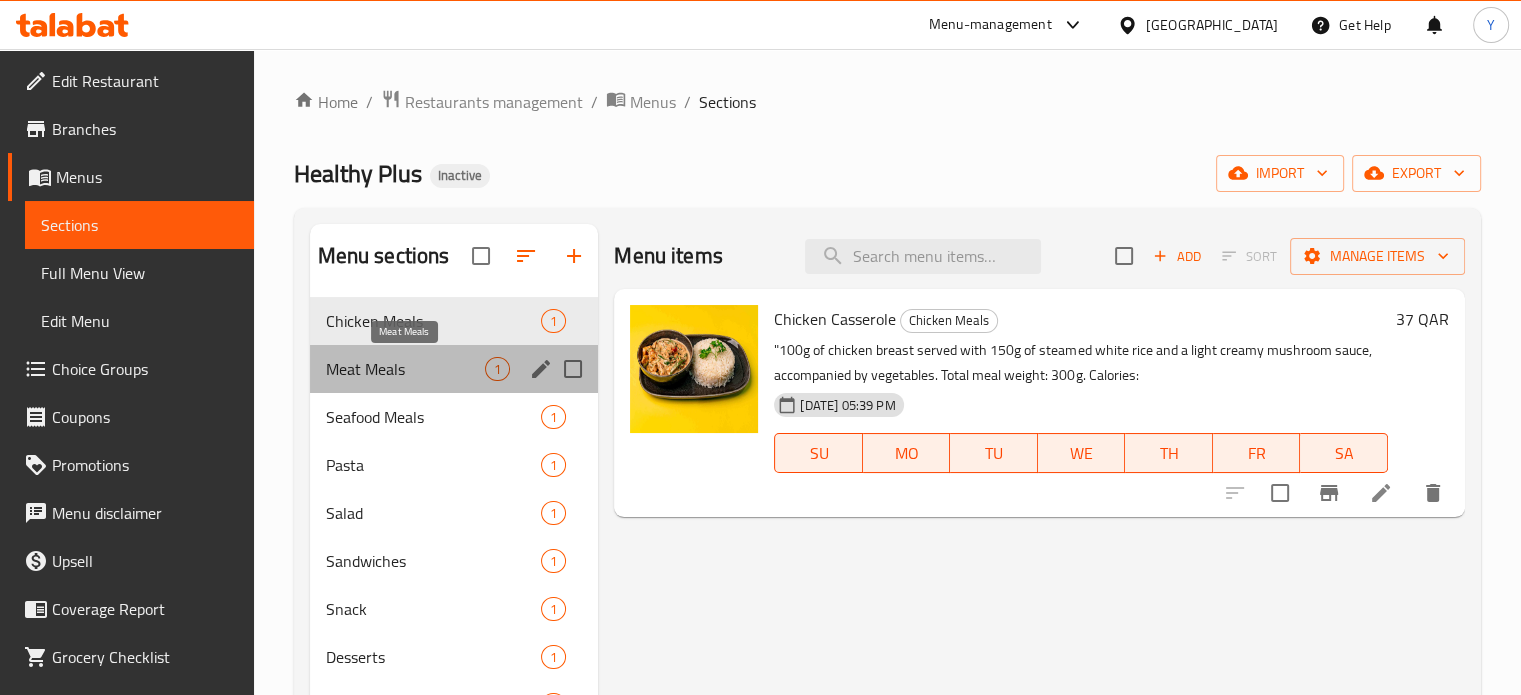 click on "Meat Meals" at bounding box center [406, 369] 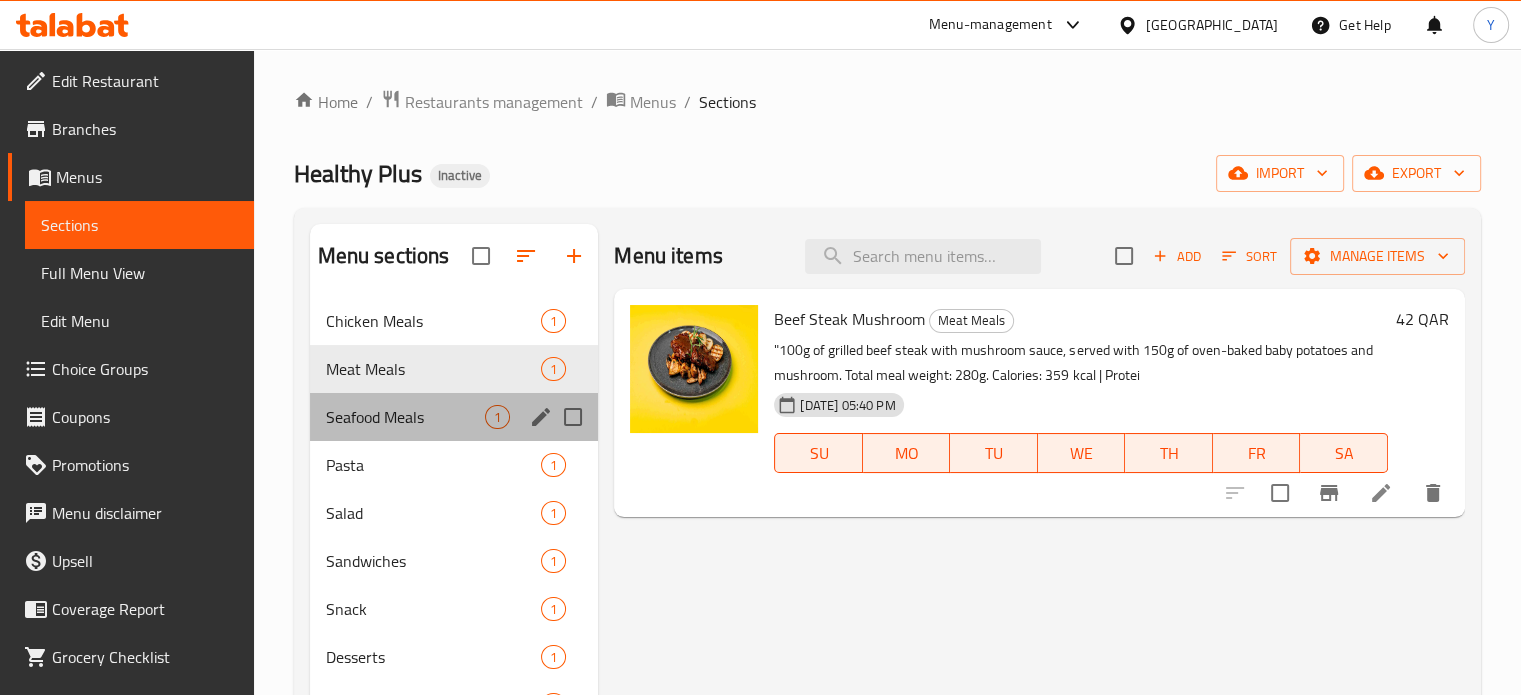 click on "Seafood Meals 1" at bounding box center [454, 417] 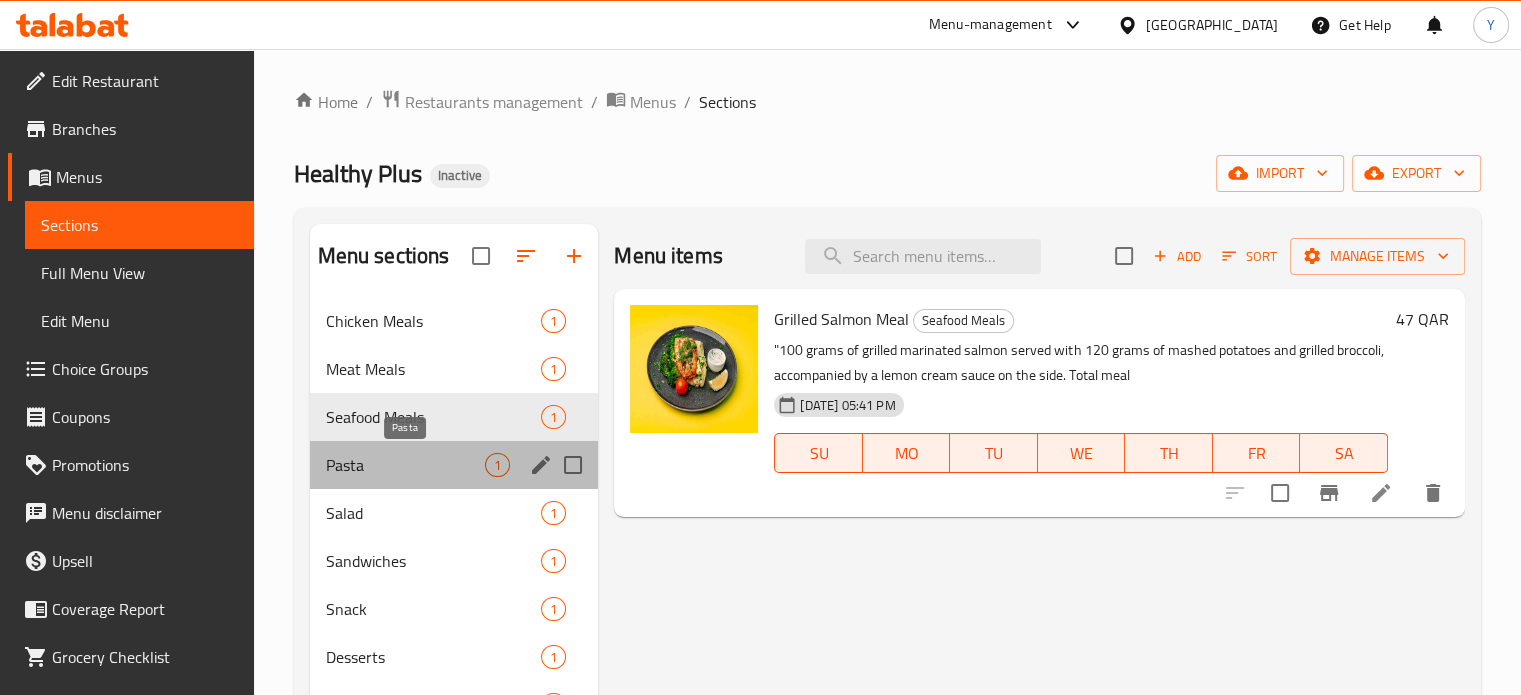click on "Pasta" at bounding box center (406, 465) 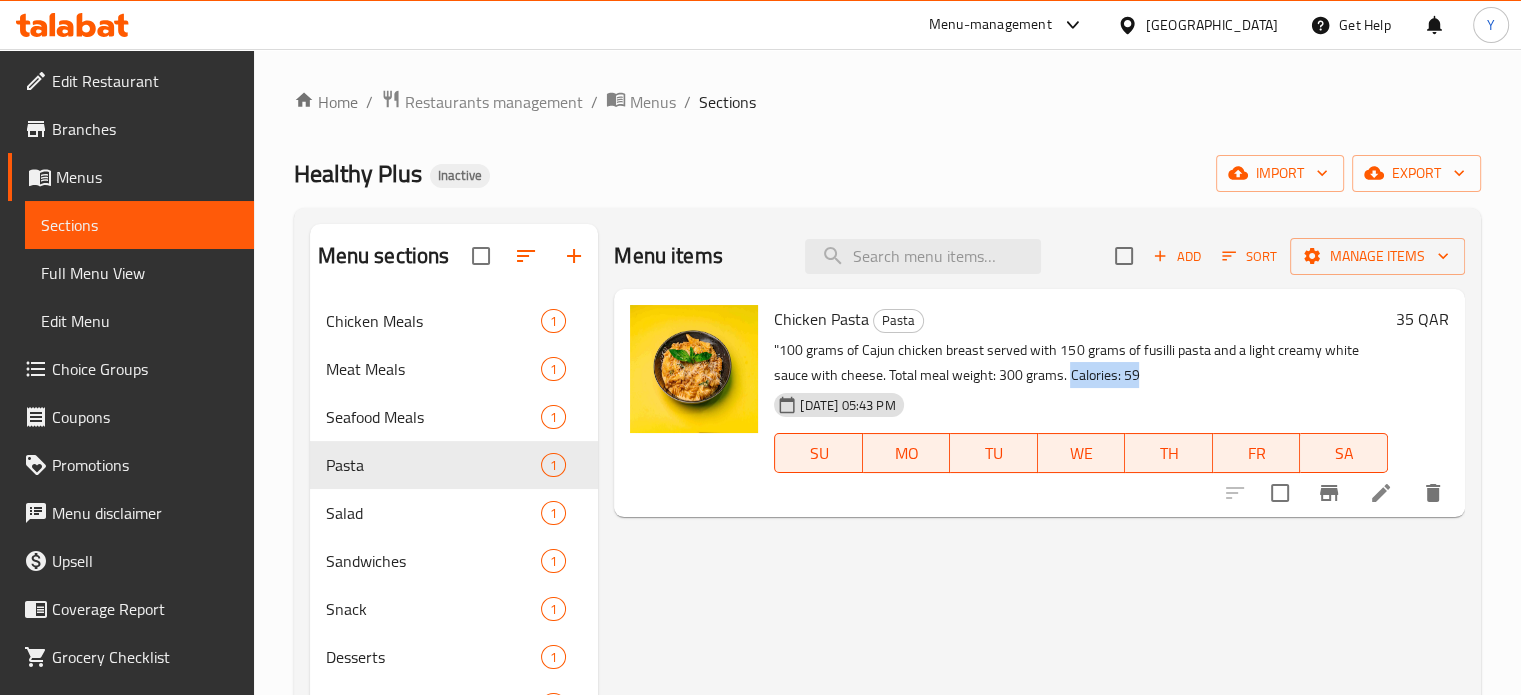 drag, startPoint x: 1032, startPoint y: 375, endPoint x: 1128, endPoint y: 380, distance: 96.13012 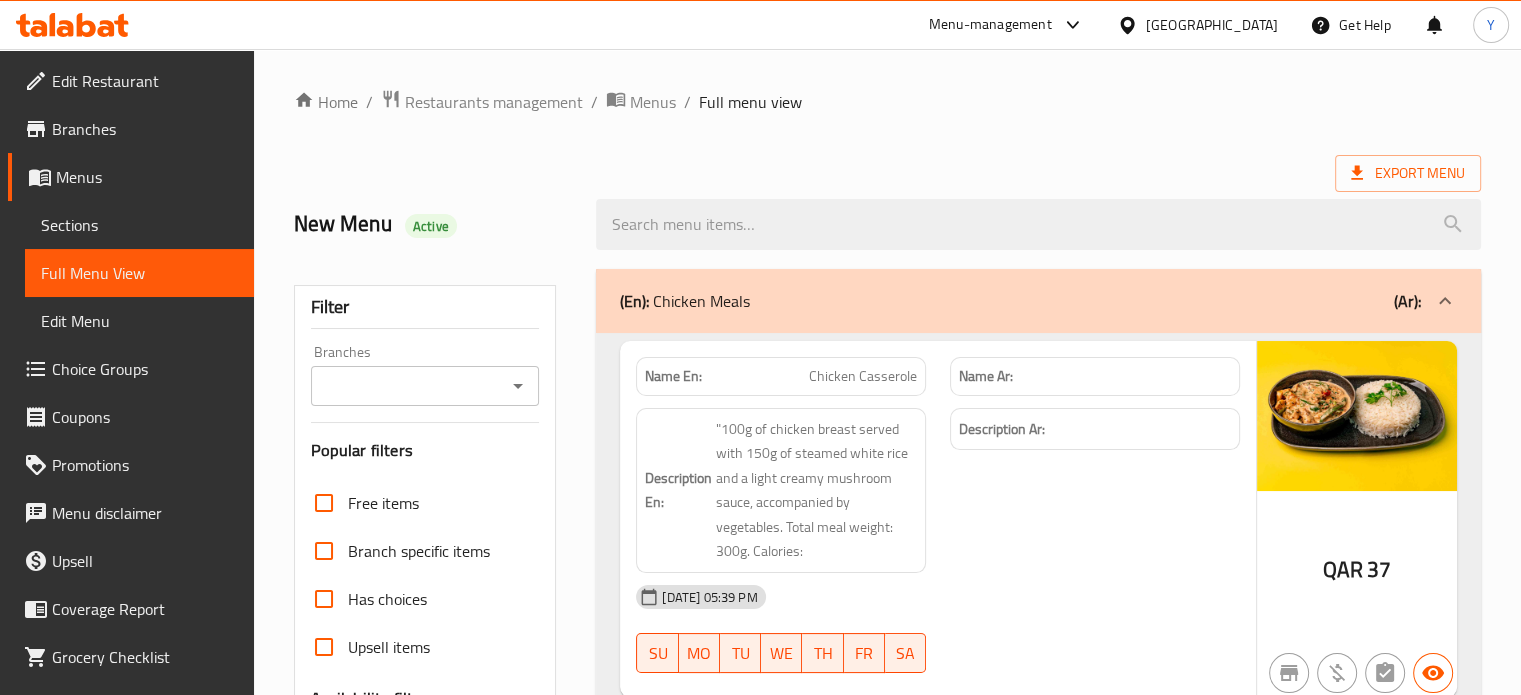 click on "[DATE] 05:39 PM" at bounding box center [938, 597] 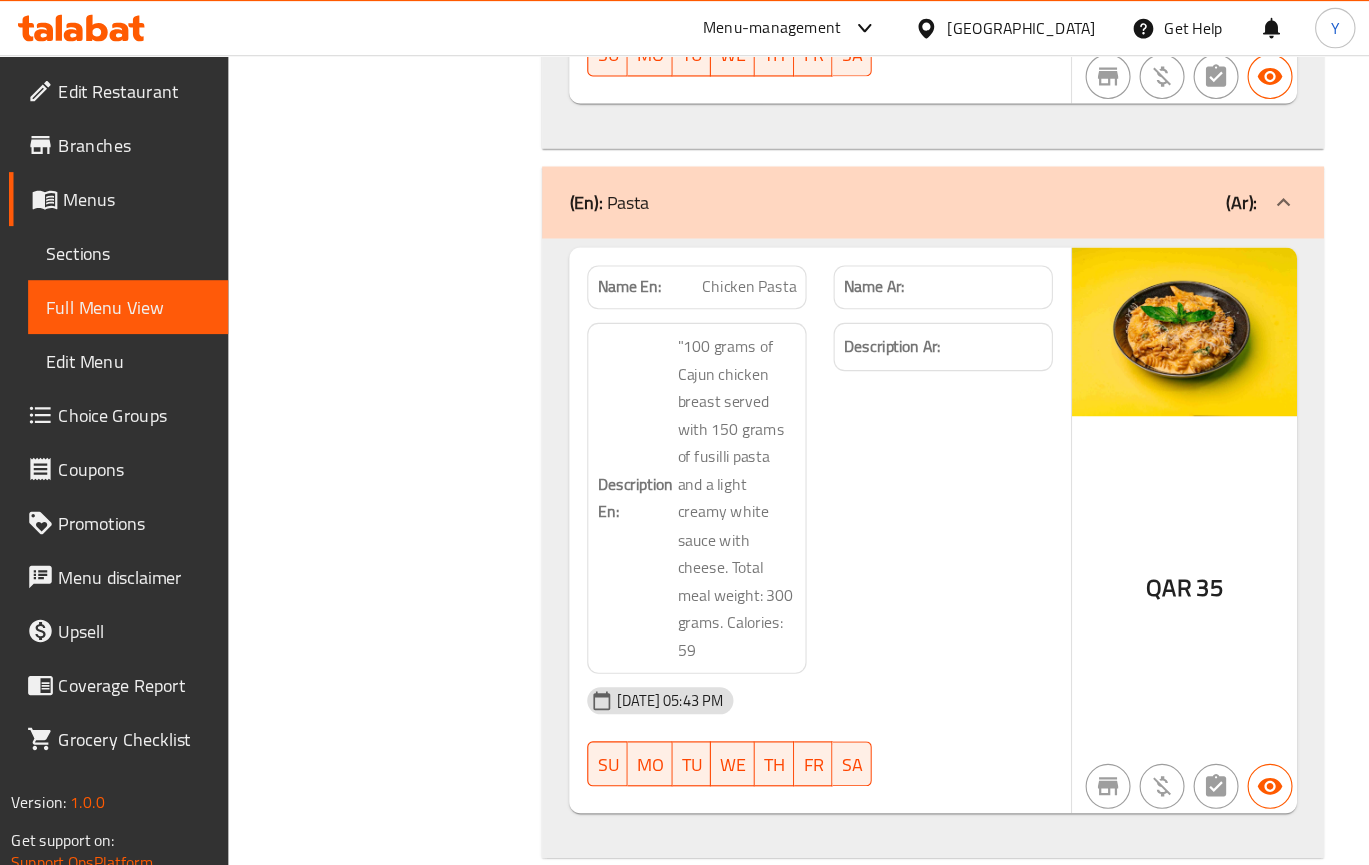 scroll, scrollTop: 1962, scrollLeft: 0, axis: vertical 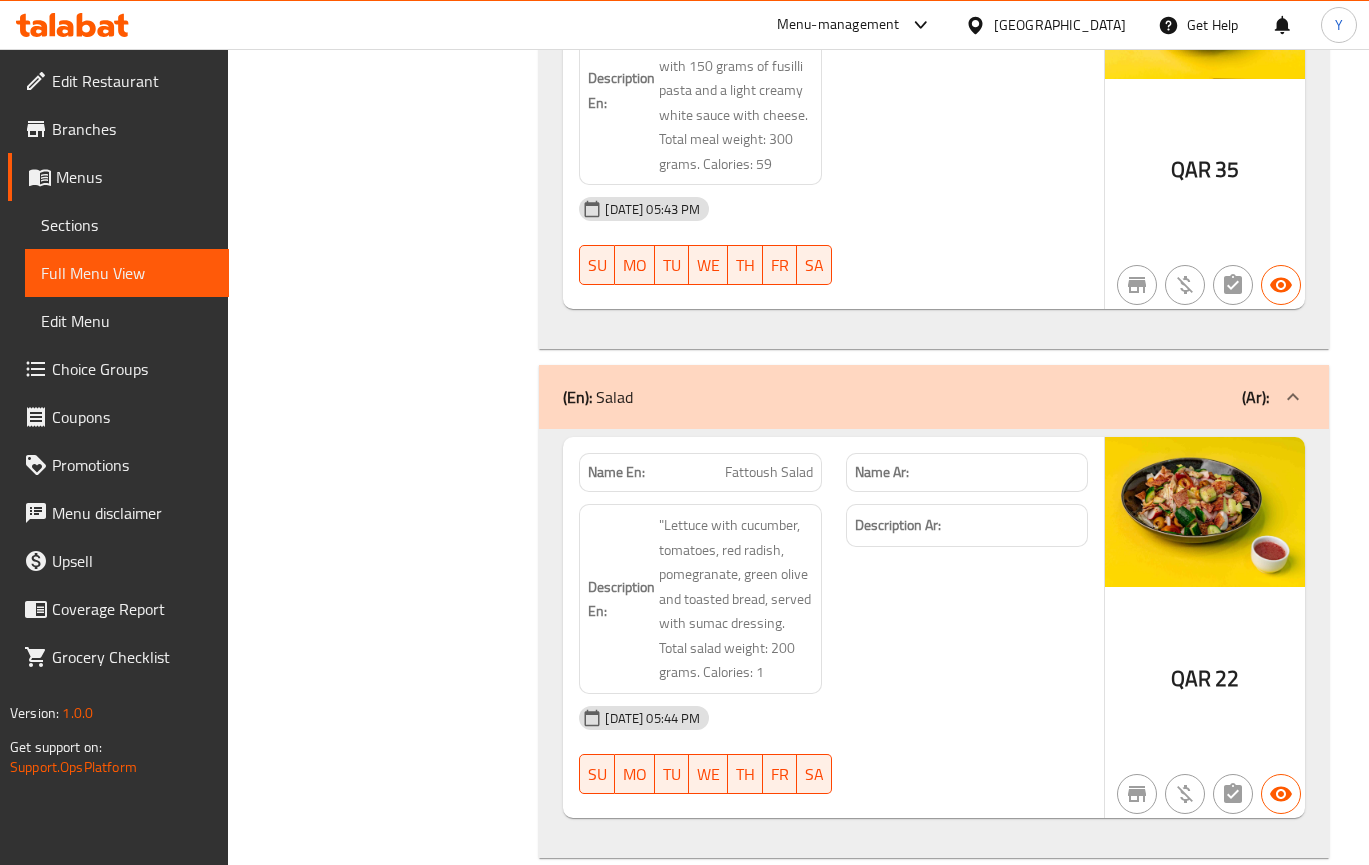 drag, startPoint x: 1107, startPoint y: 29, endPoint x: 413, endPoint y: 537, distance: 860.05817 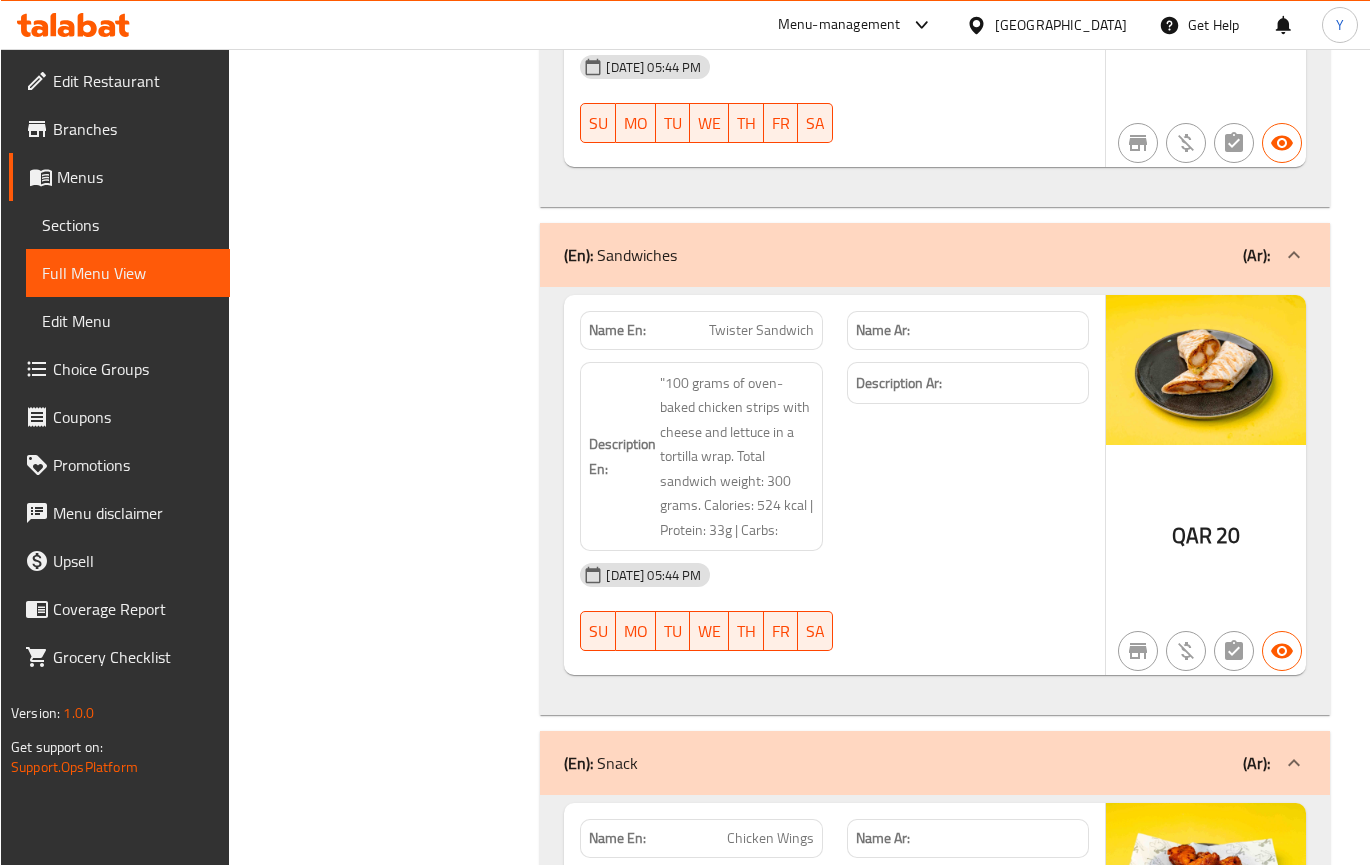 scroll, scrollTop: 2662, scrollLeft: 0, axis: vertical 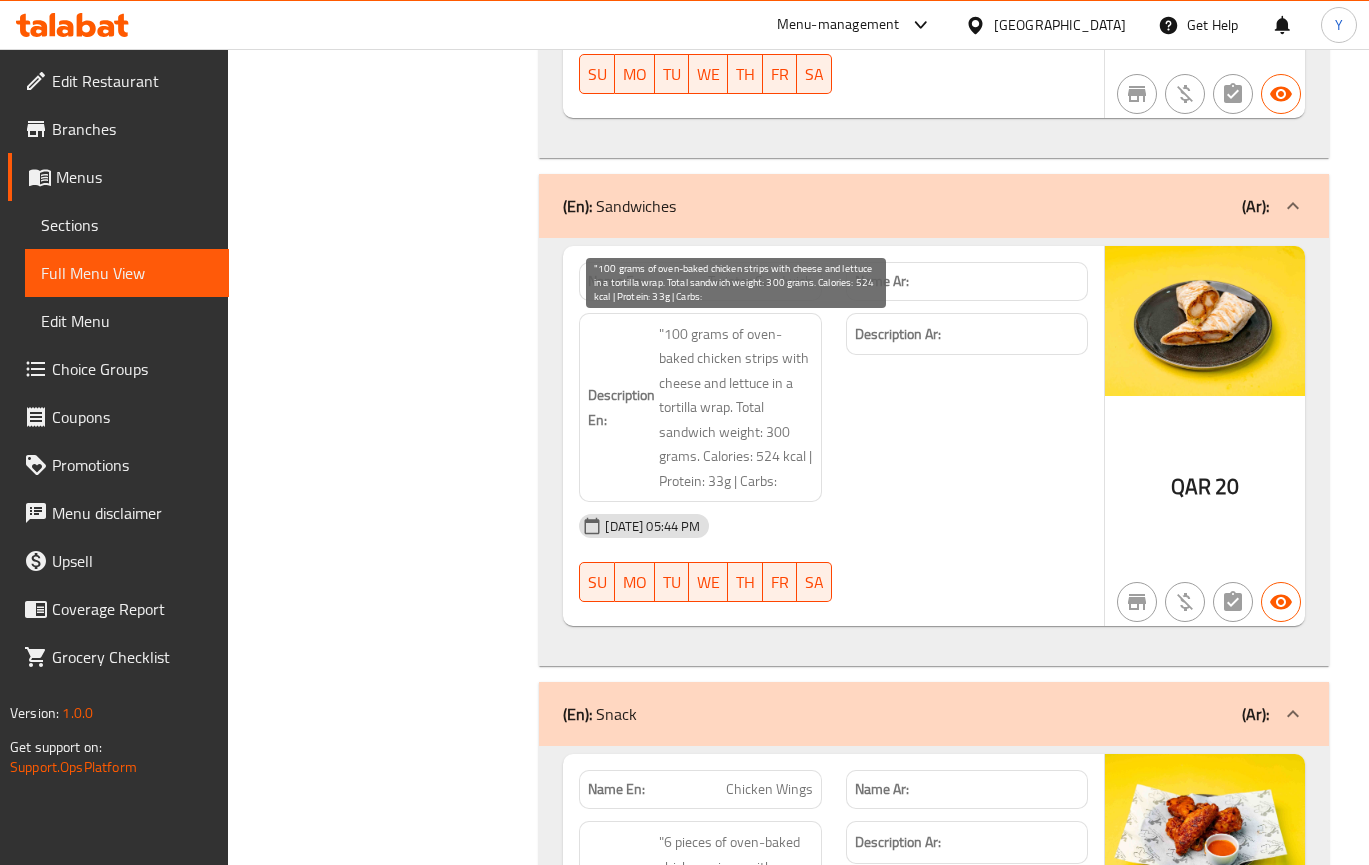 click on ""100 grams of oven-baked chicken strips with cheese and lettuce in a tortilla wrap.
Total sandwich weight: 300 grams.
Calories: 524 kcal | Protein: 33g | Carbs:" at bounding box center (735, 408) 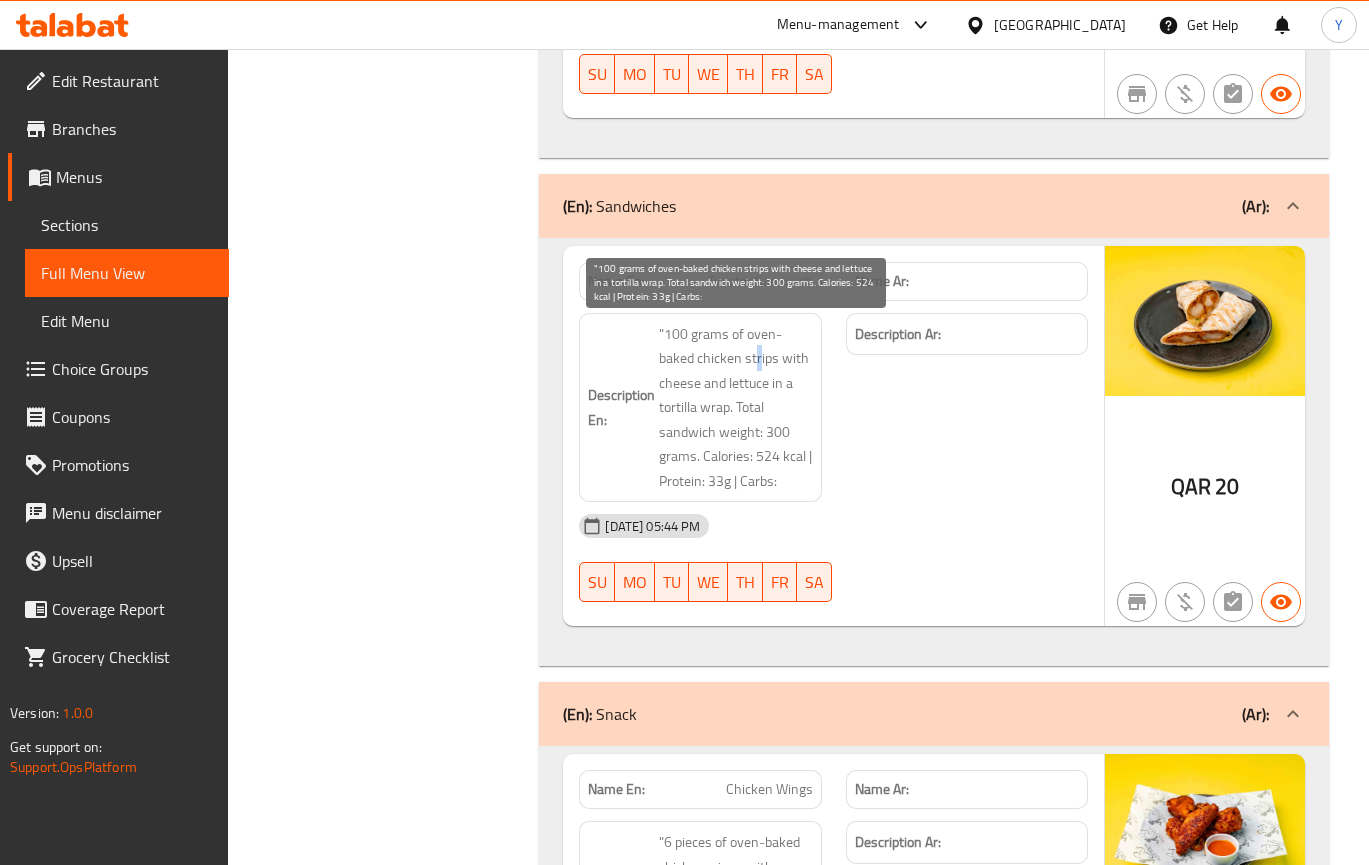 click on ""100 grams of oven-baked chicken strips with cheese and lettuce in a tortilla wrap.
Total sandwich weight: 300 grams.
Calories: 524 kcal | Protein: 33g | Carbs:" at bounding box center (735, 408) 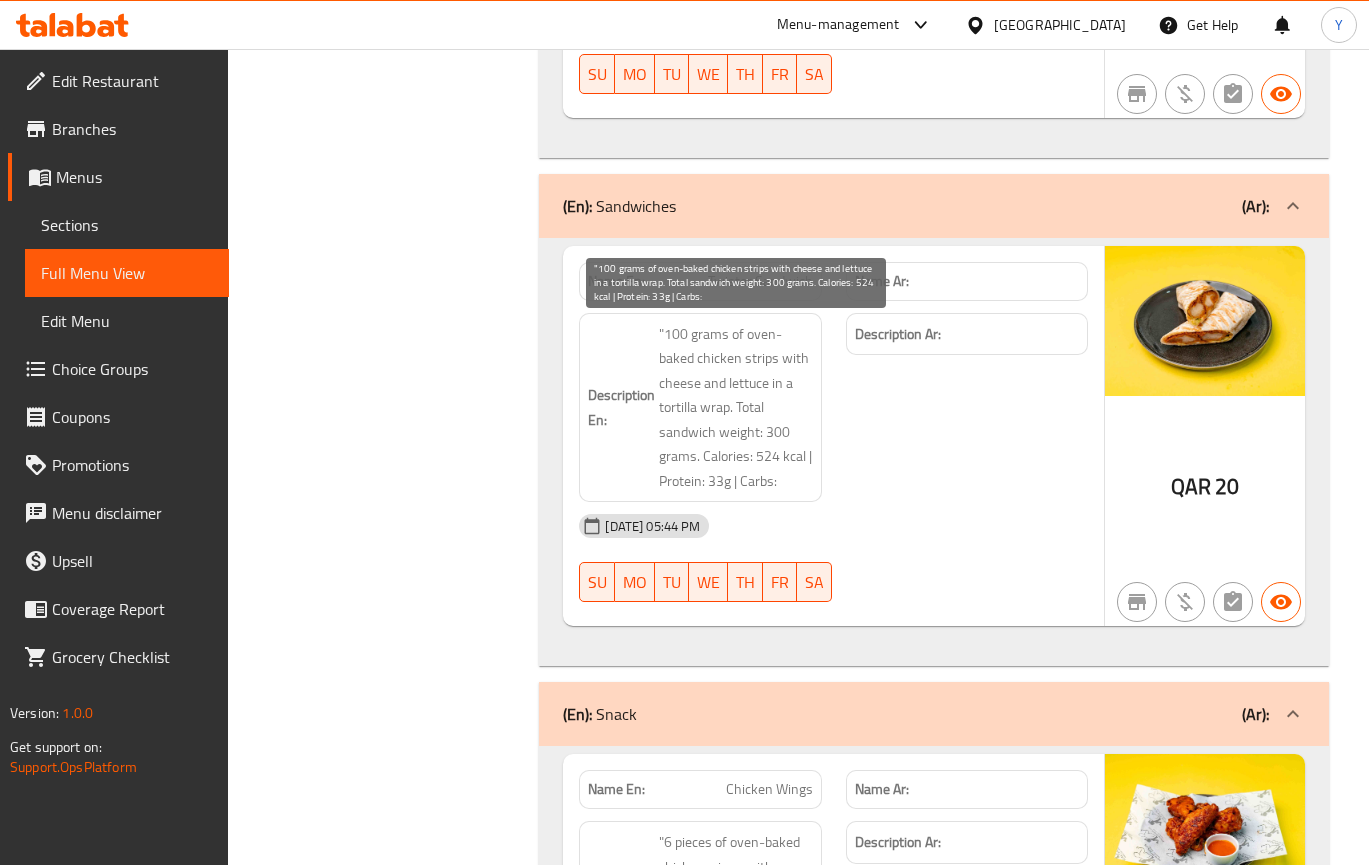 click on ""100 grams of oven-baked chicken strips with cheese and lettuce in a tortilla wrap.
Total sandwich weight: 300 grams.
Calories: 524 kcal | Protein: 33g | Carbs:" at bounding box center [735, 408] 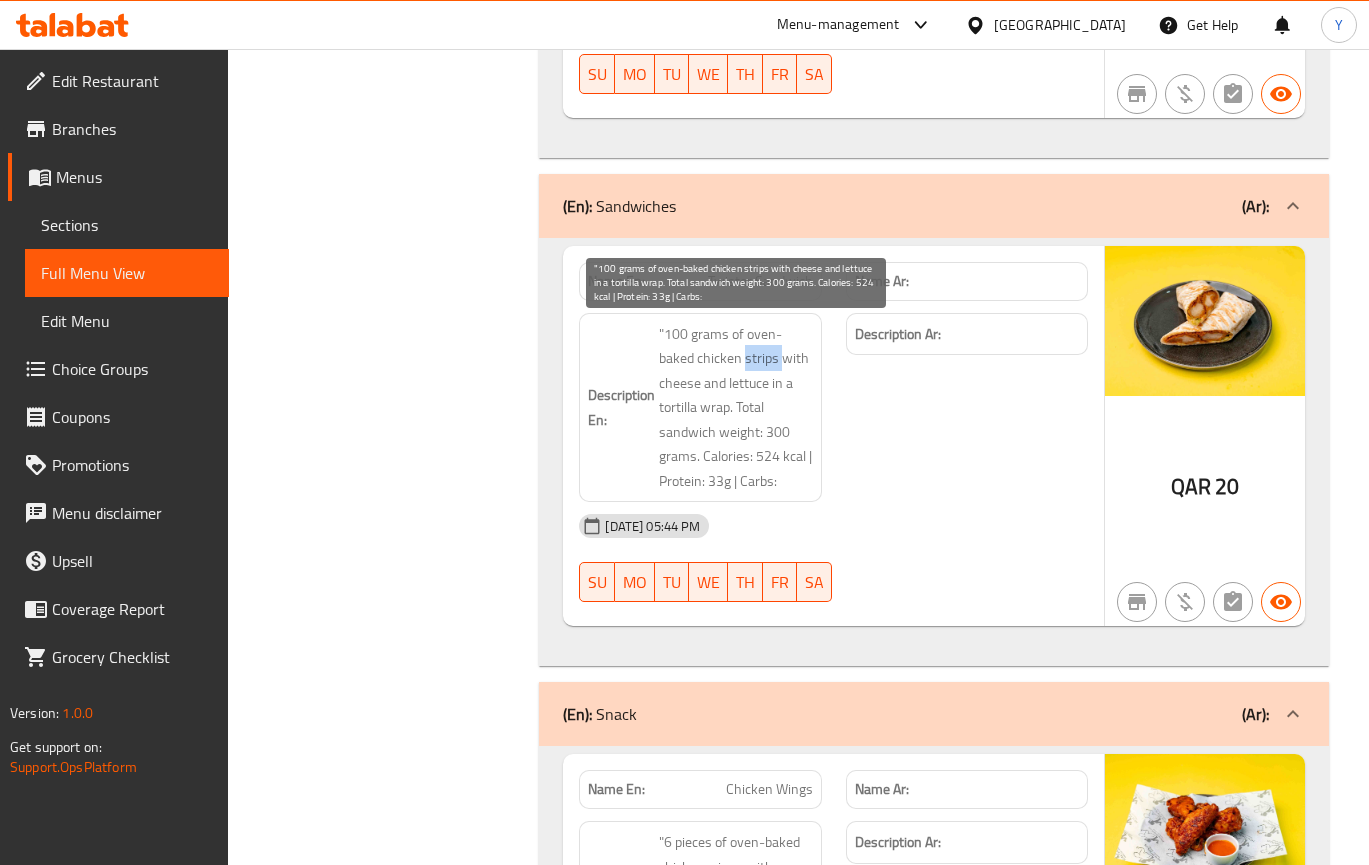 click on ""100 grams of oven-baked chicken strips with cheese and lettuce in a tortilla wrap.
Total sandwich weight: 300 grams.
Calories: 524 kcal | Protein: 33g | Carbs:" at bounding box center (735, 408) 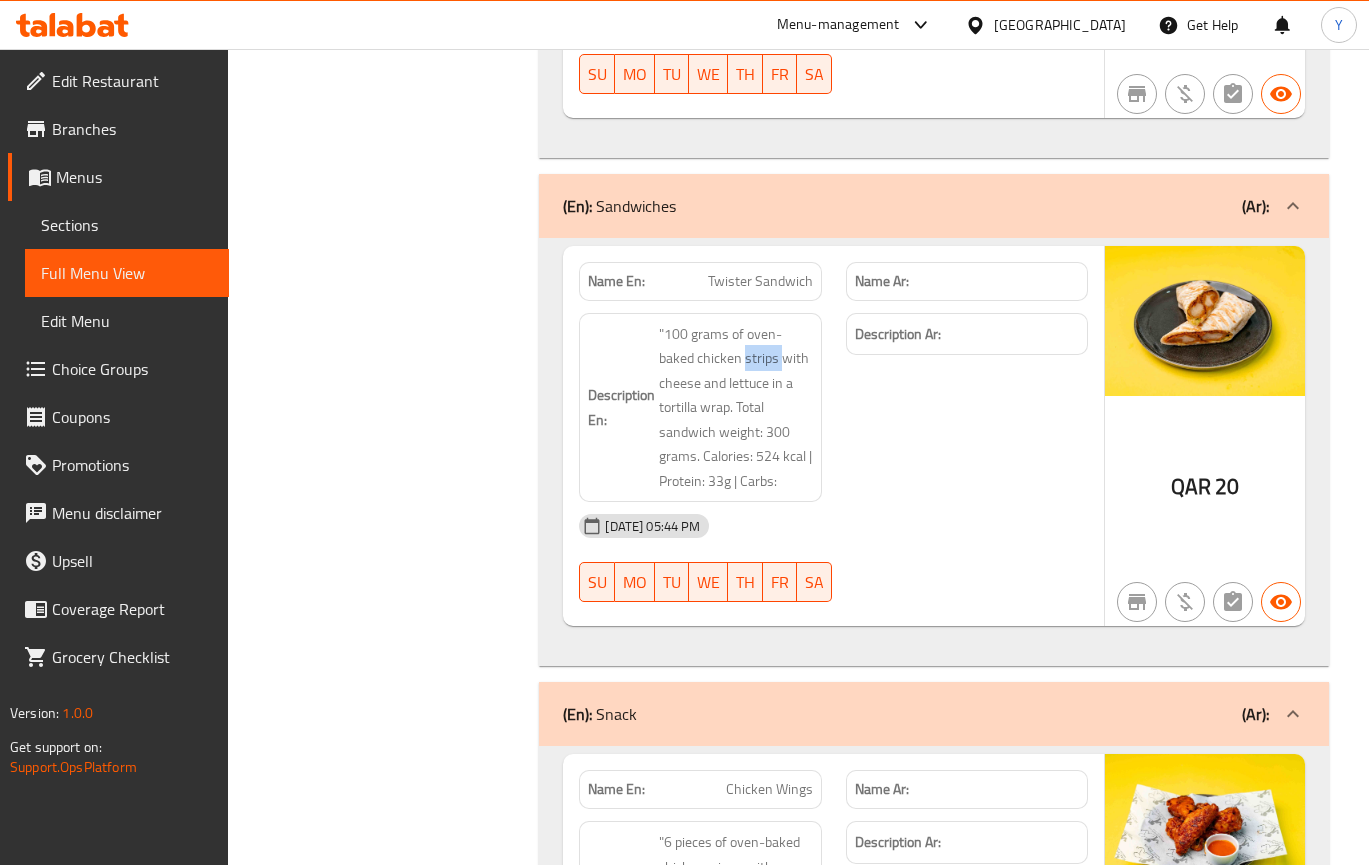 click 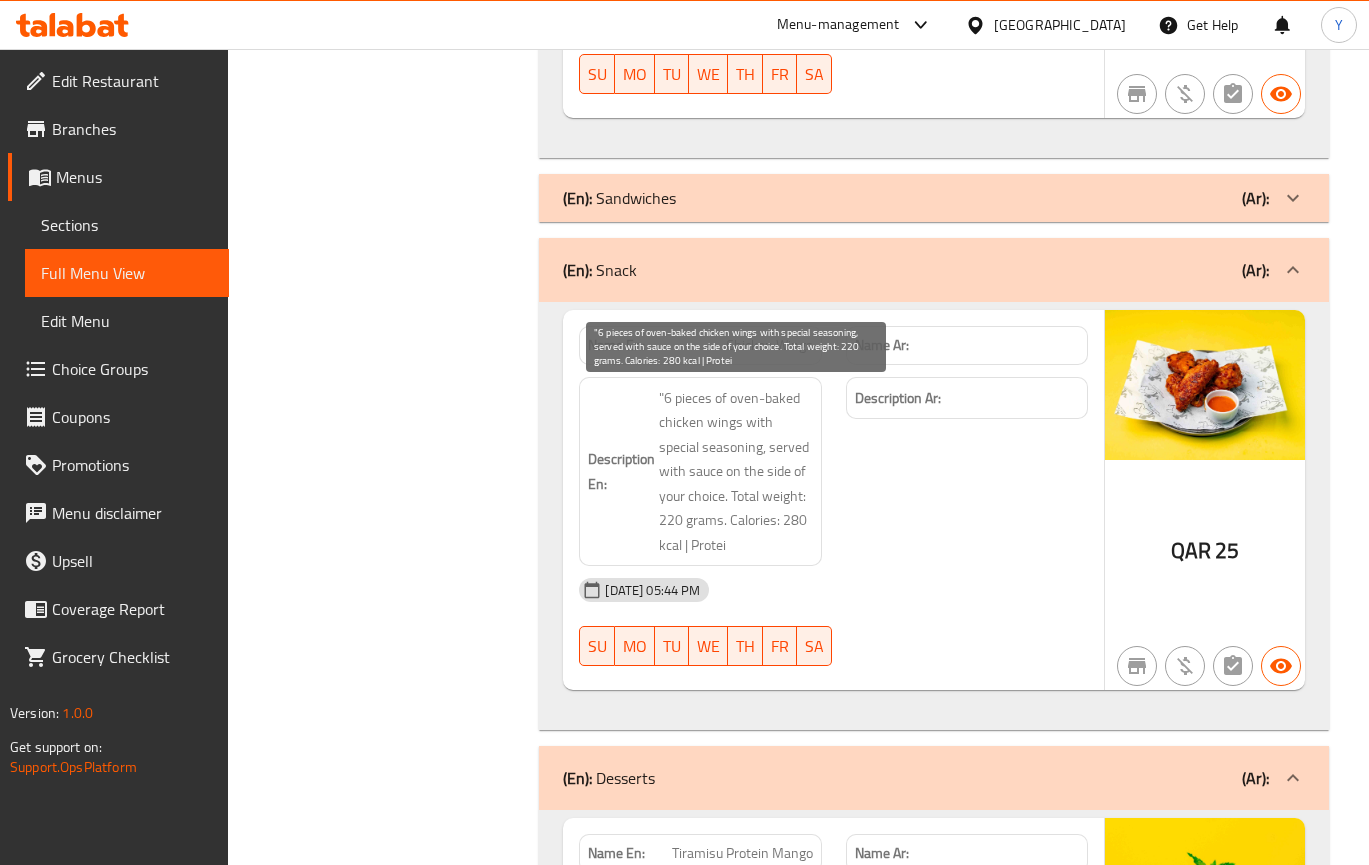 click on ""6 pieces of oven-baked chicken wings with special seasoning, served with sauce on the side of your choice.
Total weight: 220 grams.
Calories: 280 kcal | Protei" at bounding box center [735, 472] 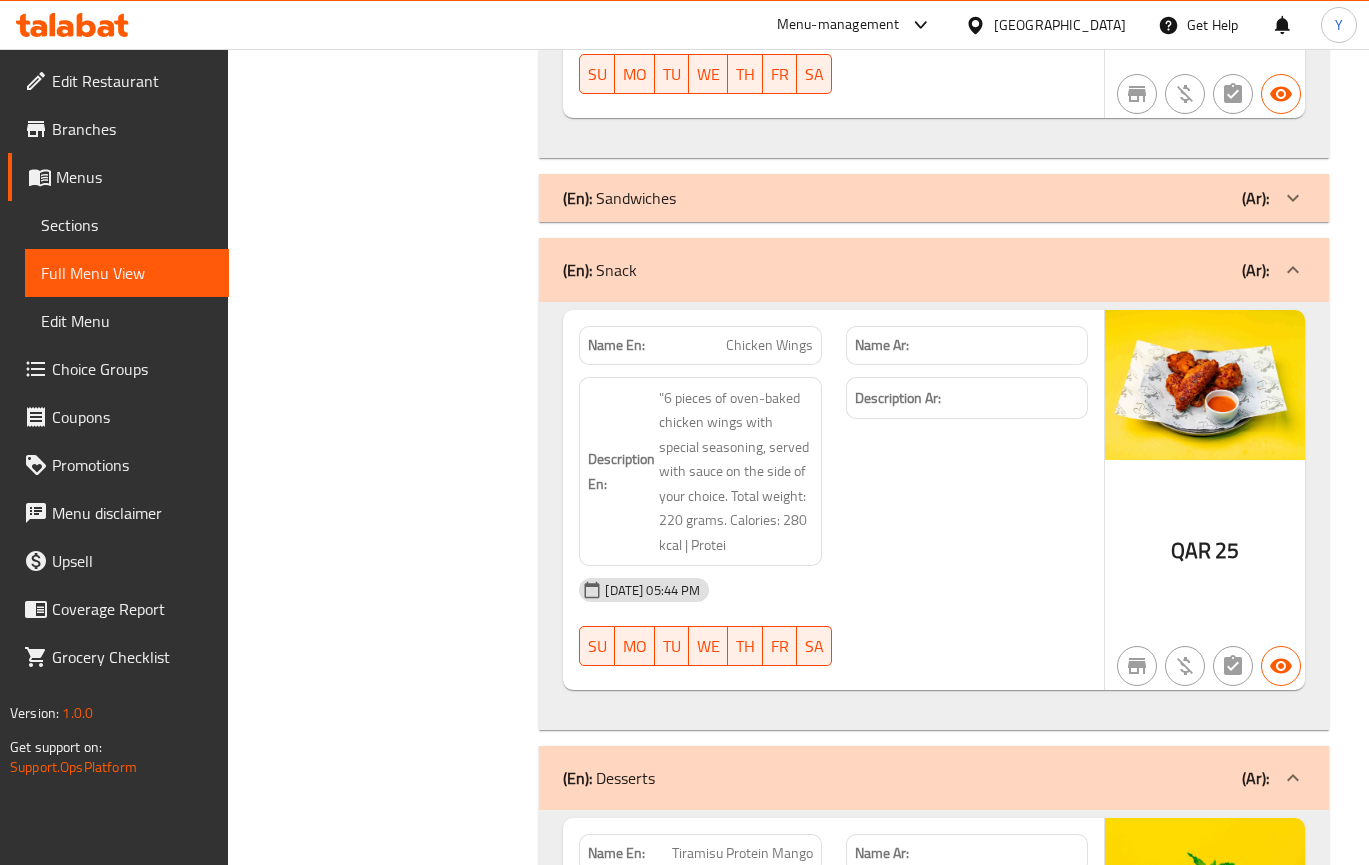 click on "Chicken Wings" at bounding box center [759, -2286] 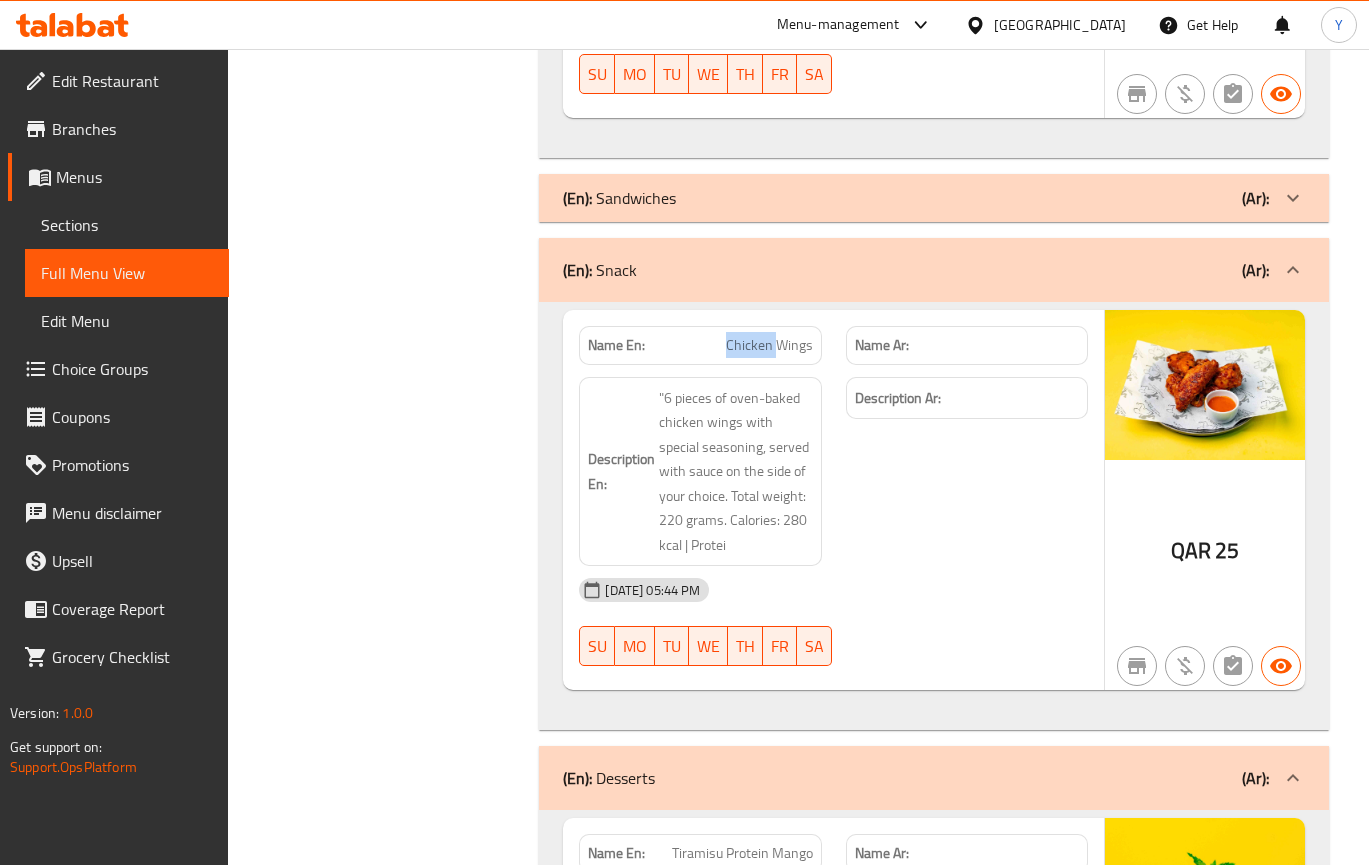 click on "Chicken Wings" at bounding box center [759, -2286] 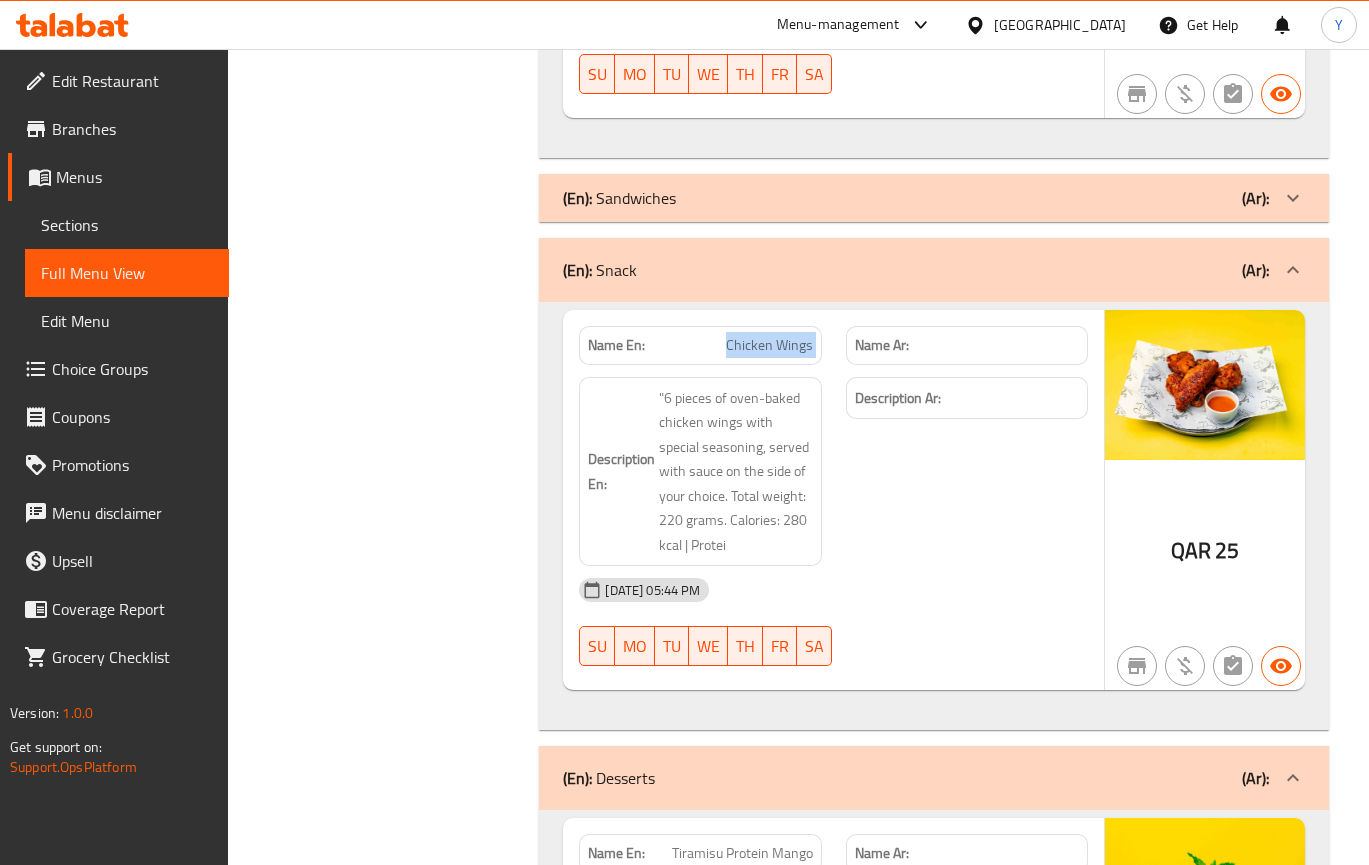click on "Chicken Wings" at bounding box center (759, -2286) 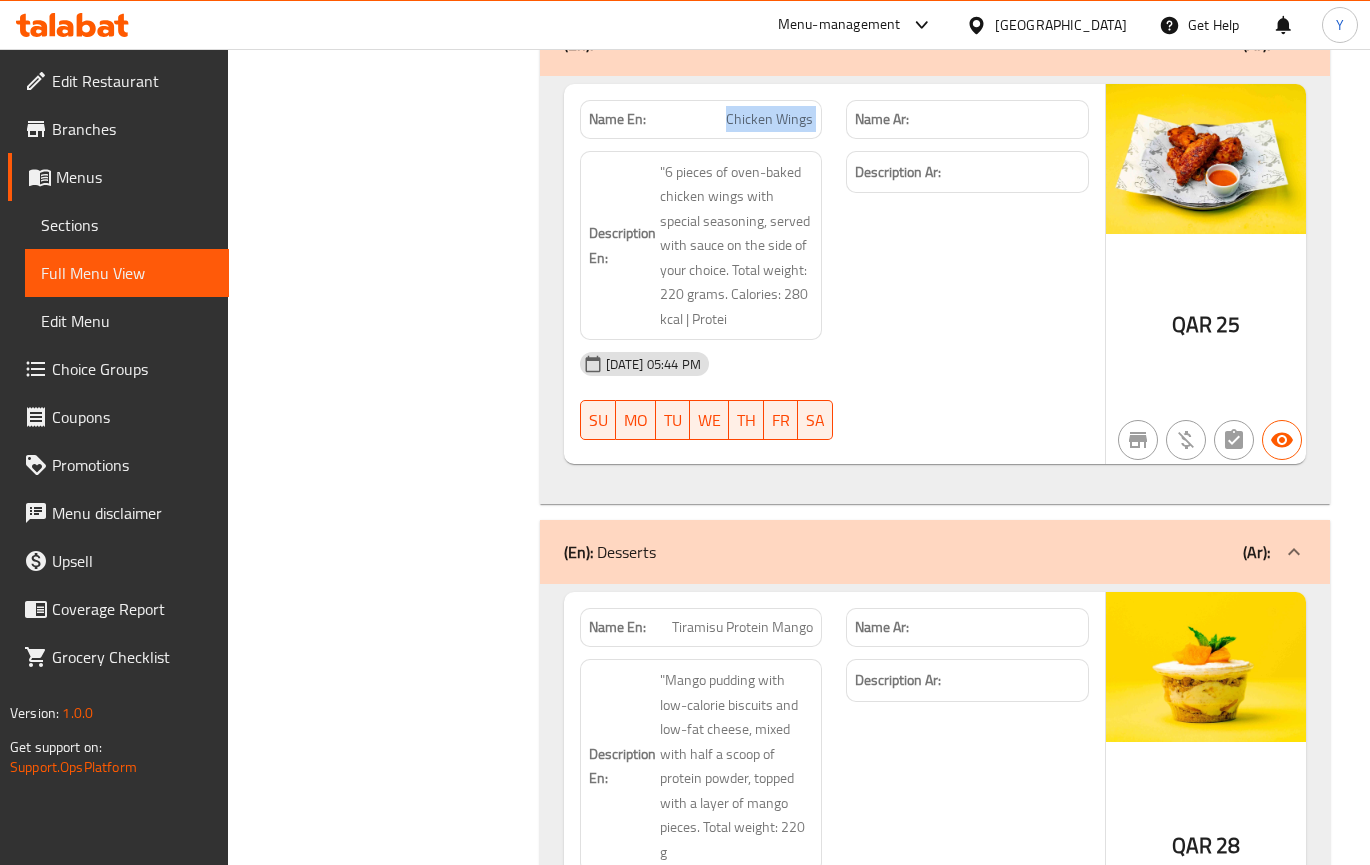 scroll, scrollTop: 2785, scrollLeft: 0, axis: vertical 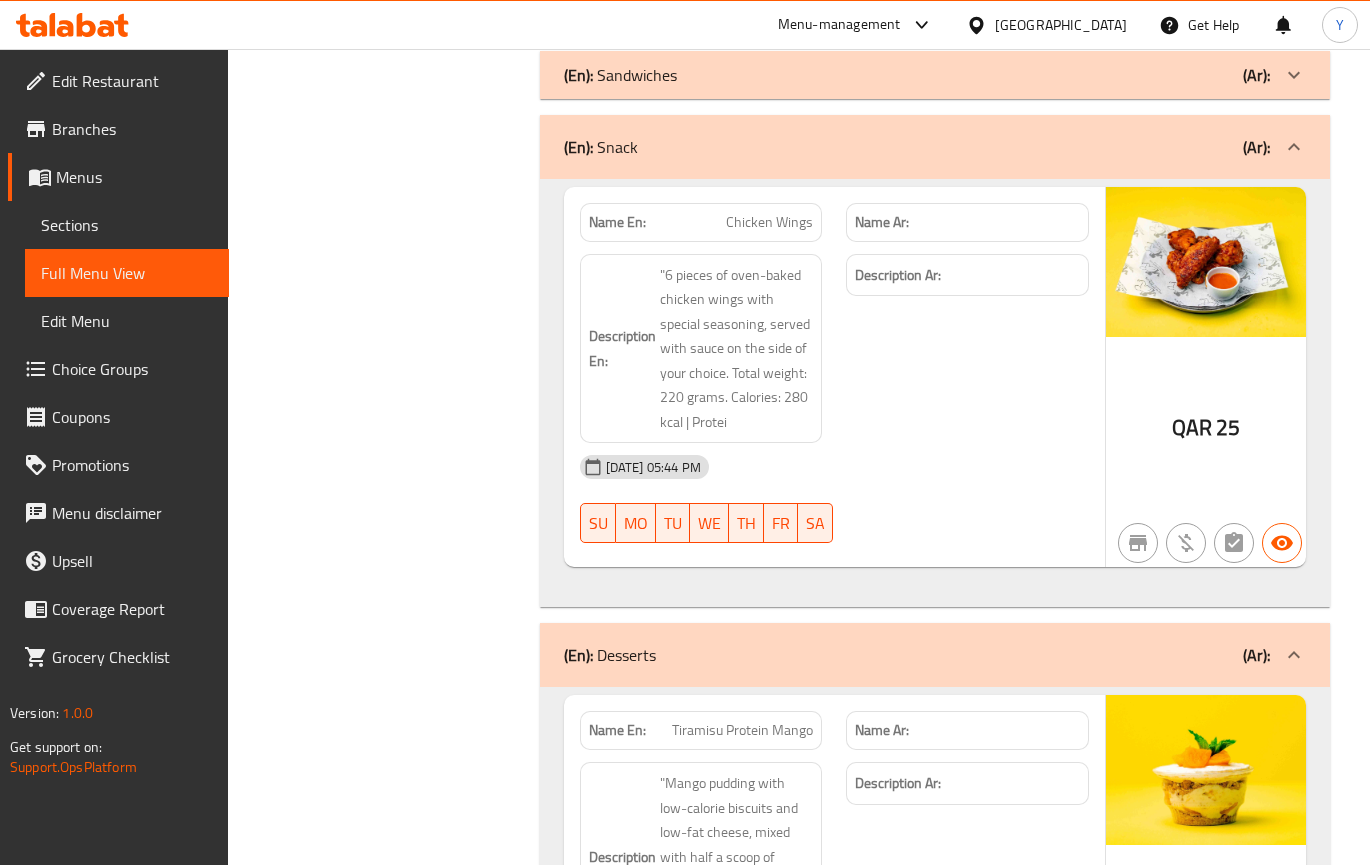click on "[DATE] 05:44 PM SU MO TU WE TH FR SA" at bounding box center [834, -2132] 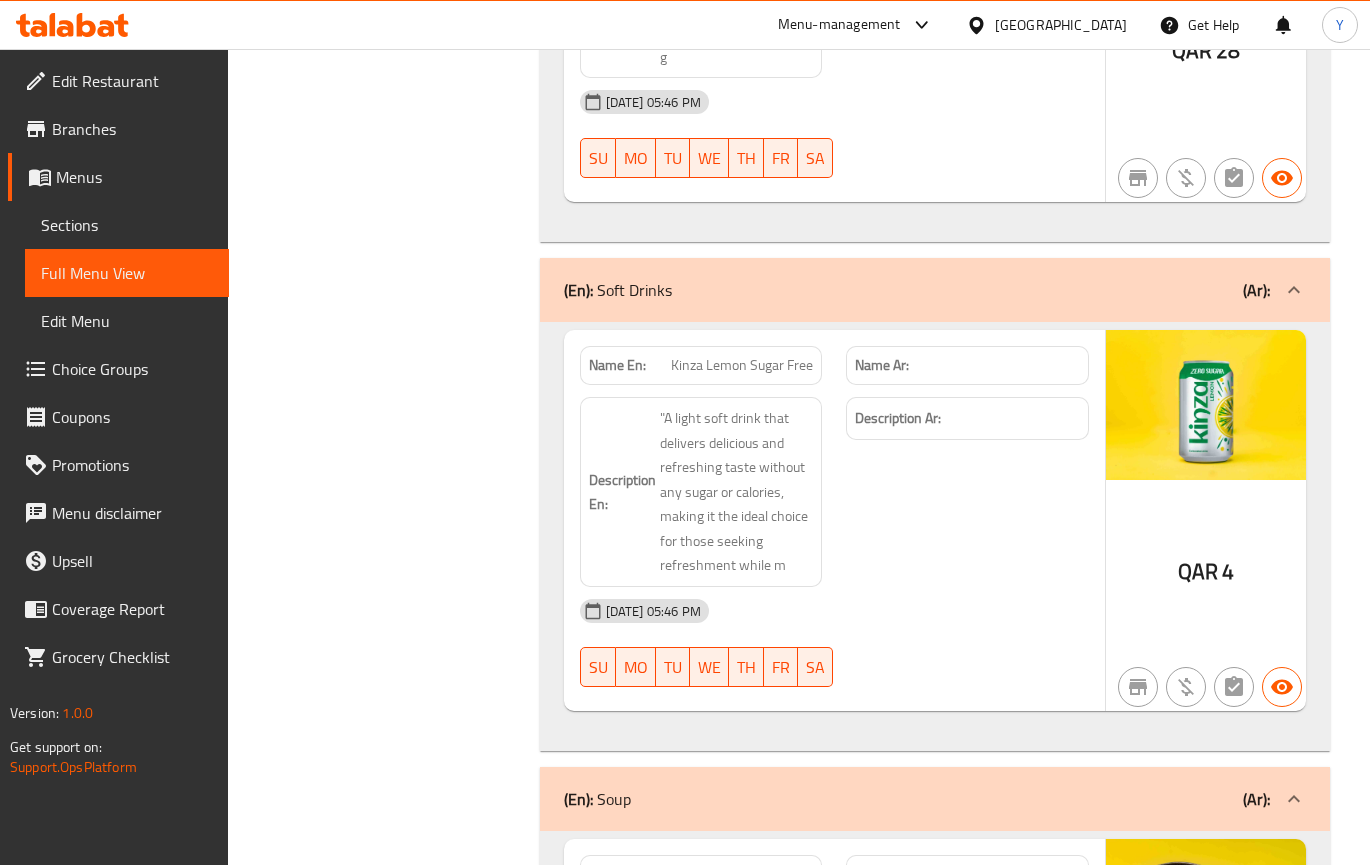 scroll, scrollTop: 3685, scrollLeft: 0, axis: vertical 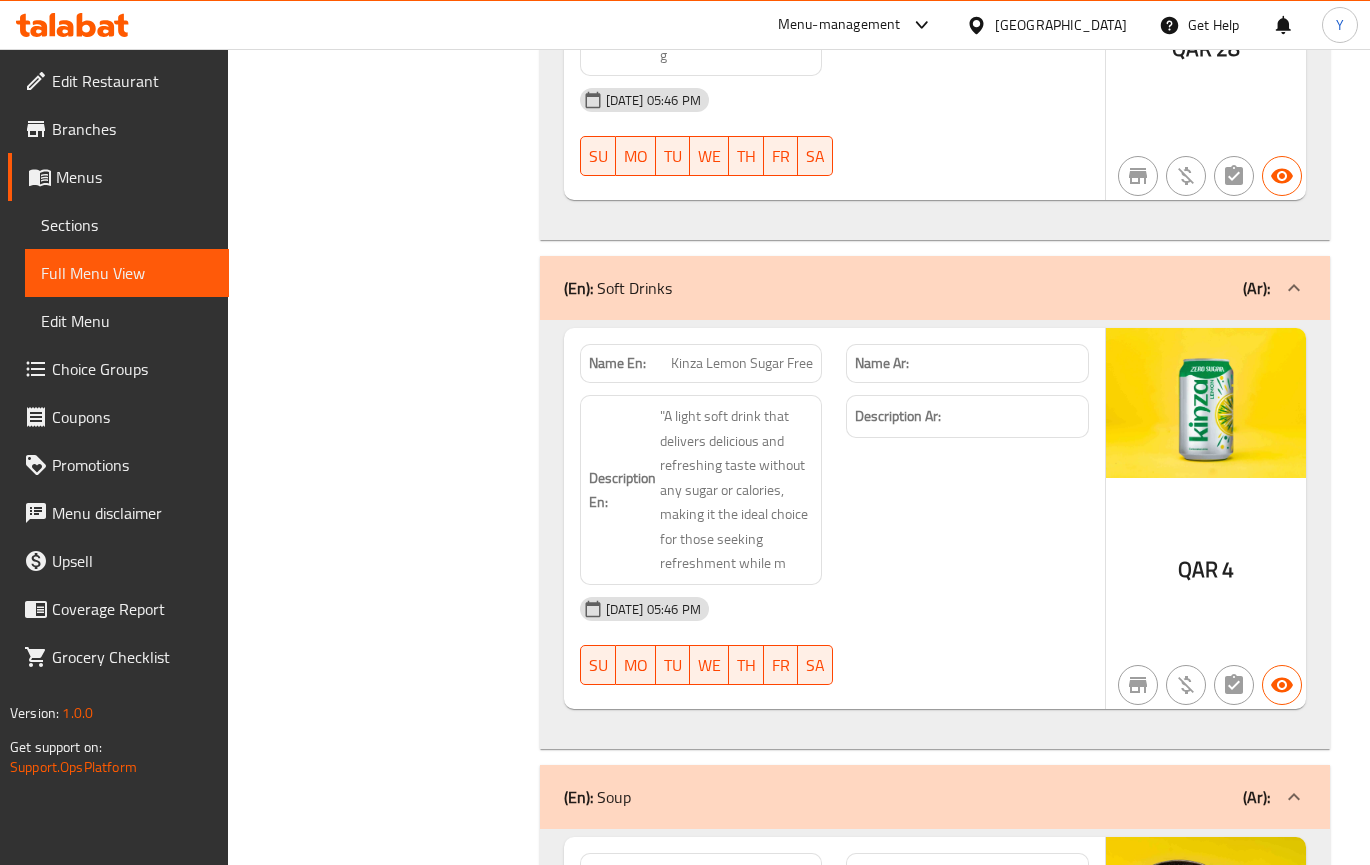 click on "Description Ar:" at bounding box center (967, -3182) 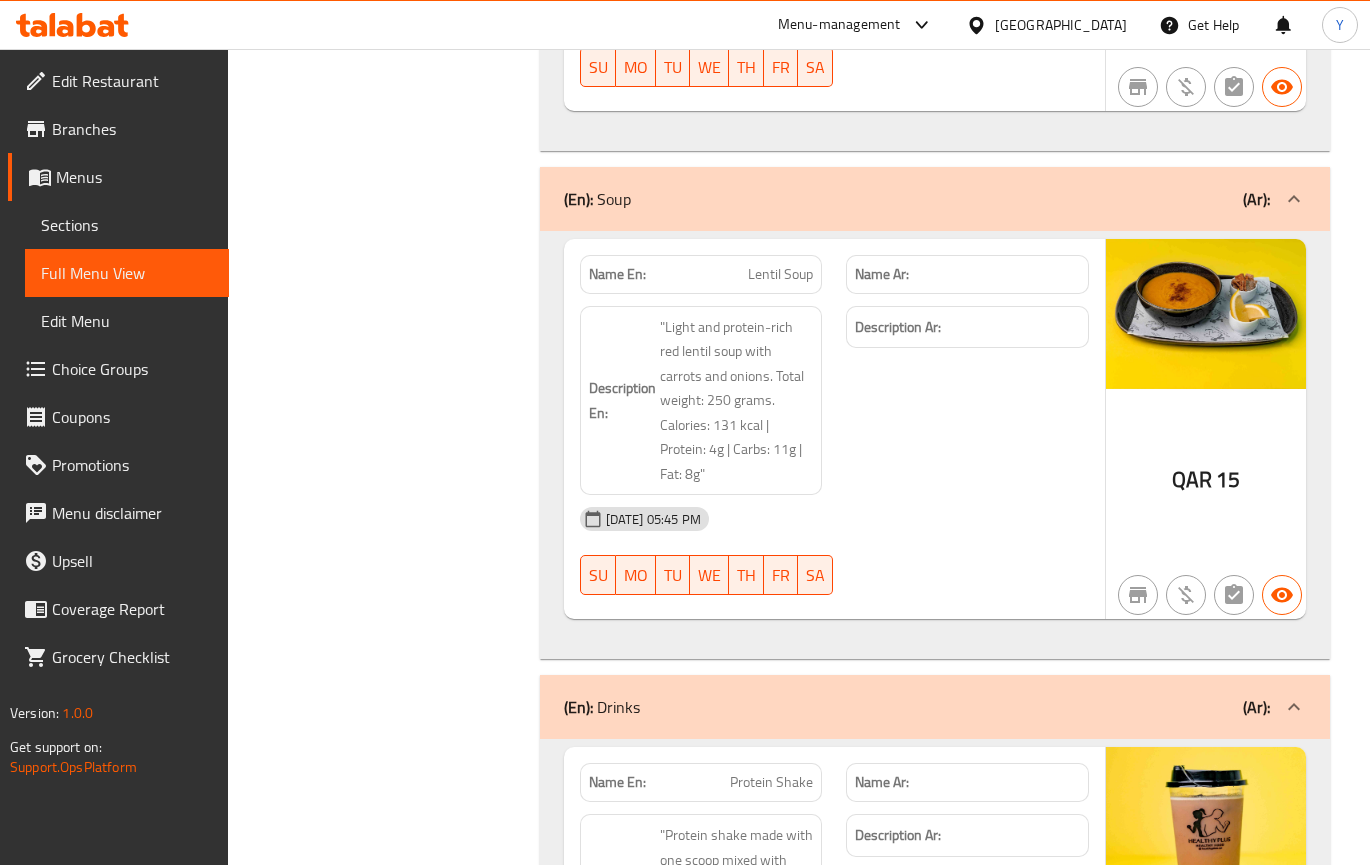 scroll, scrollTop: 4285, scrollLeft: 0, axis: vertical 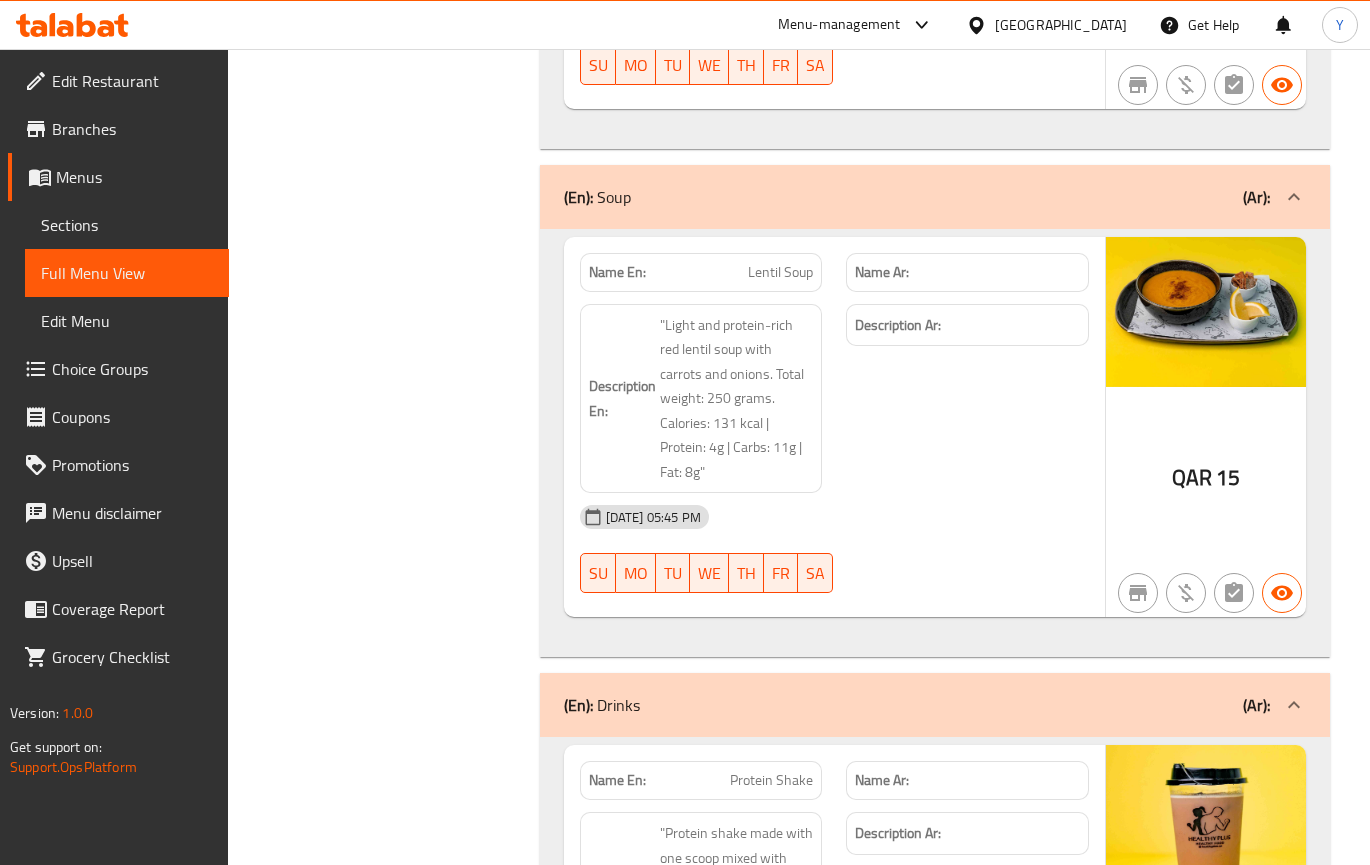 click at bounding box center [967, -3588] 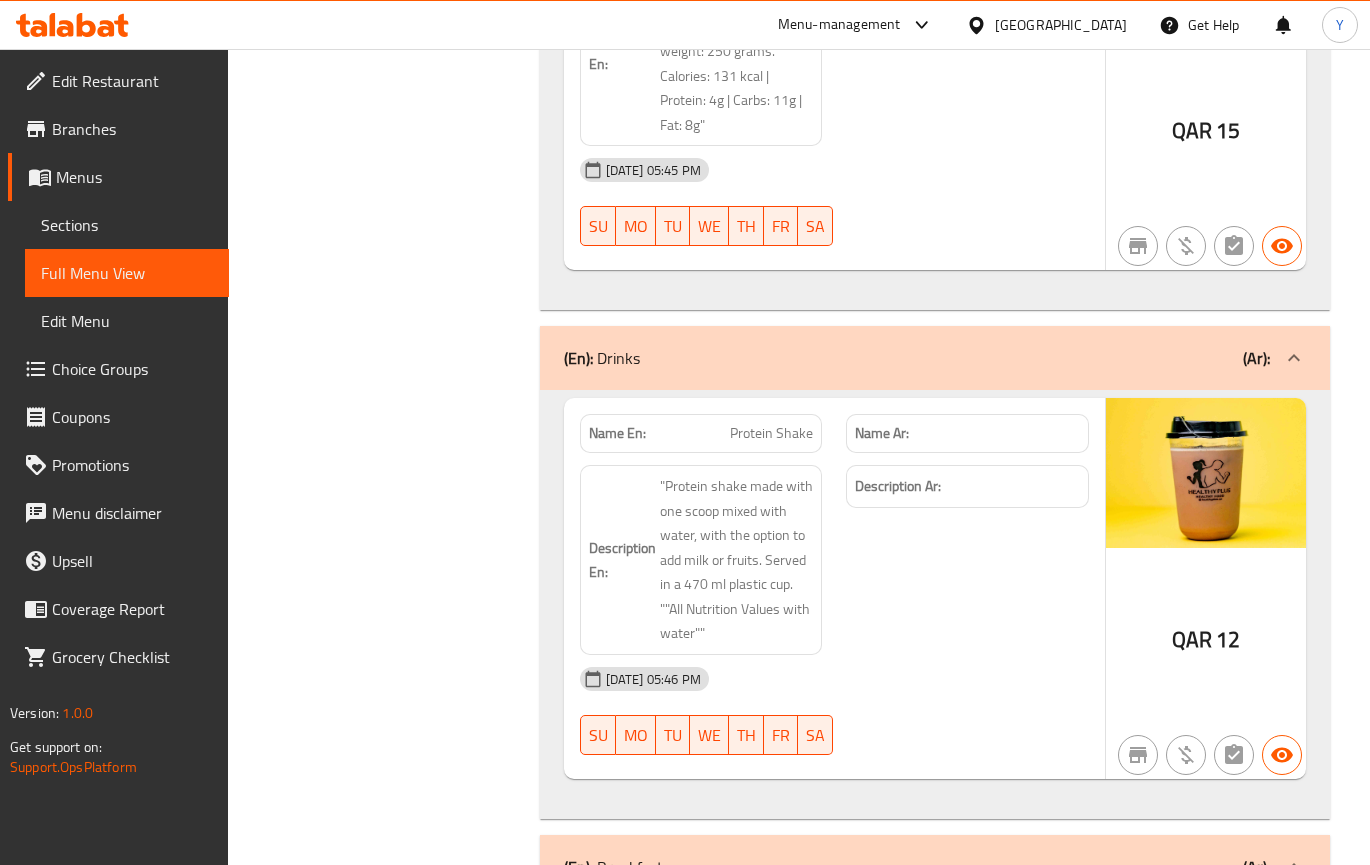scroll, scrollTop: 4735, scrollLeft: 0, axis: vertical 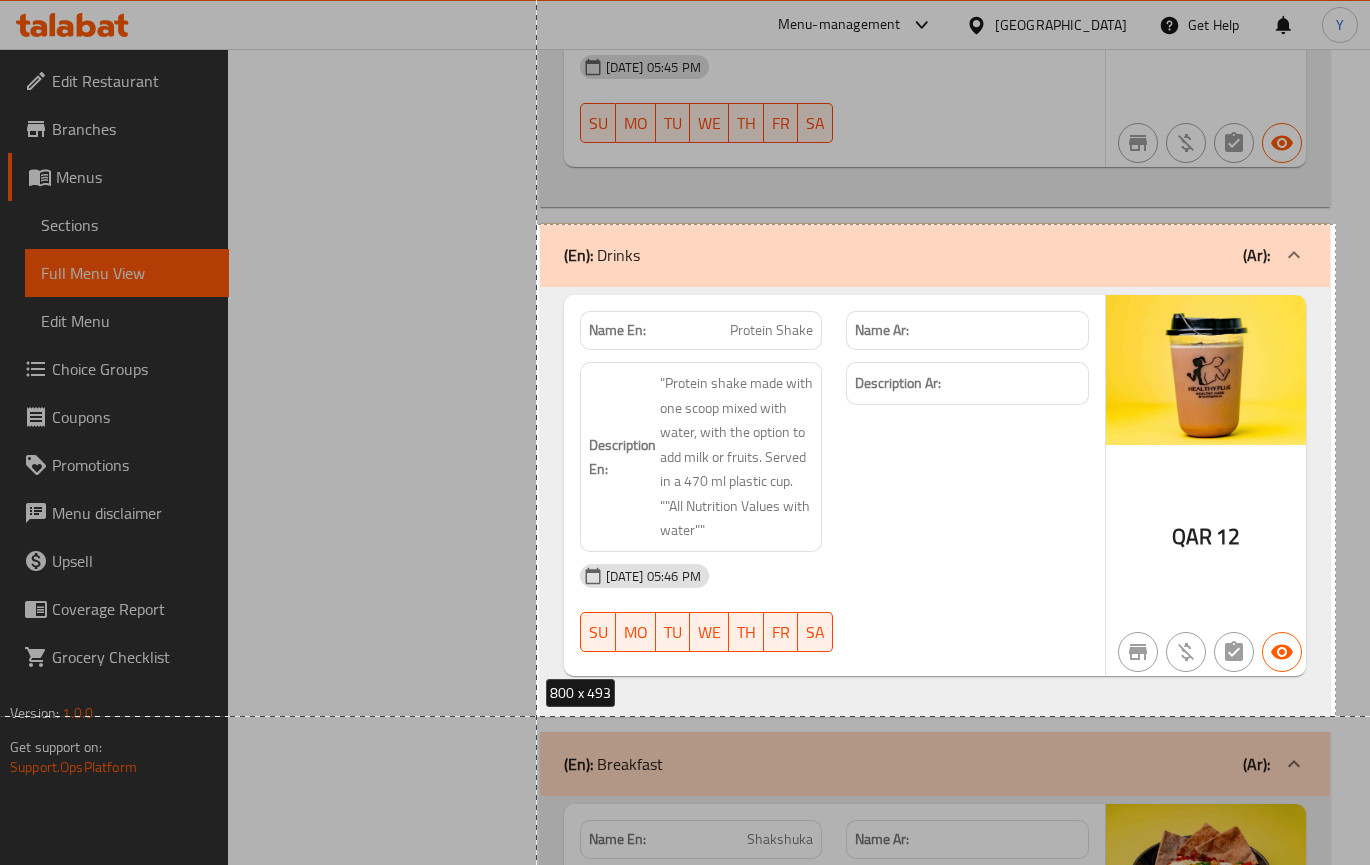 drag, startPoint x: 1335, startPoint y: 224, endPoint x: 537, endPoint y: 716, distance: 937.4796 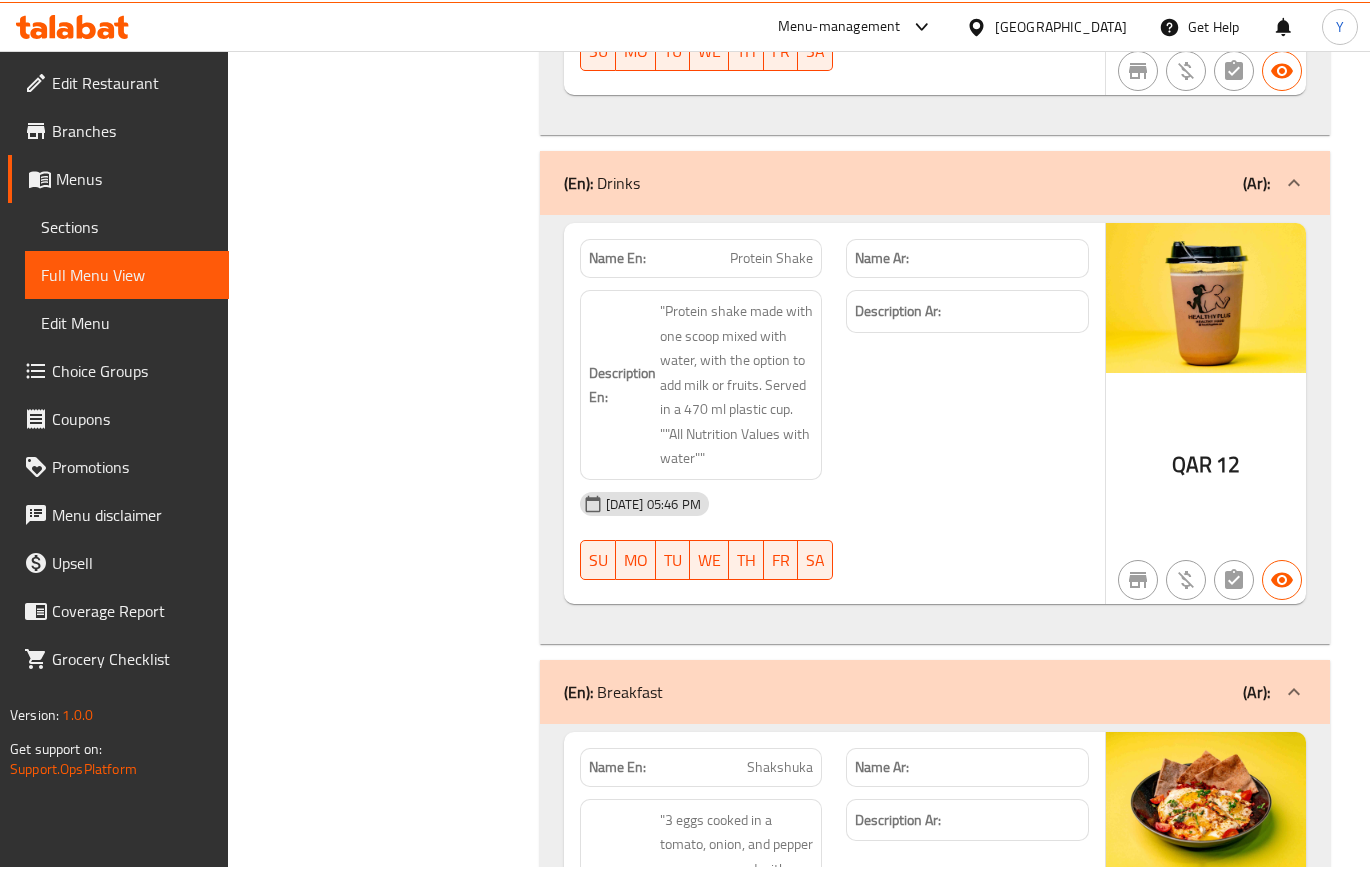 scroll, scrollTop: 4735, scrollLeft: 0, axis: vertical 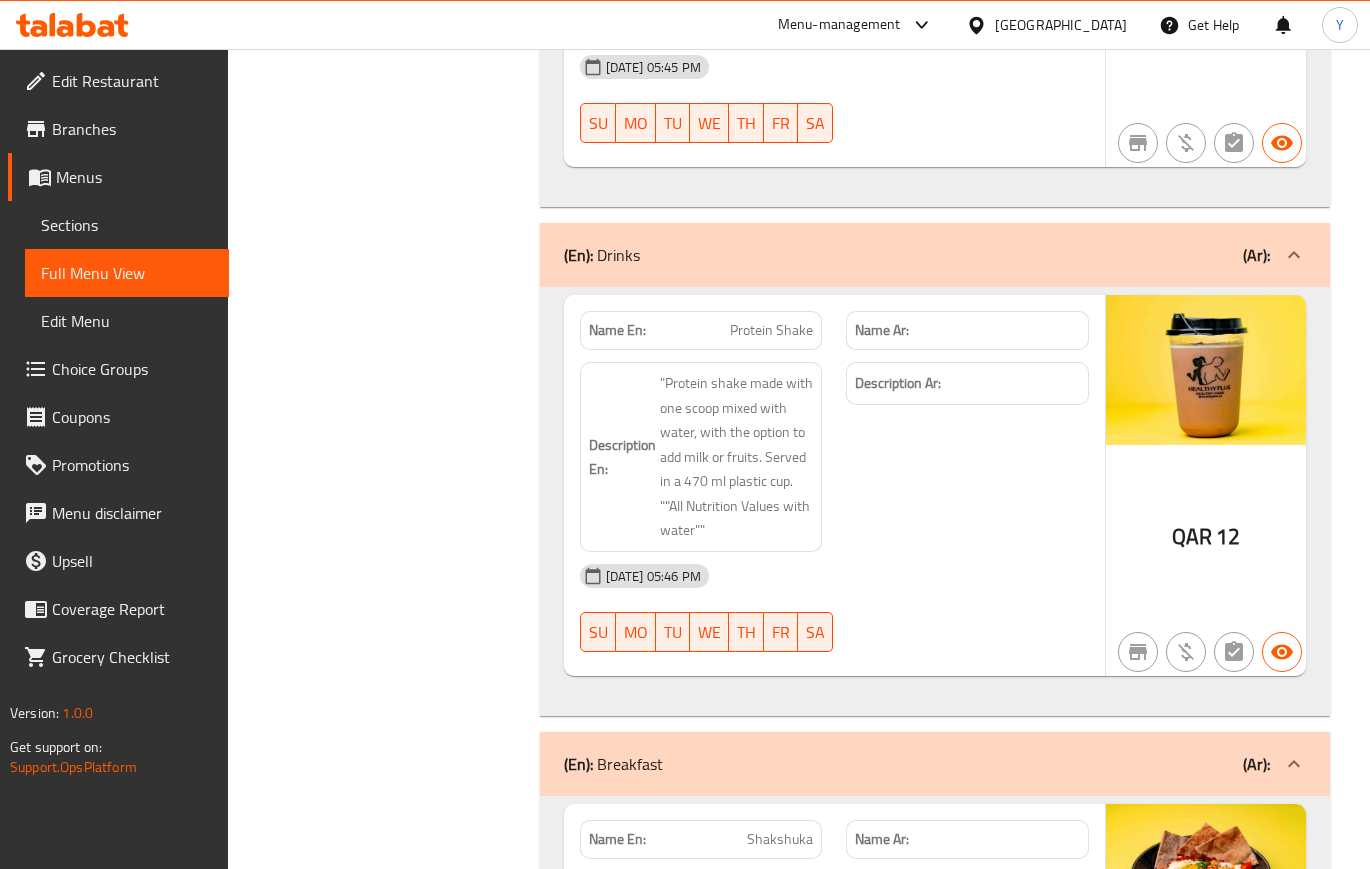 click on "(En):   Breakfast (Ar):" at bounding box center [935, -4434] 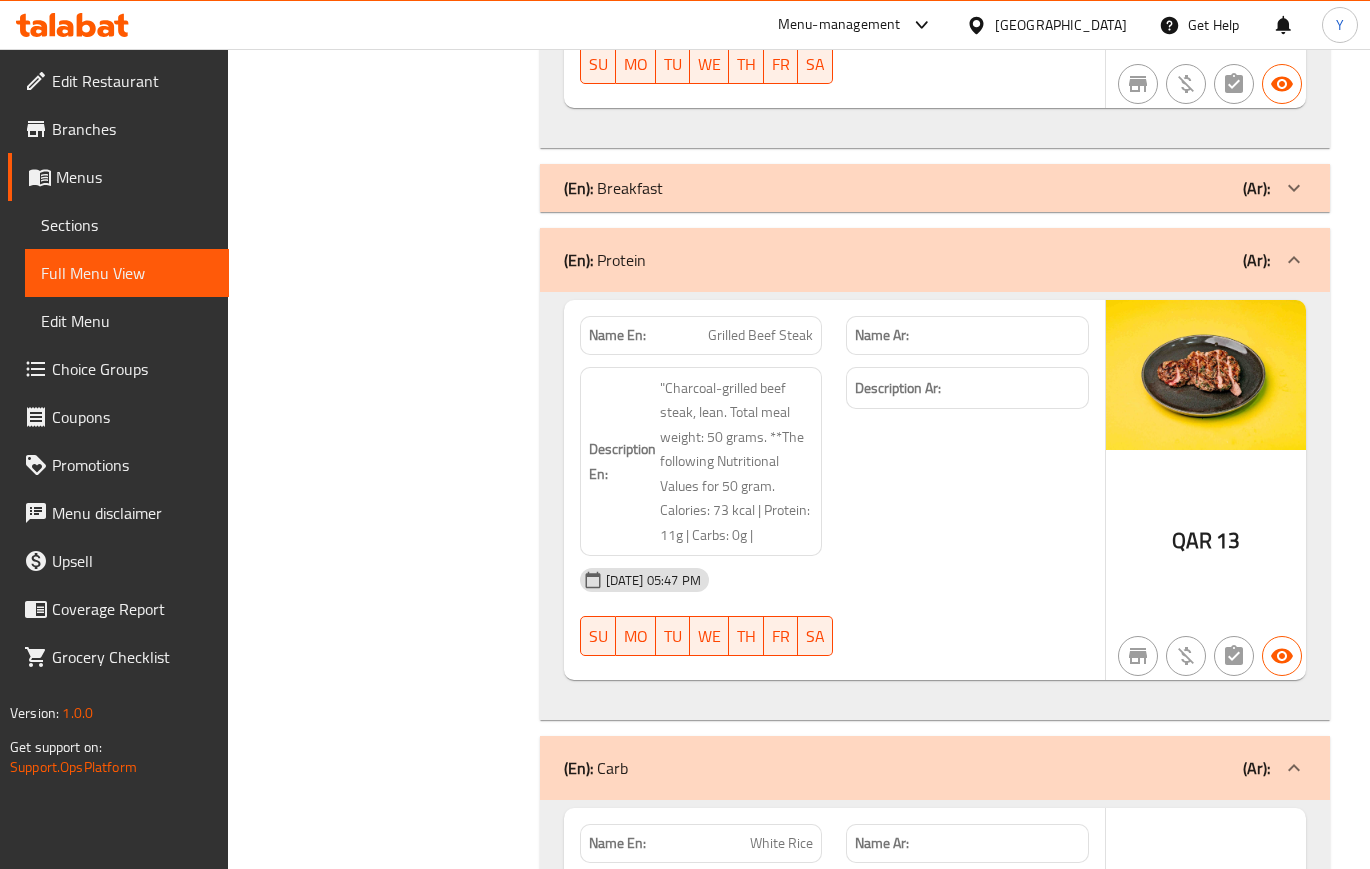 scroll, scrollTop: 5335, scrollLeft: 0, axis: vertical 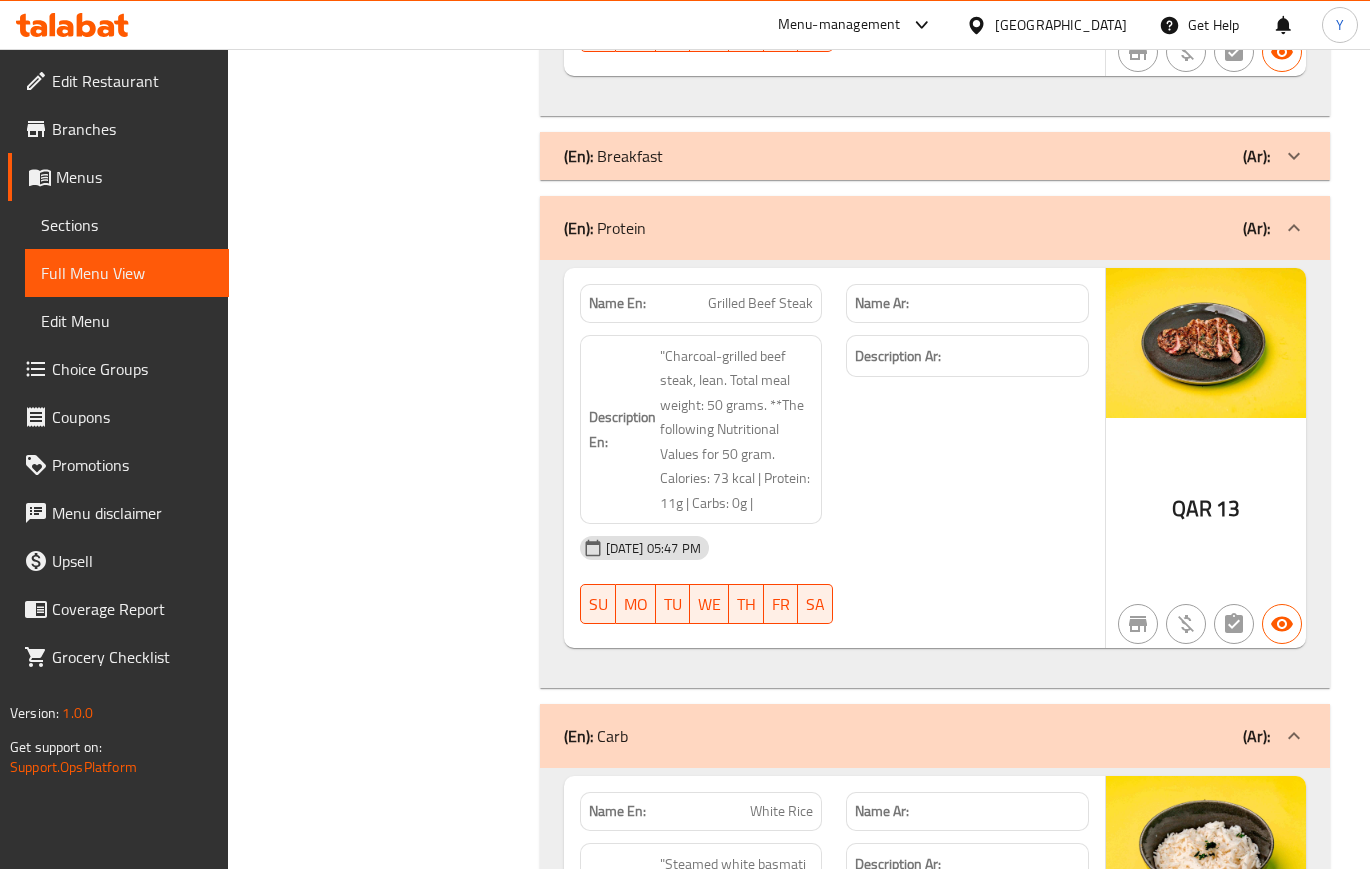 click on "(En):   Breakfast (Ar):" at bounding box center (917, -5034) 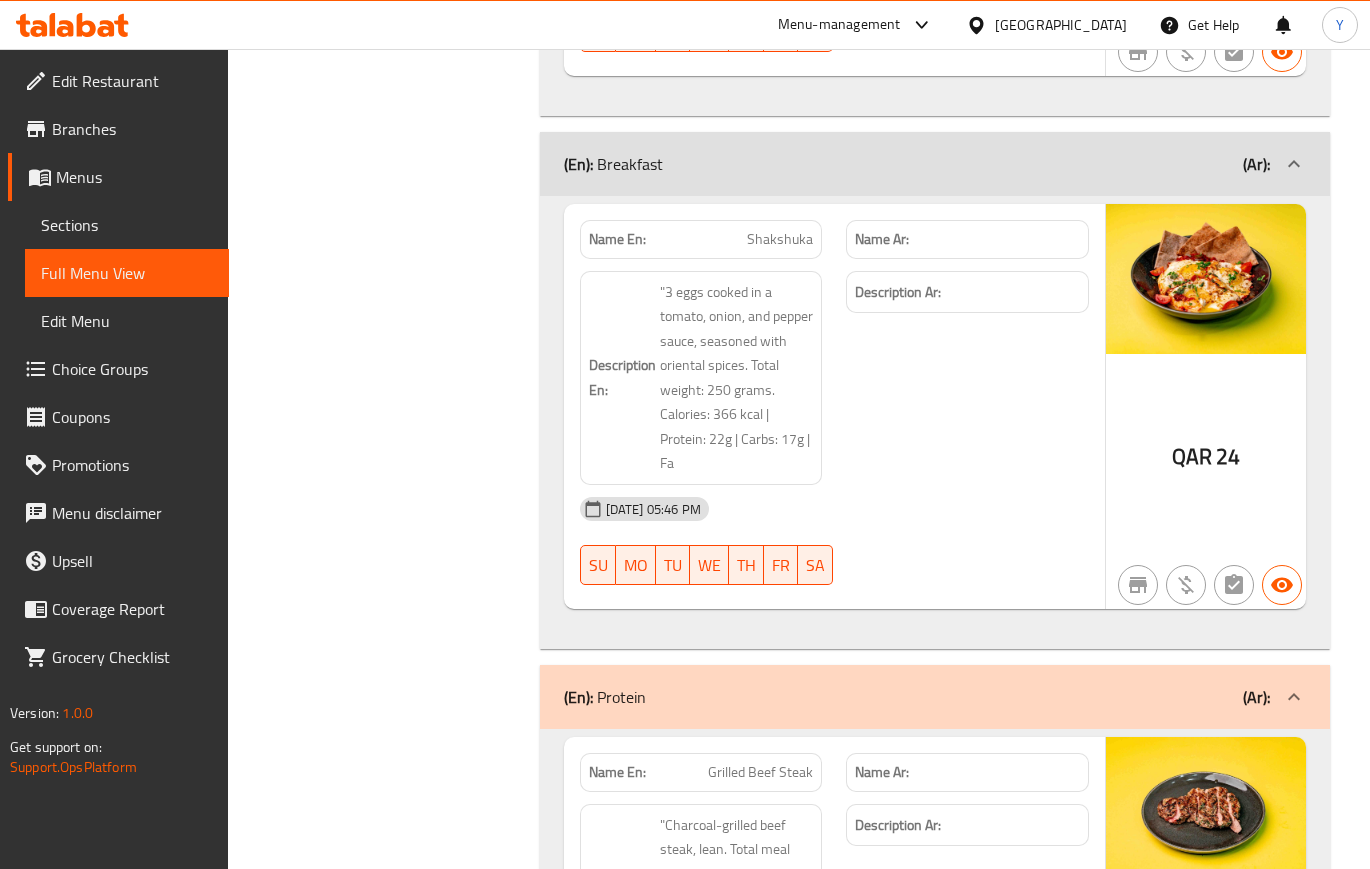 click on "Filter Branches Branches Popular filters Free items Branch specific items Has choices Upsell items Availability filters Available Not available View filters Collapse sections Collapse categories Collapse Choices" at bounding box center (391, -1700) 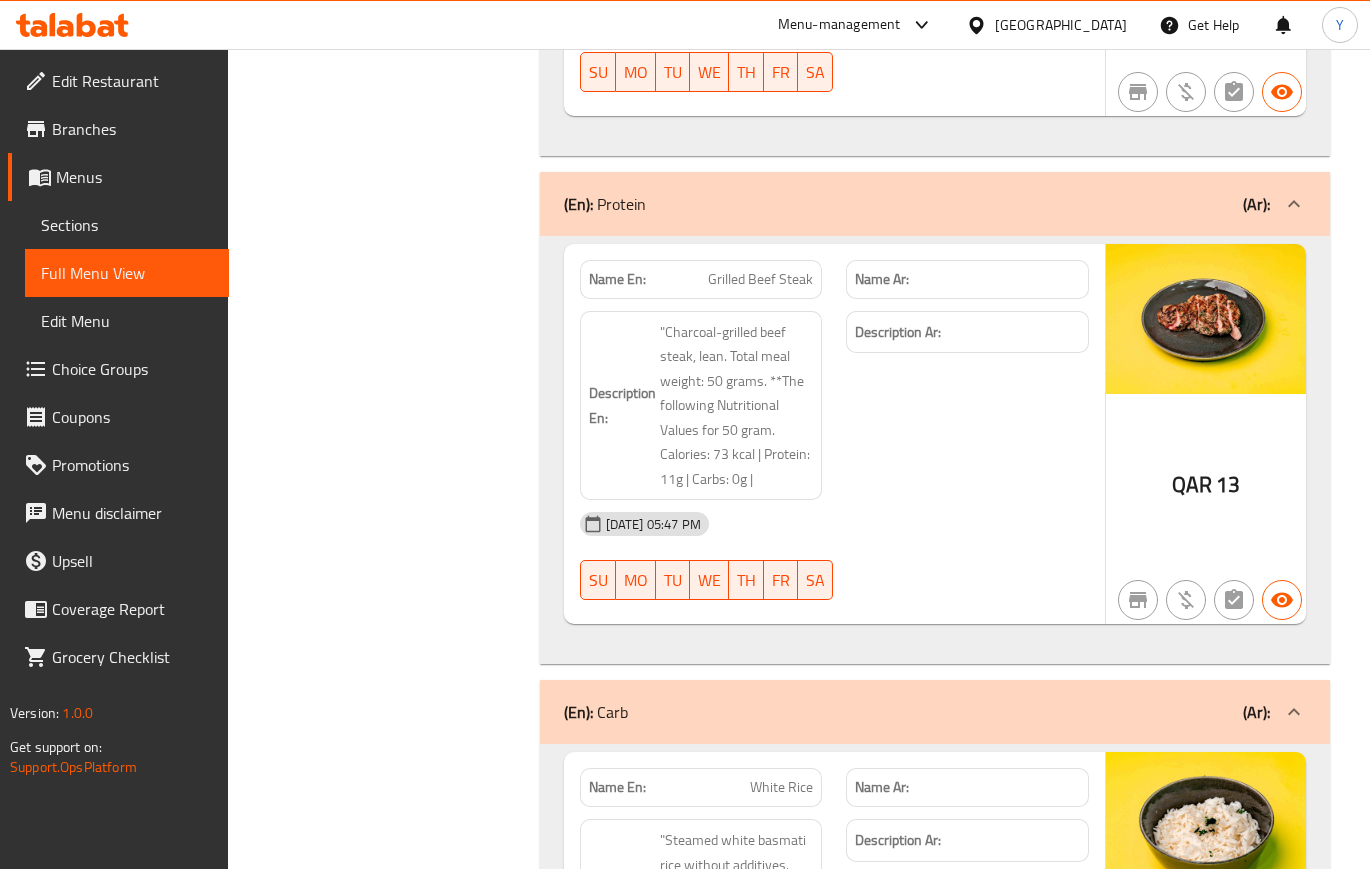 scroll, scrollTop: 5935, scrollLeft: 0, axis: vertical 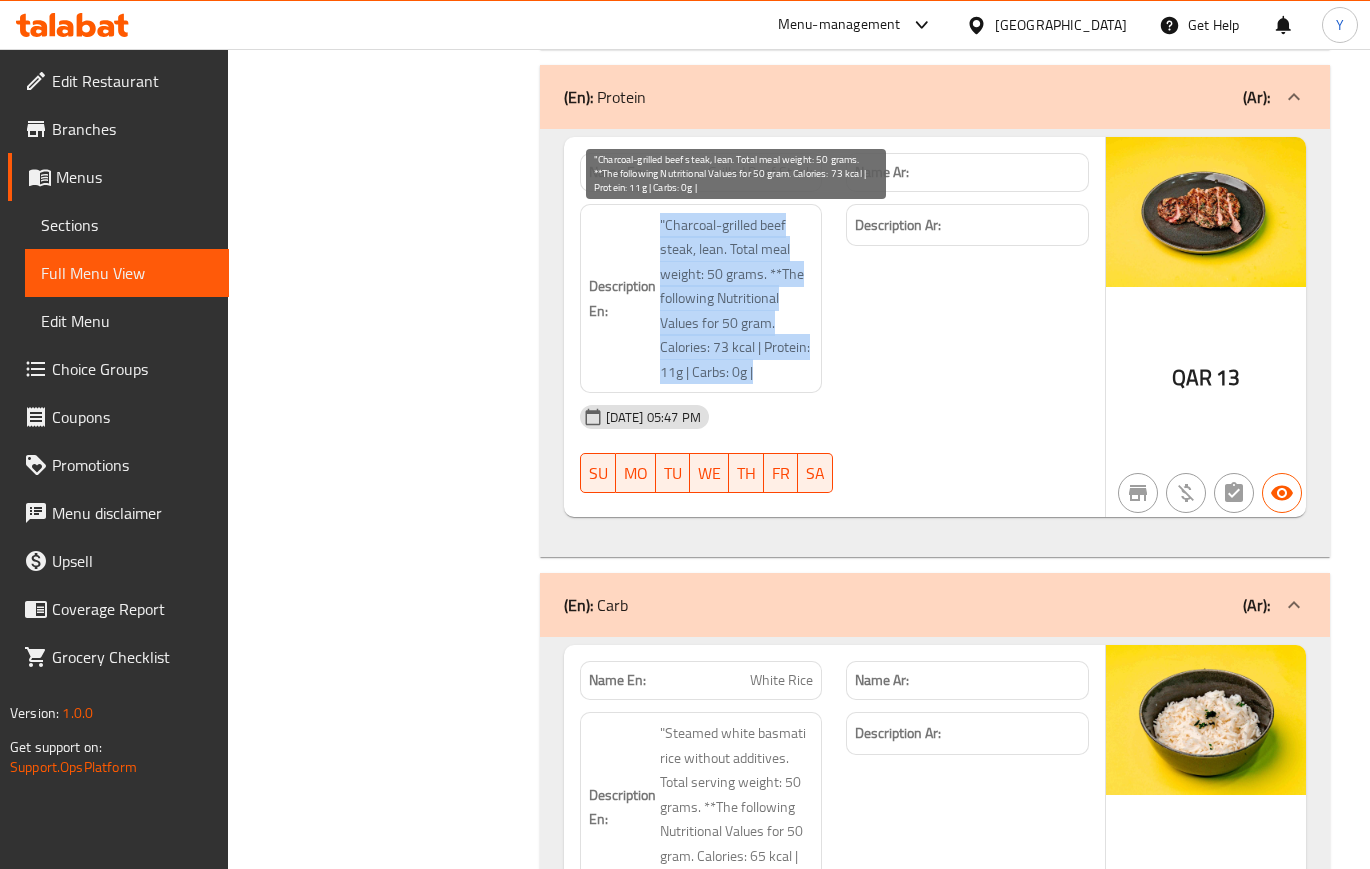 drag, startPoint x: 661, startPoint y: 219, endPoint x: 781, endPoint y: 378, distance: 199.2009 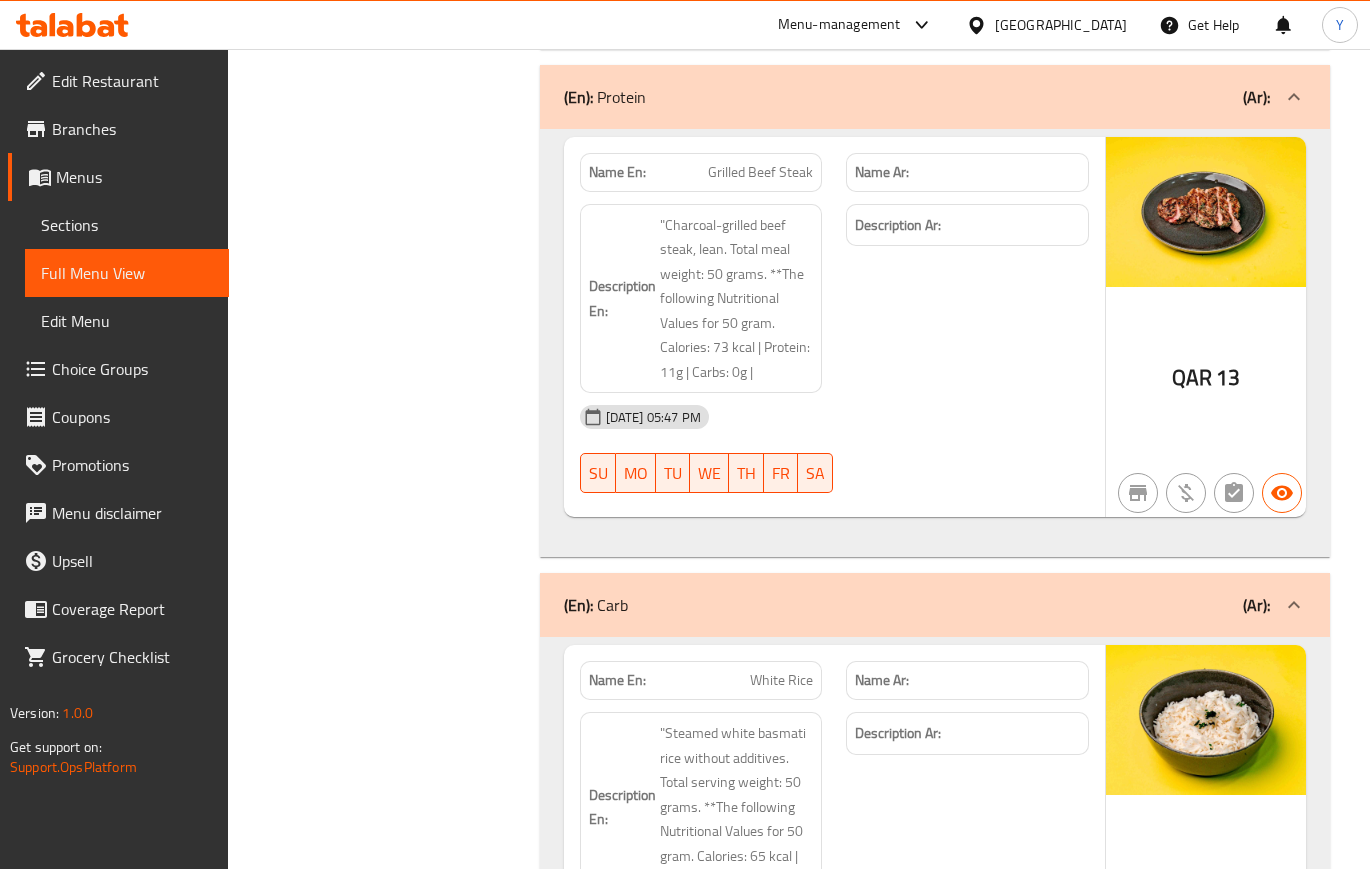 click on "Filter Branches Branches Popular filters Free items Branch specific items Has choices Upsell items Availability filters Available Not available View filters Collapse sections Collapse categories Collapse Choices" at bounding box center [391, -2300] 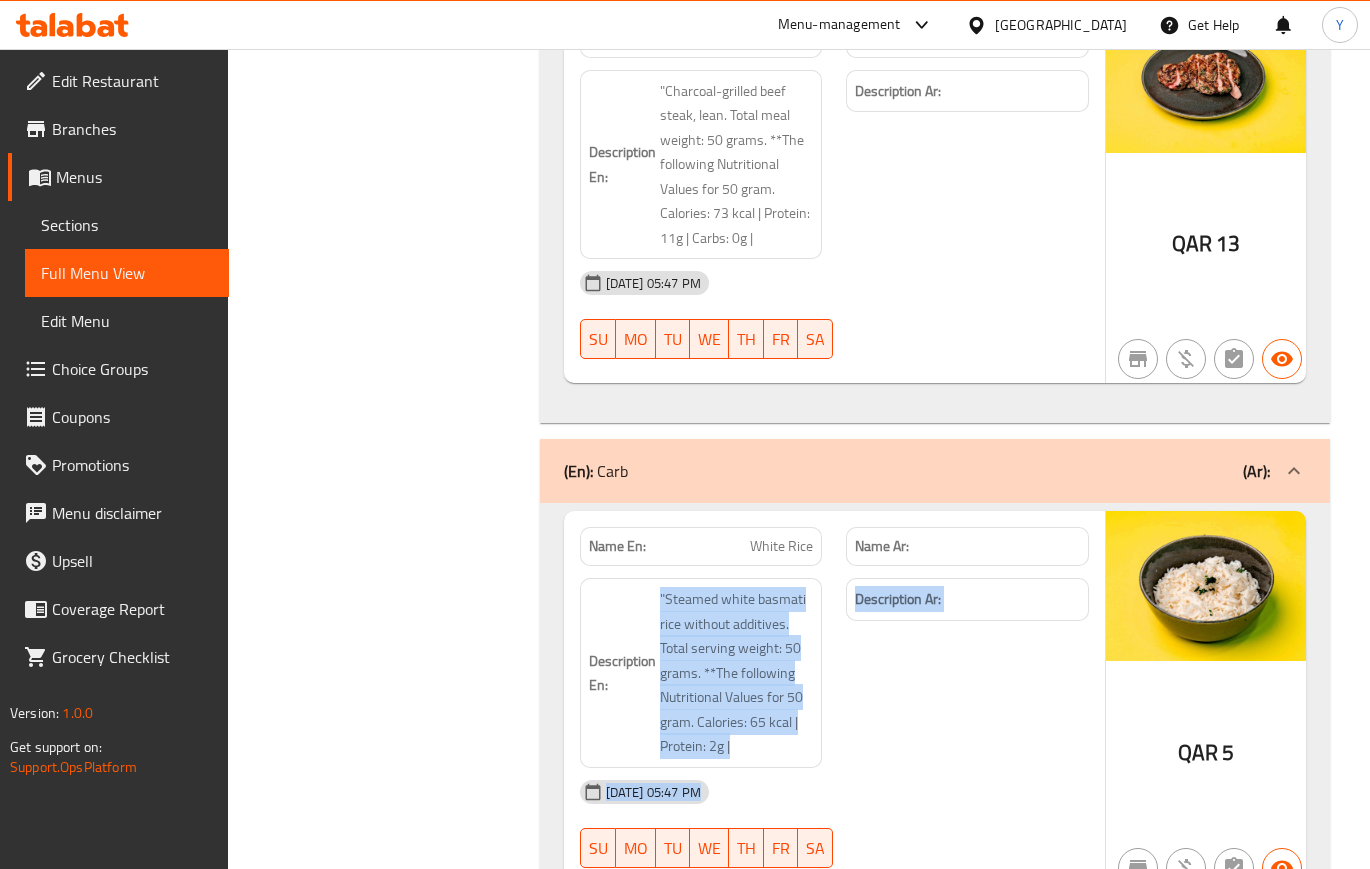 scroll, scrollTop: 6172, scrollLeft: 0, axis: vertical 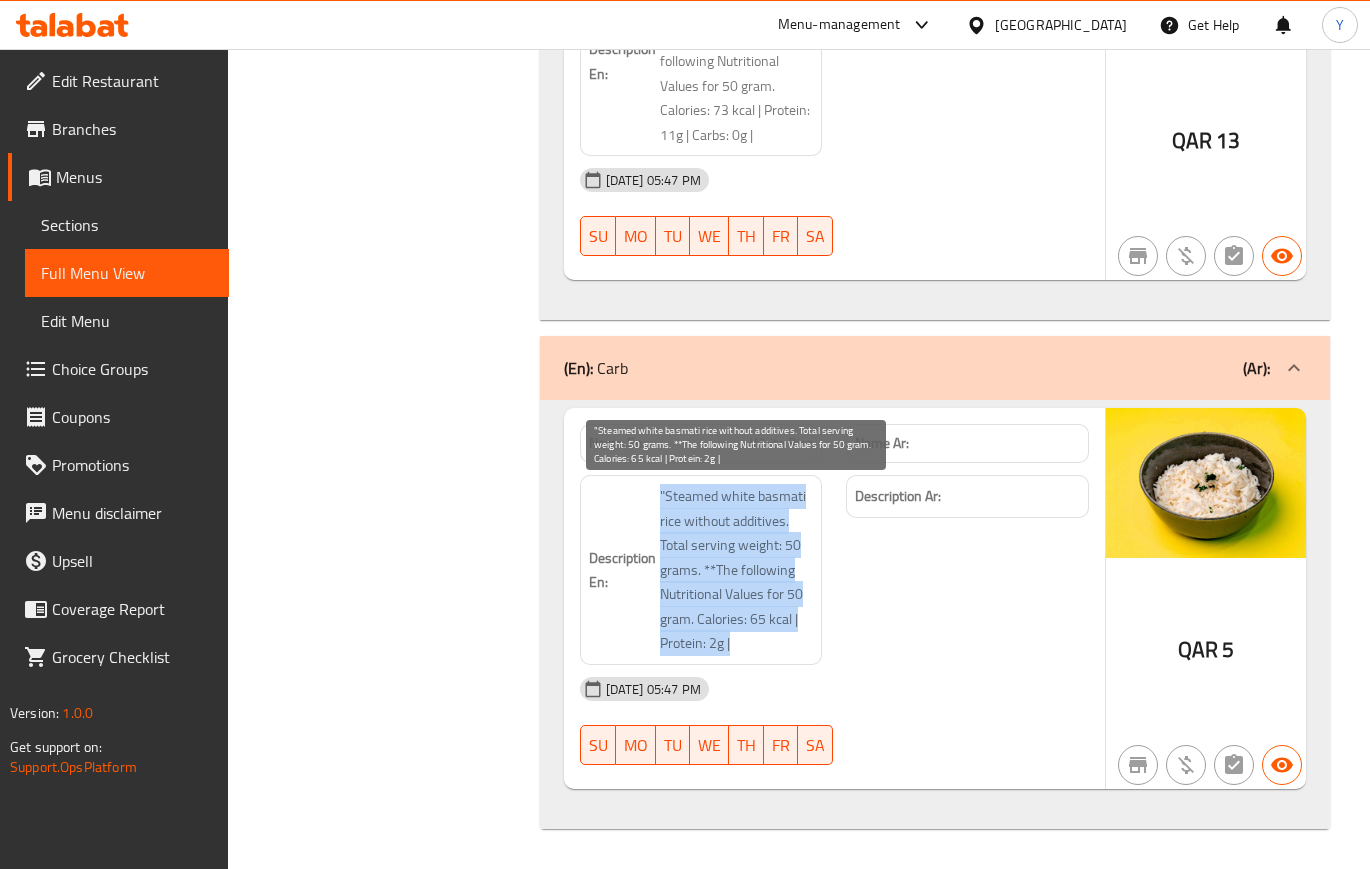 drag, startPoint x: 657, startPoint y: 724, endPoint x: 810, endPoint y: 651, distance: 169.52286 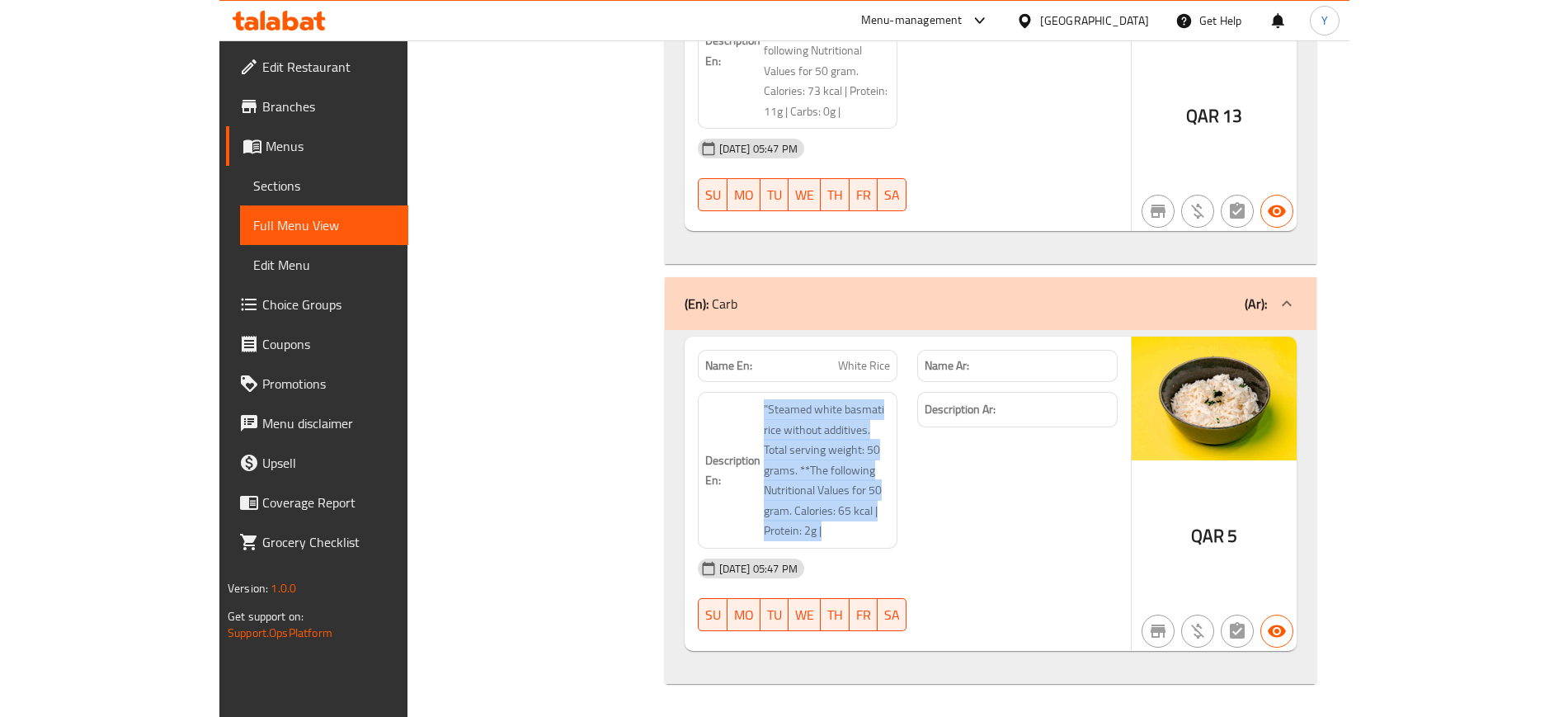scroll, scrollTop: 4142, scrollLeft: 0, axis: vertical 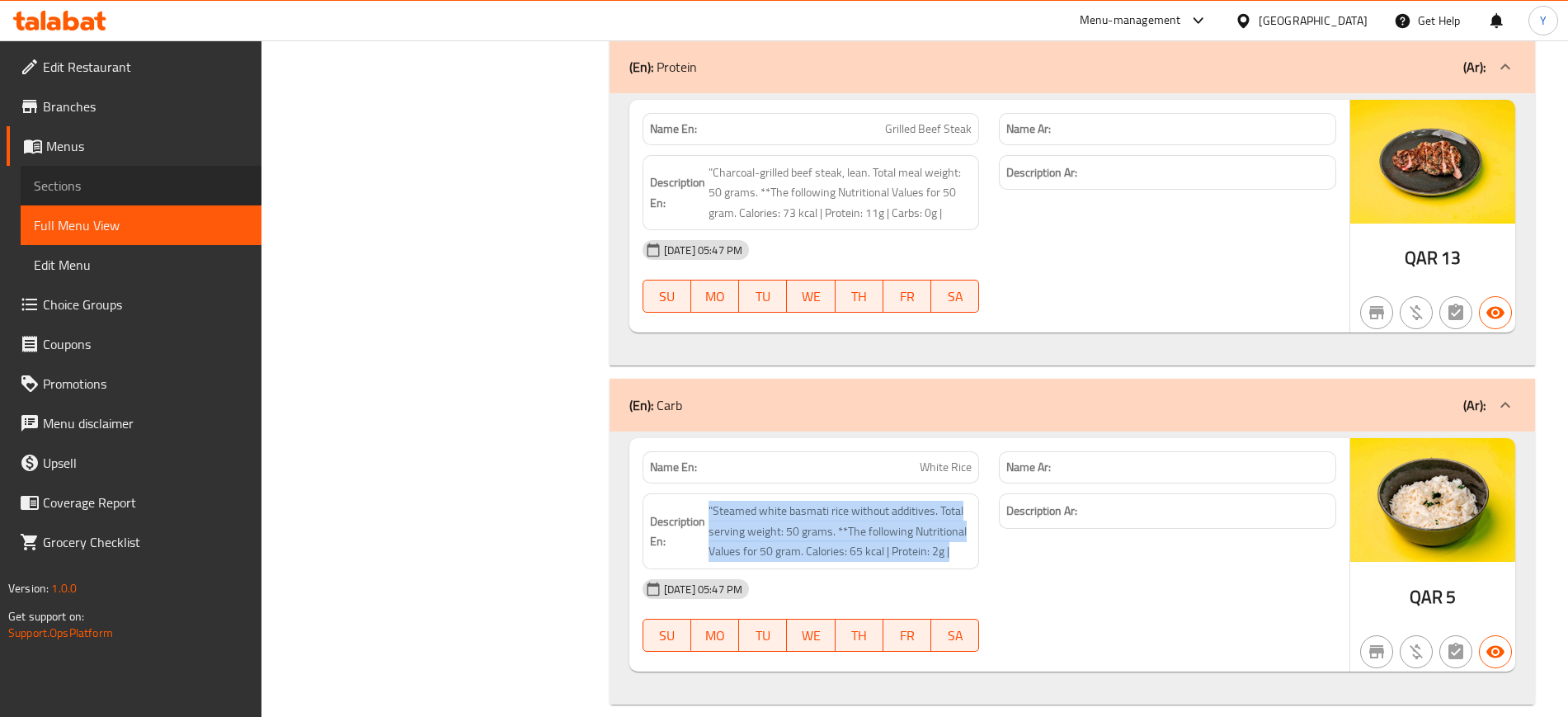click on "Sections" at bounding box center (141, 186) 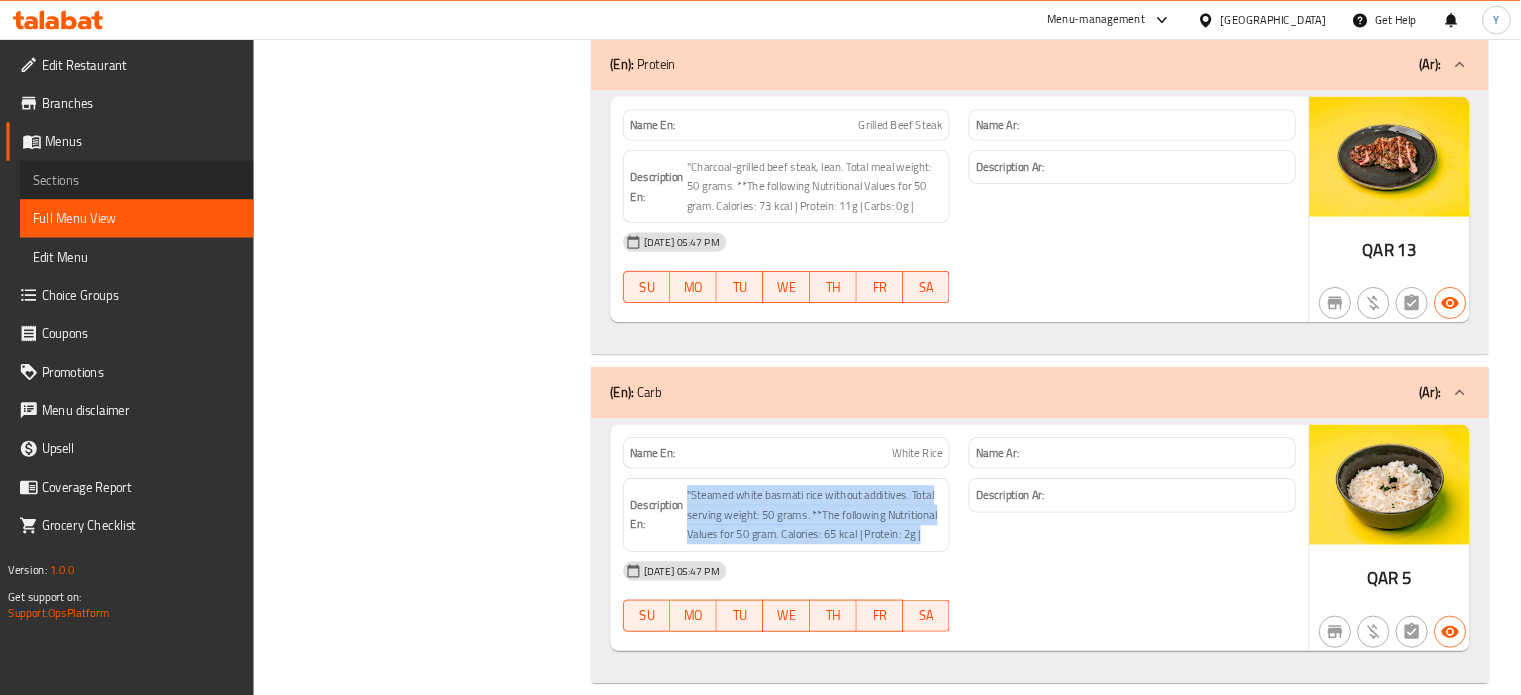 scroll, scrollTop: 280, scrollLeft: 0, axis: vertical 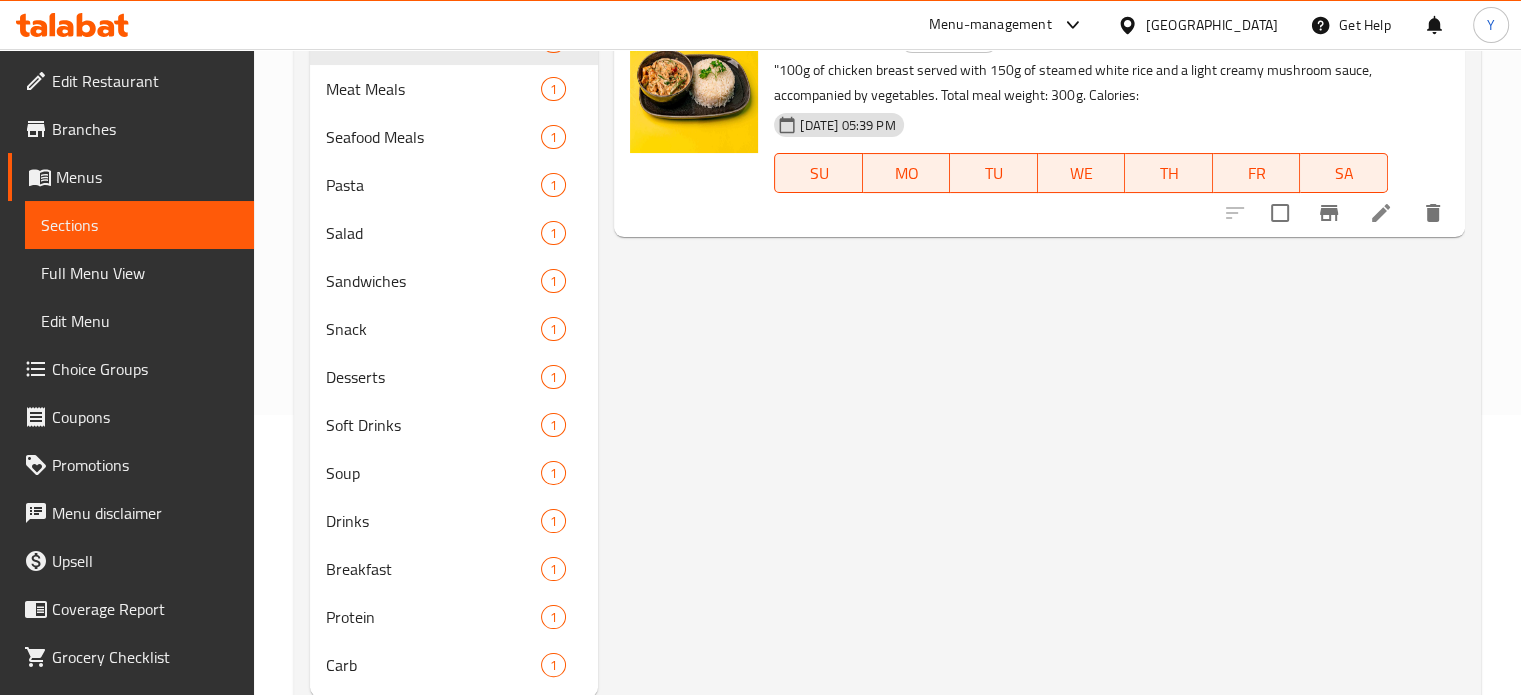 drag, startPoint x: 869, startPoint y: 19, endPoint x: 1016, endPoint y: 411, distance: 418.6562 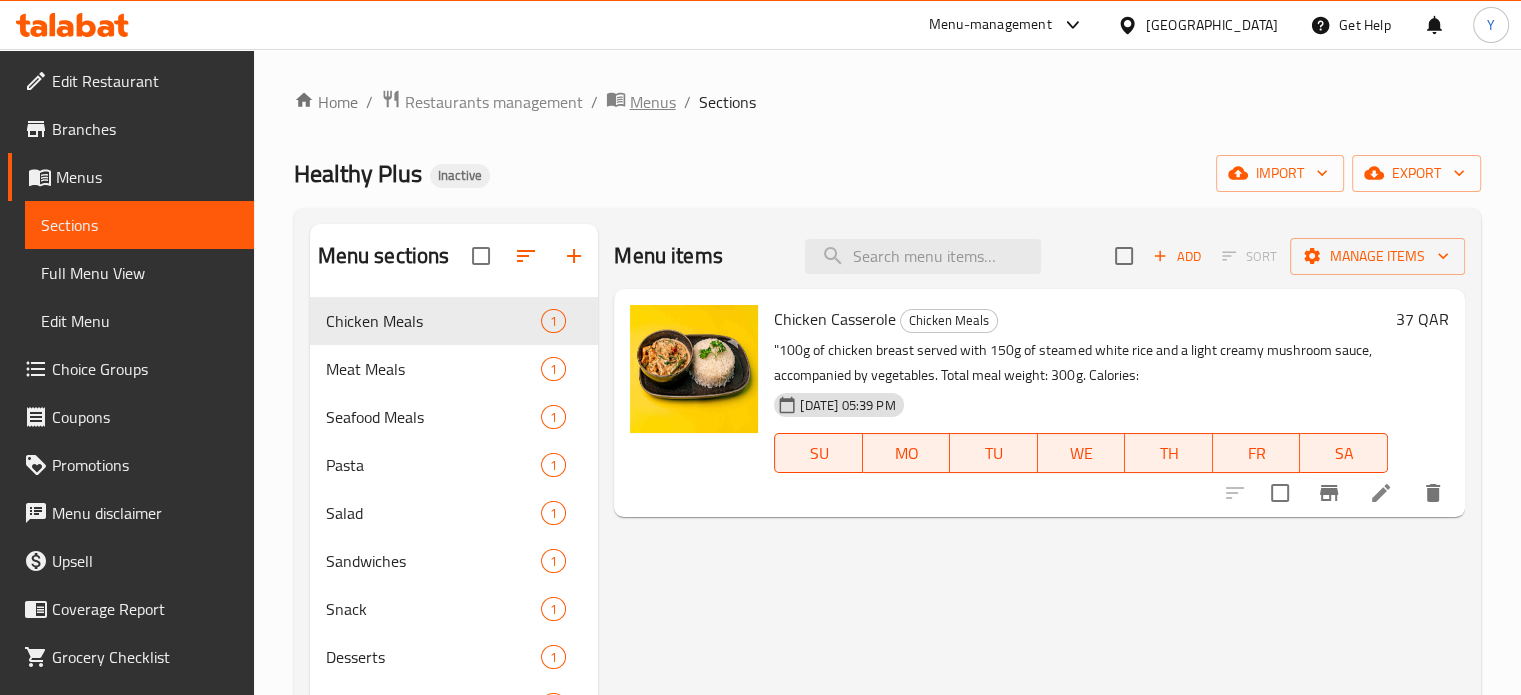 click on "Menus" at bounding box center (653, 102) 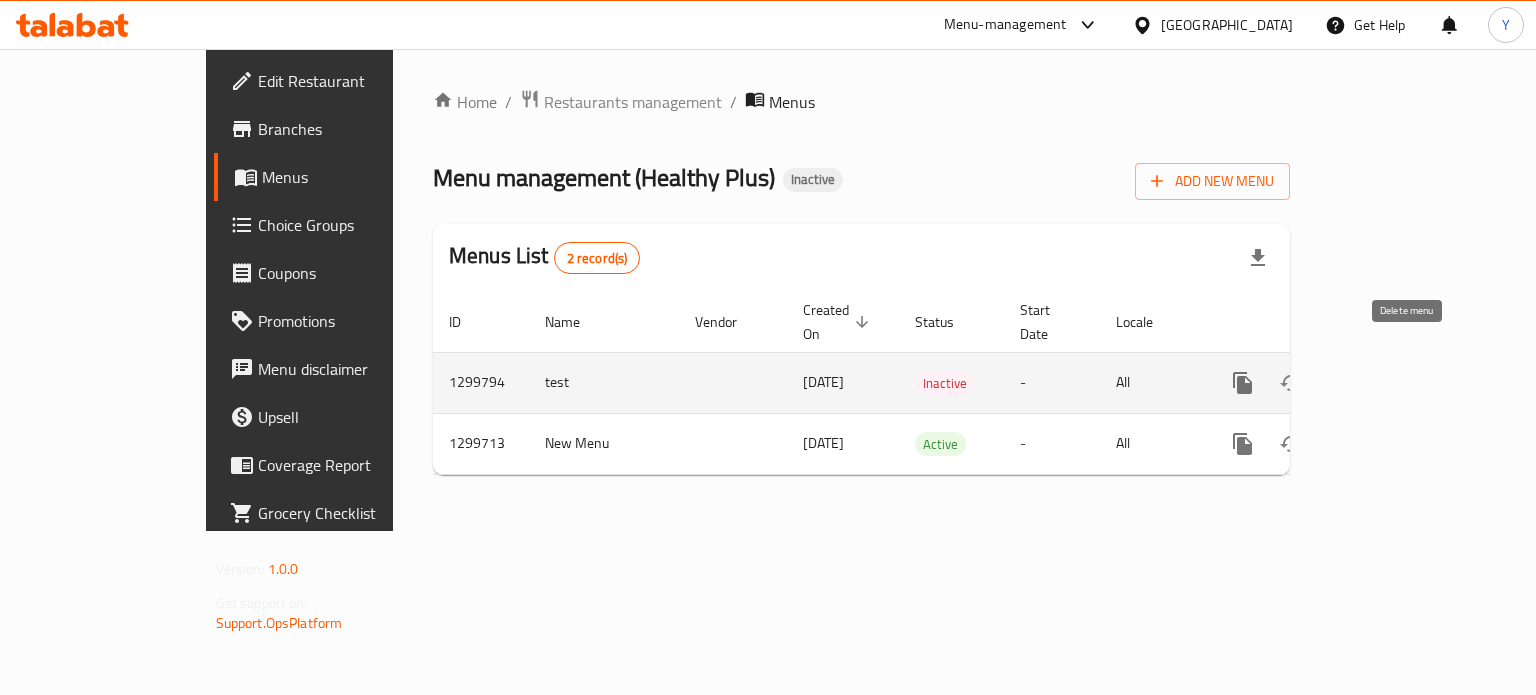 click 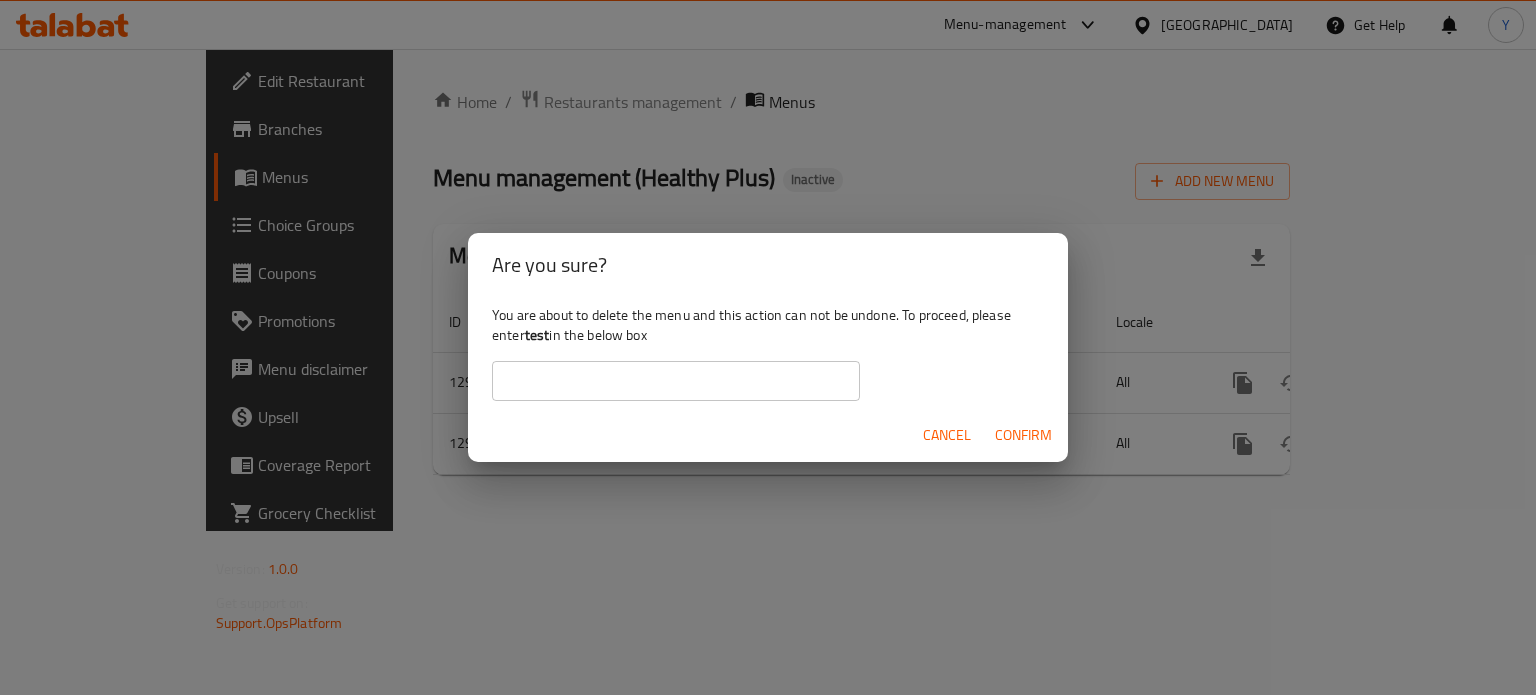 click at bounding box center [676, 381] 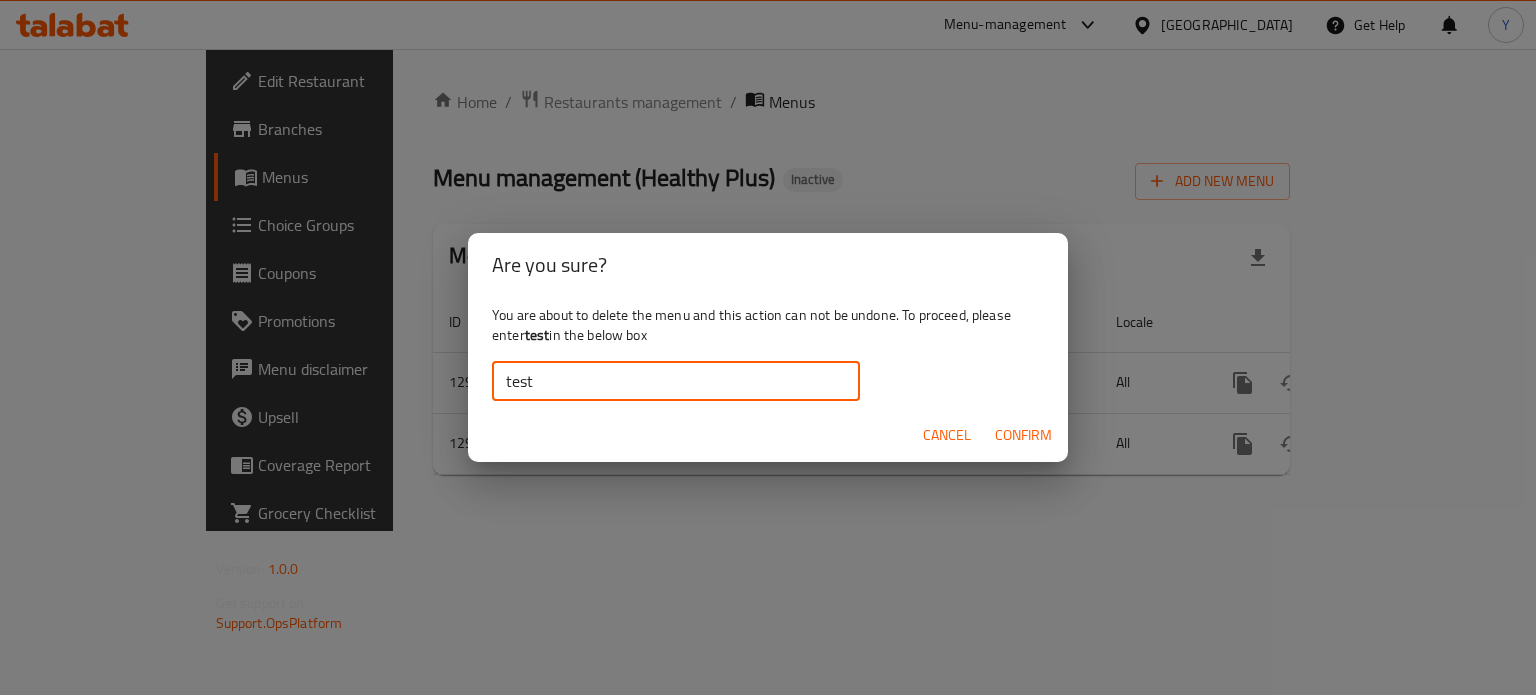 type on "test" 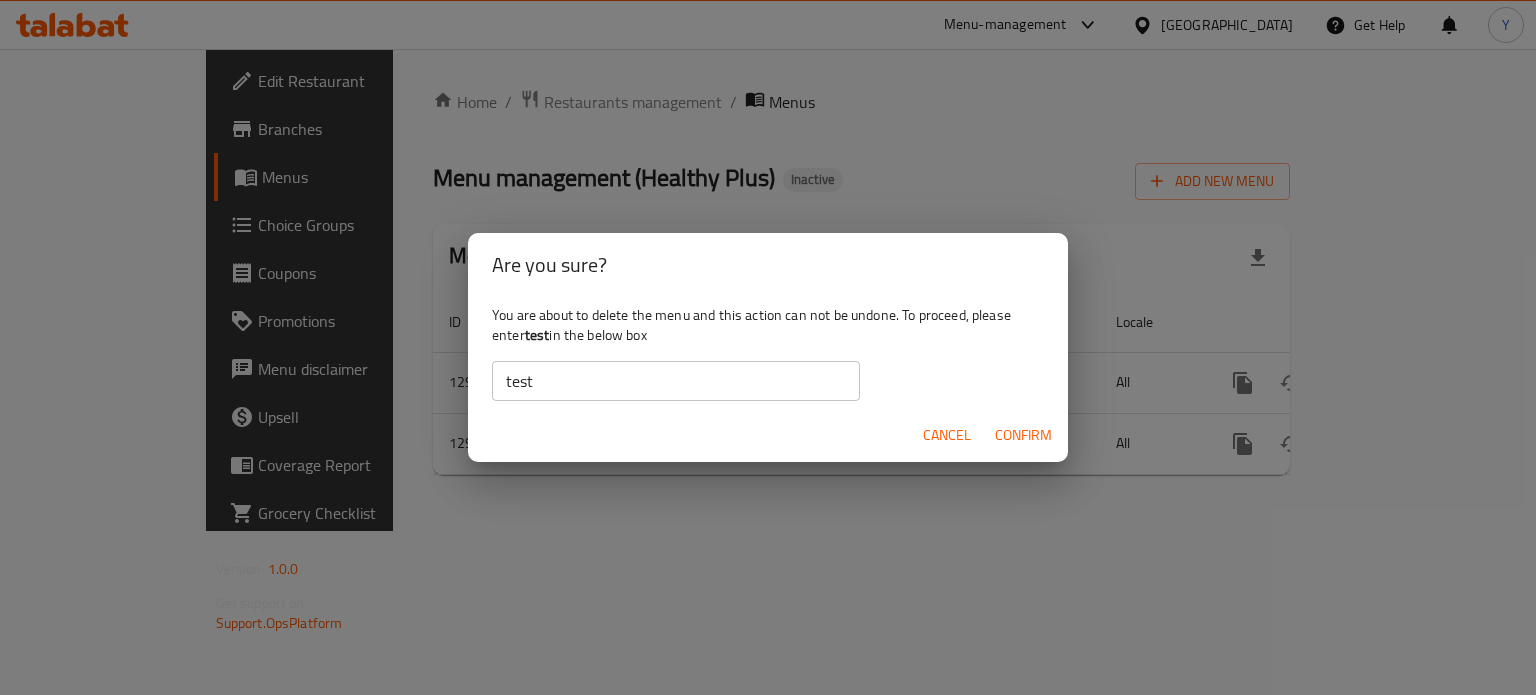click on "Cancel Confirm" at bounding box center [768, 435] 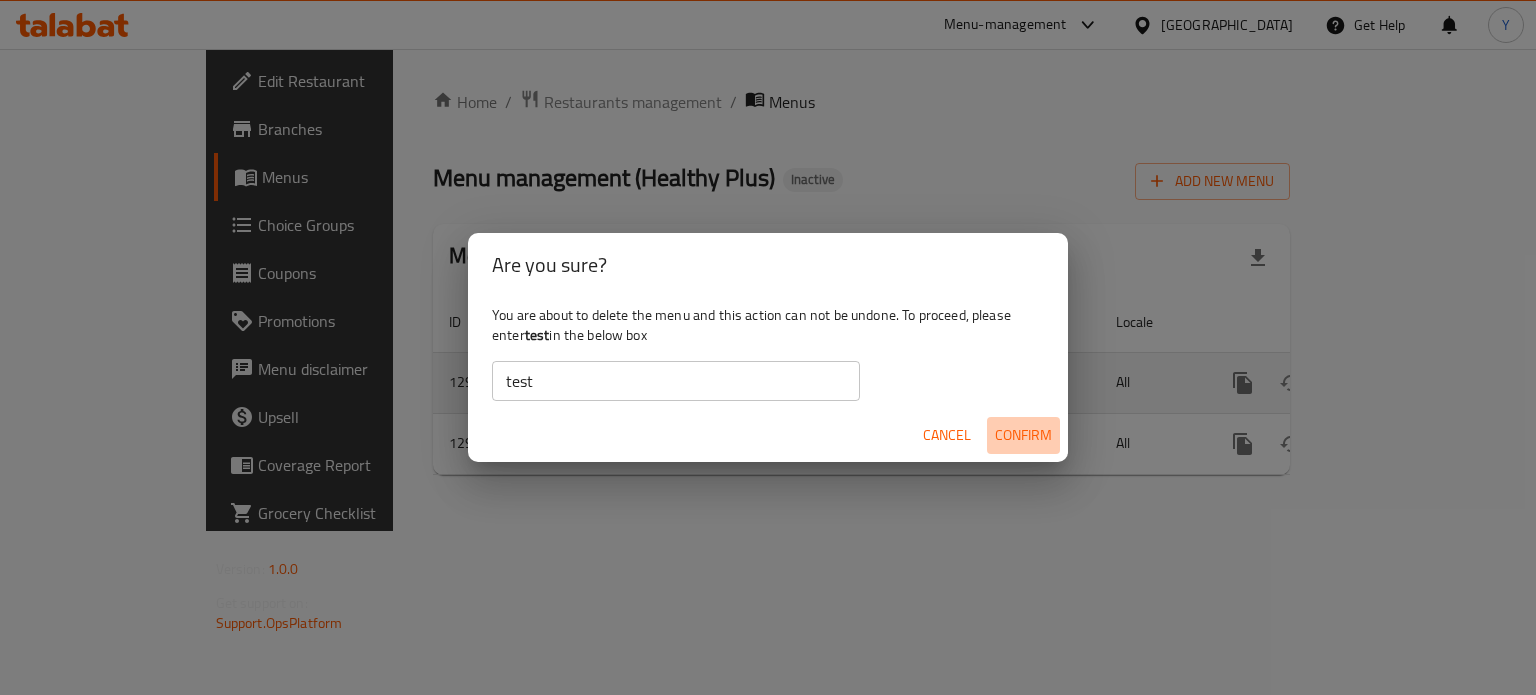 click on "Confirm" at bounding box center (1023, 435) 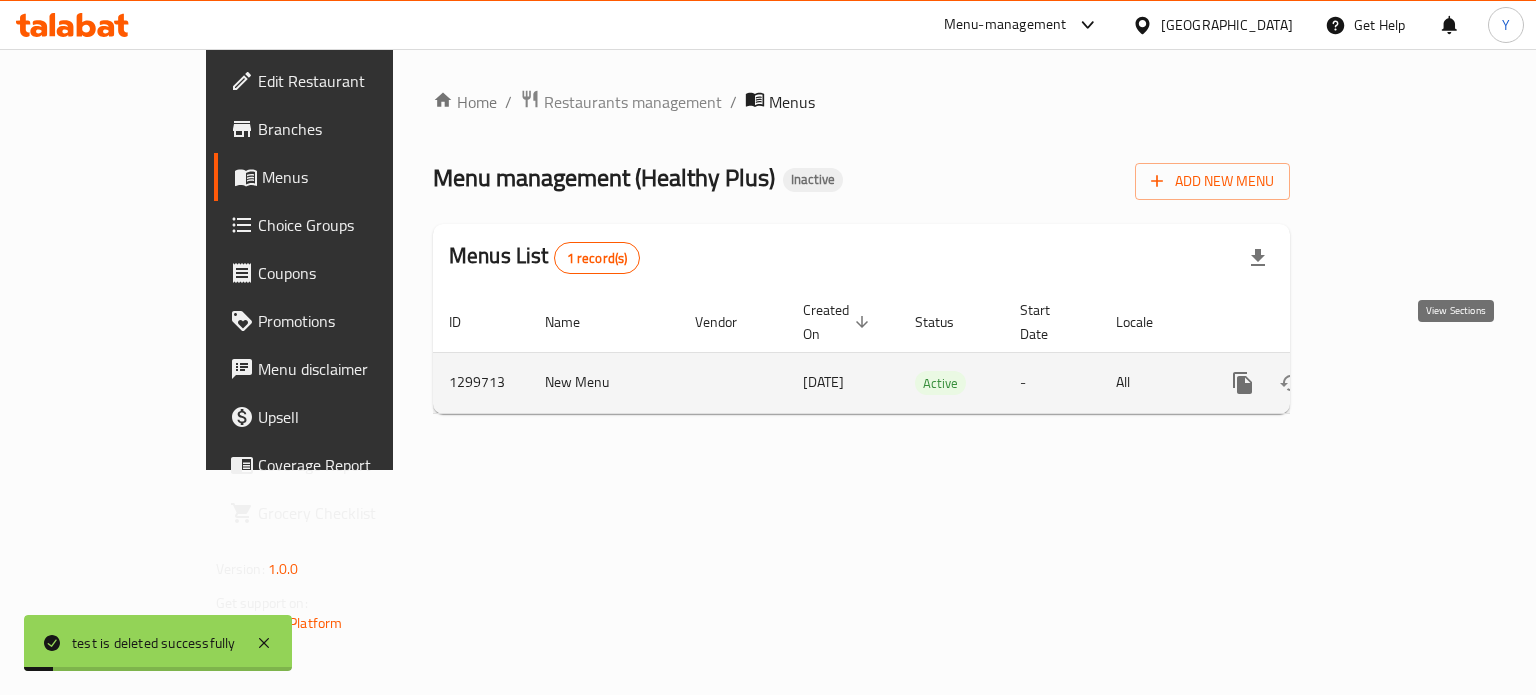 click 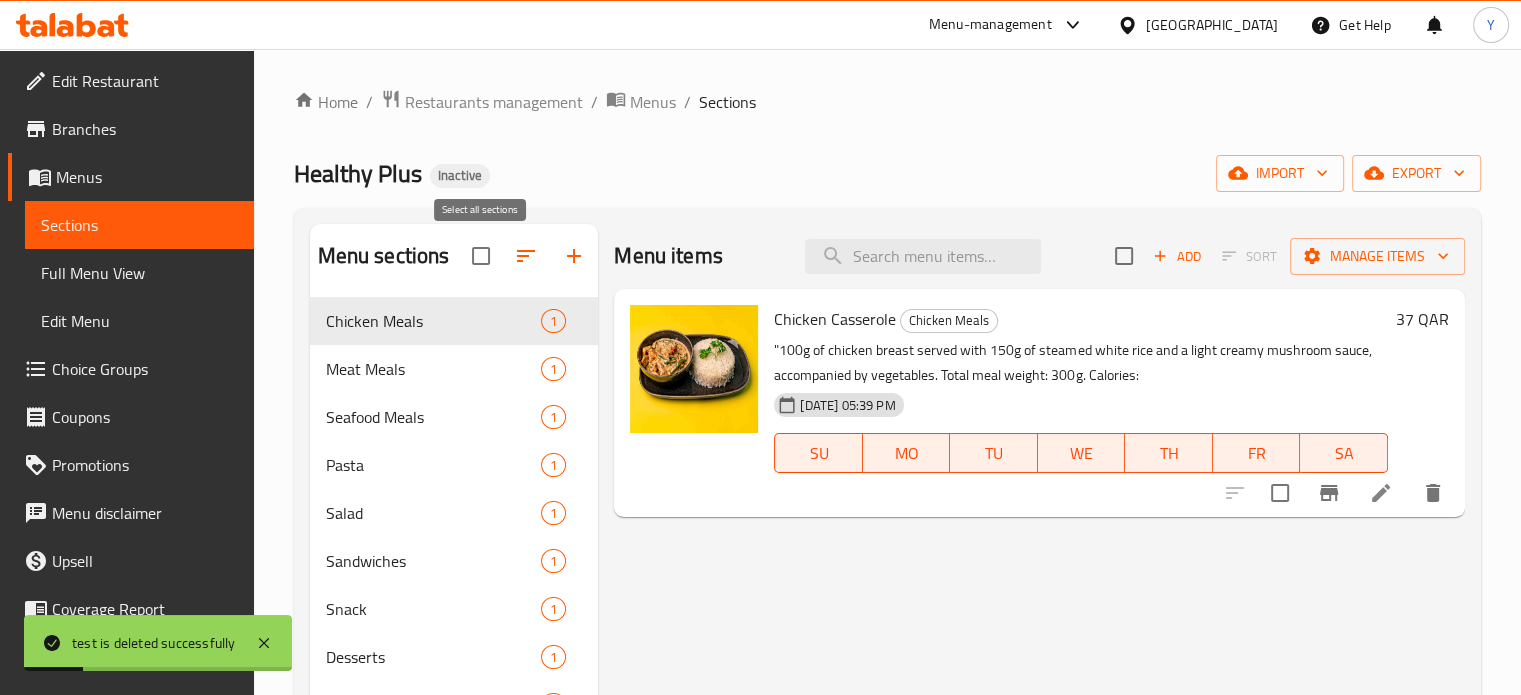 click at bounding box center (481, 256) 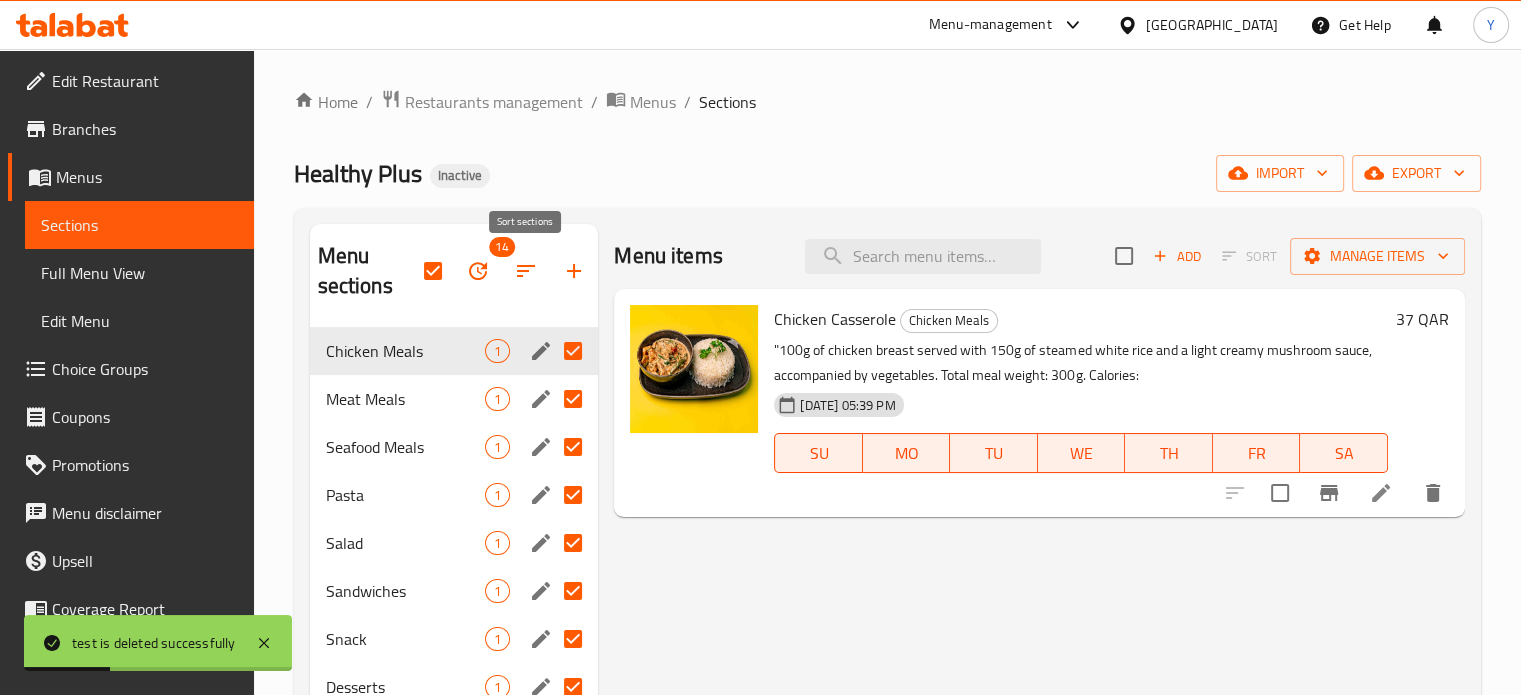 click at bounding box center [478, 271] 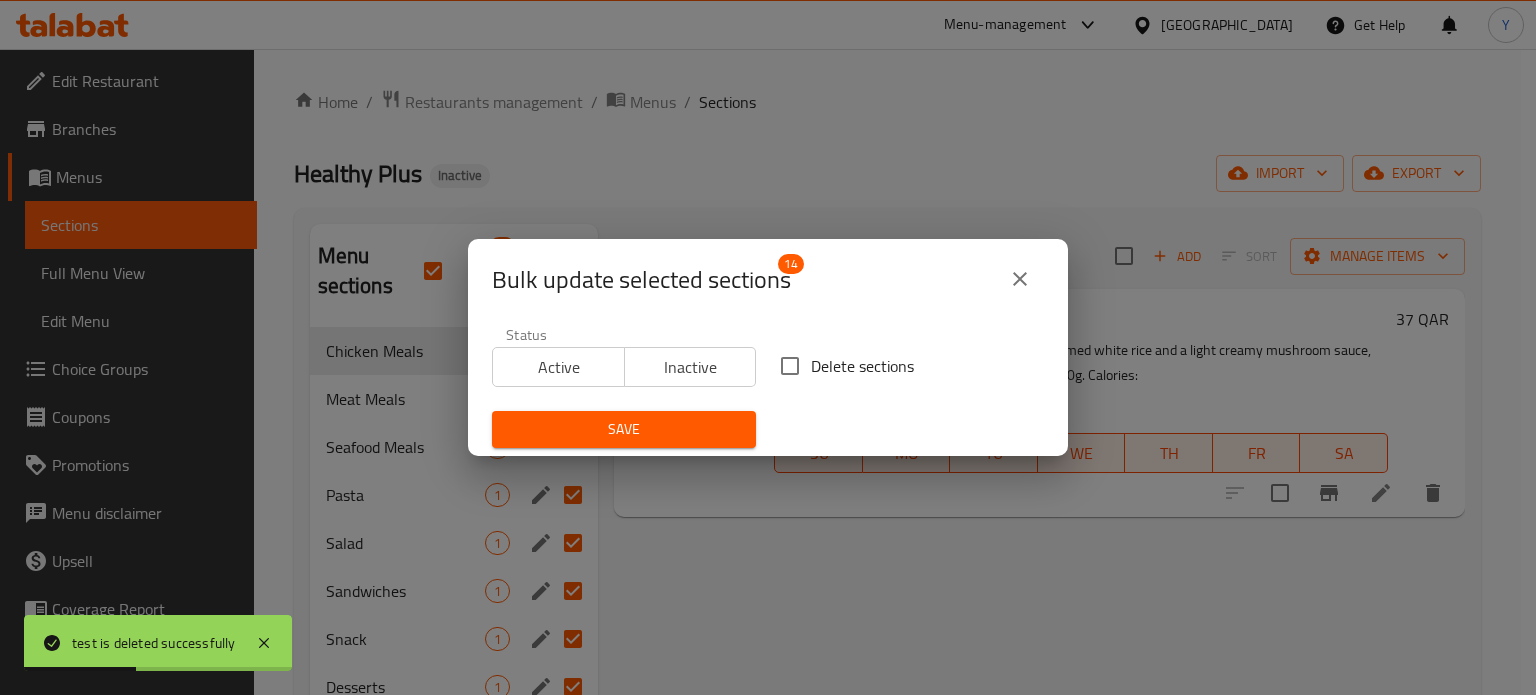 click on "Delete sections" at bounding box center [841, 366] 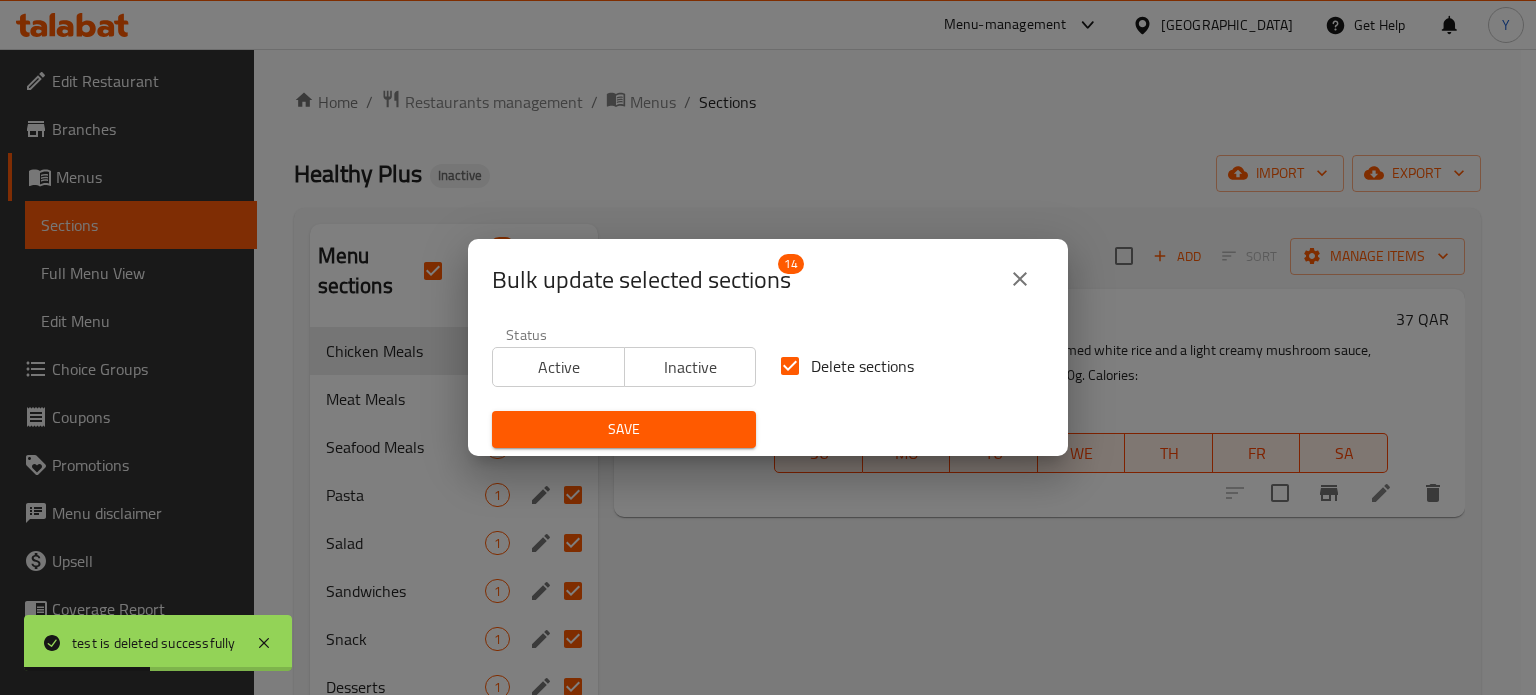 click on "Save" at bounding box center (624, 429) 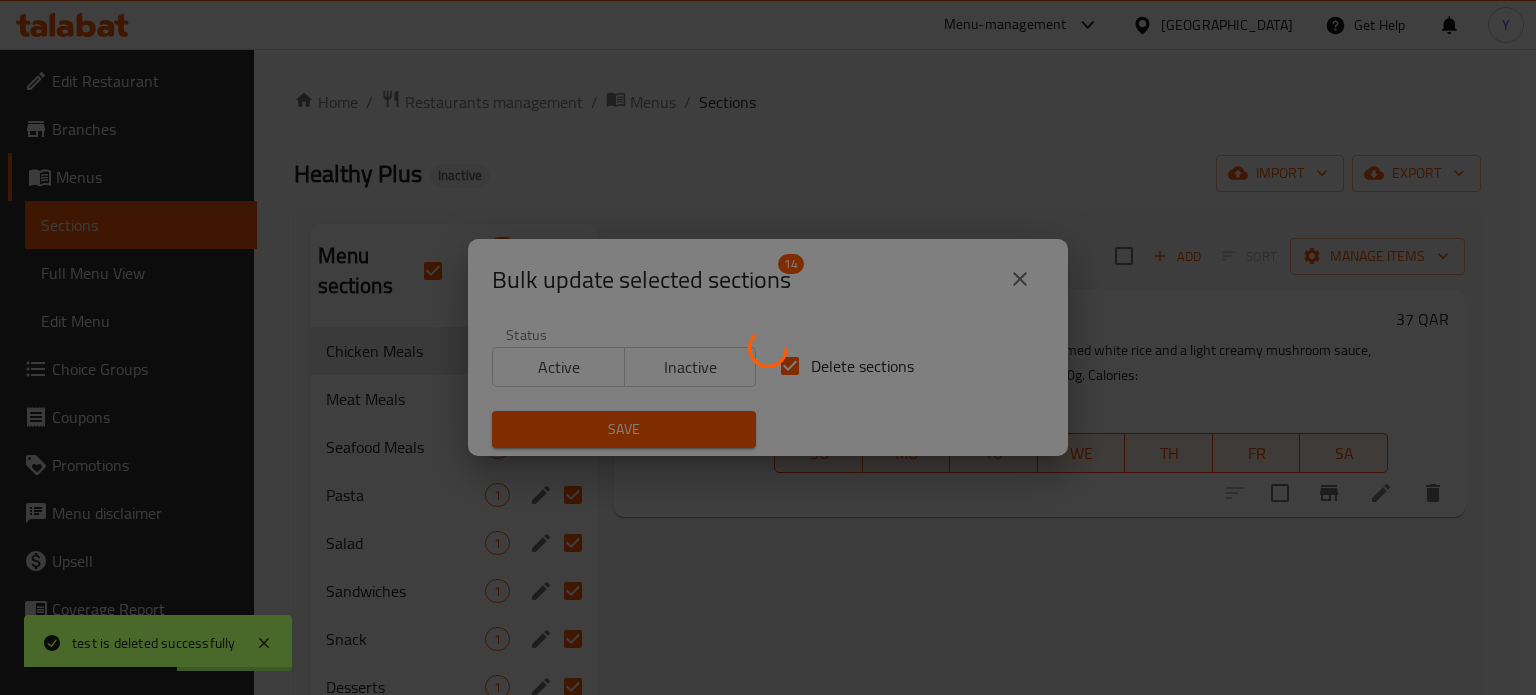 checkbox on "false" 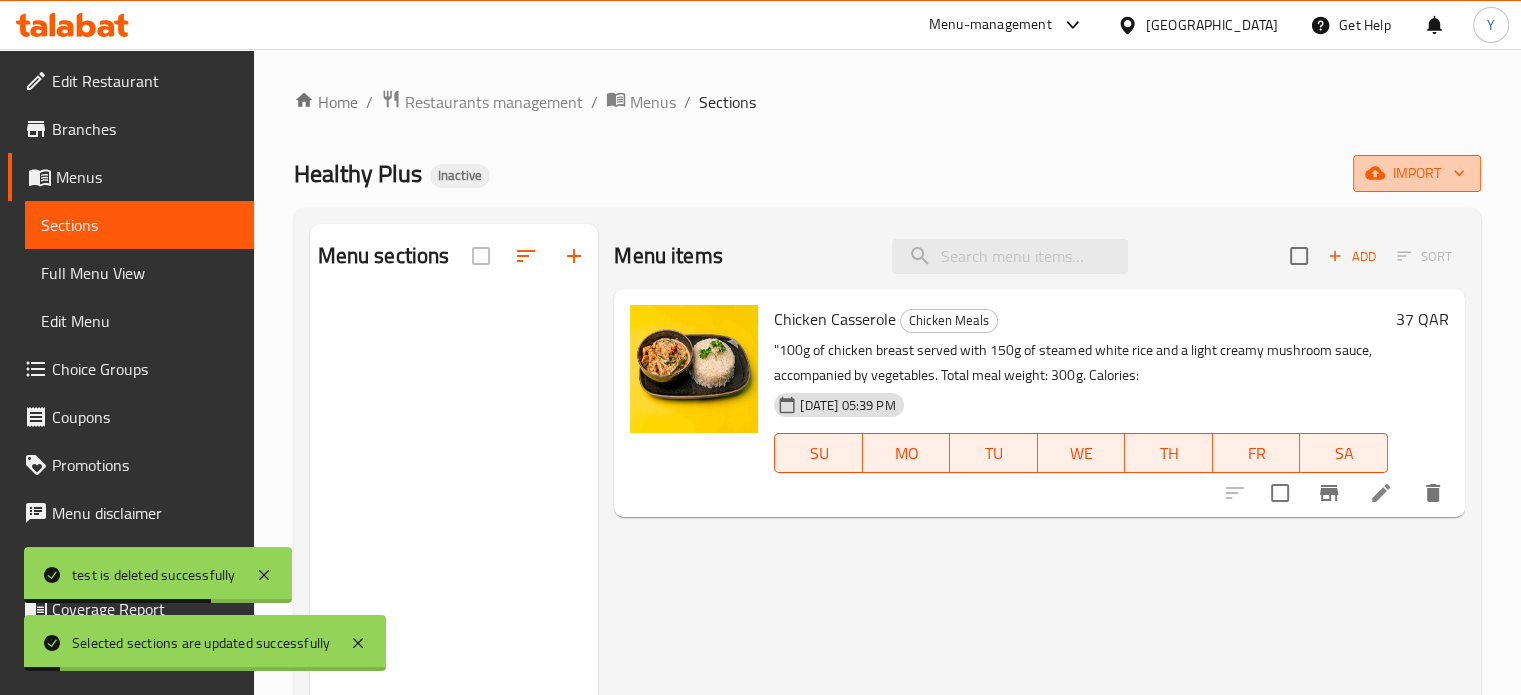 click 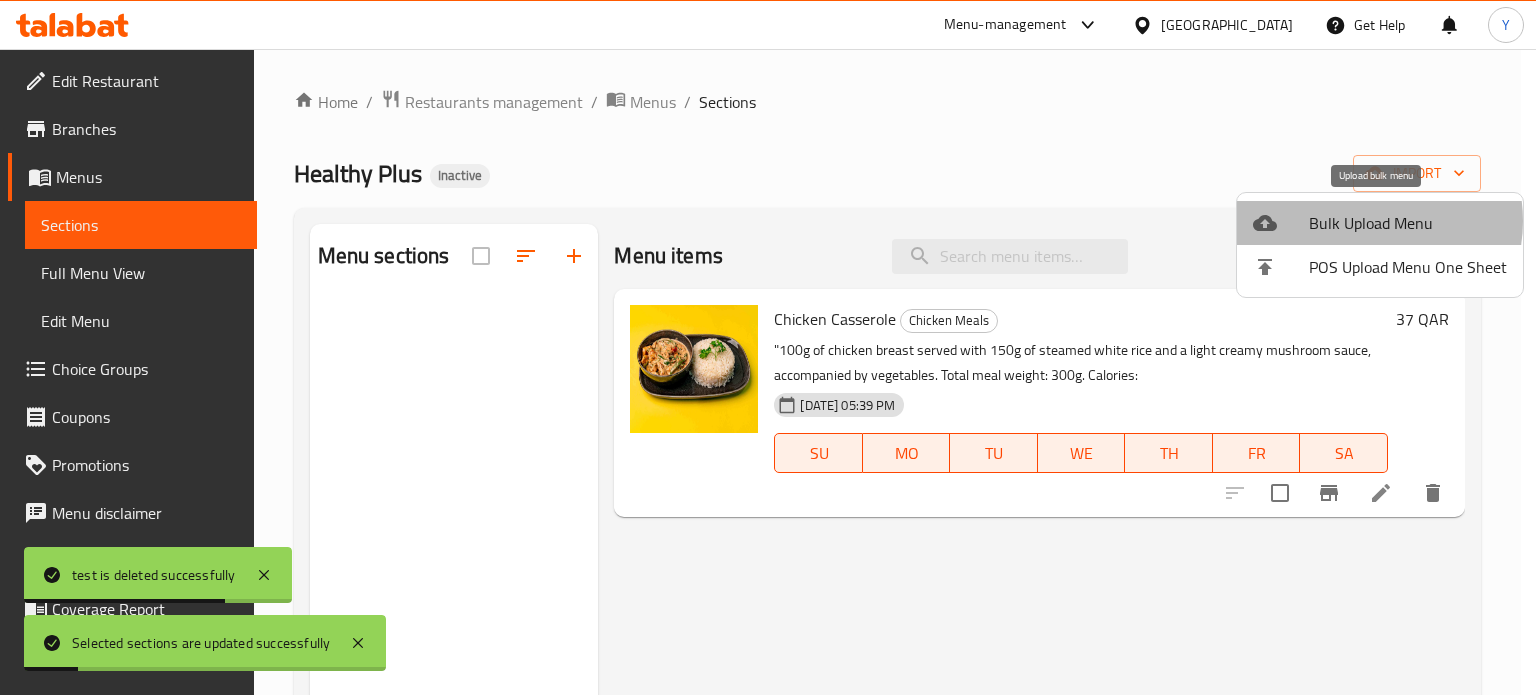 click on "Bulk Upload Menu" at bounding box center [1408, 223] 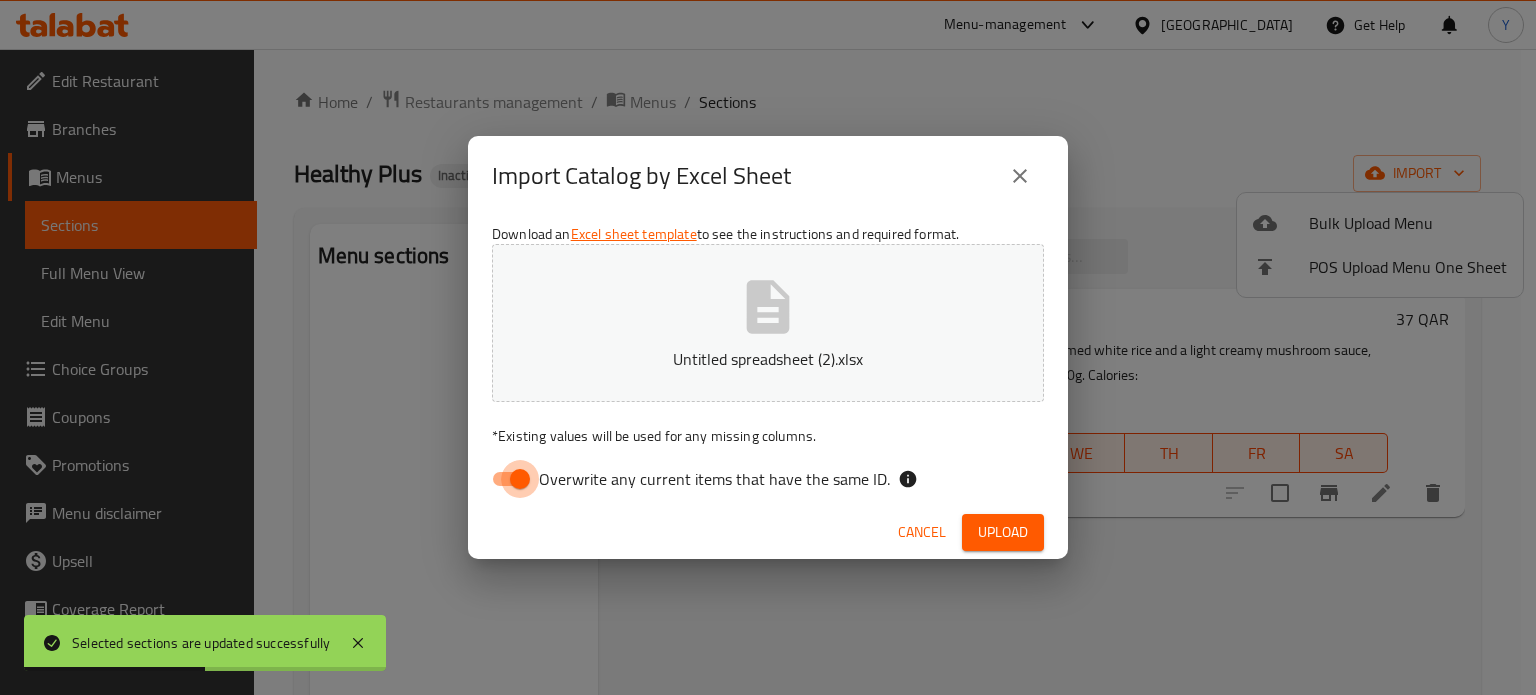 click on "Overwrite any current items that have the same ID." at bounding box center [520, 479] 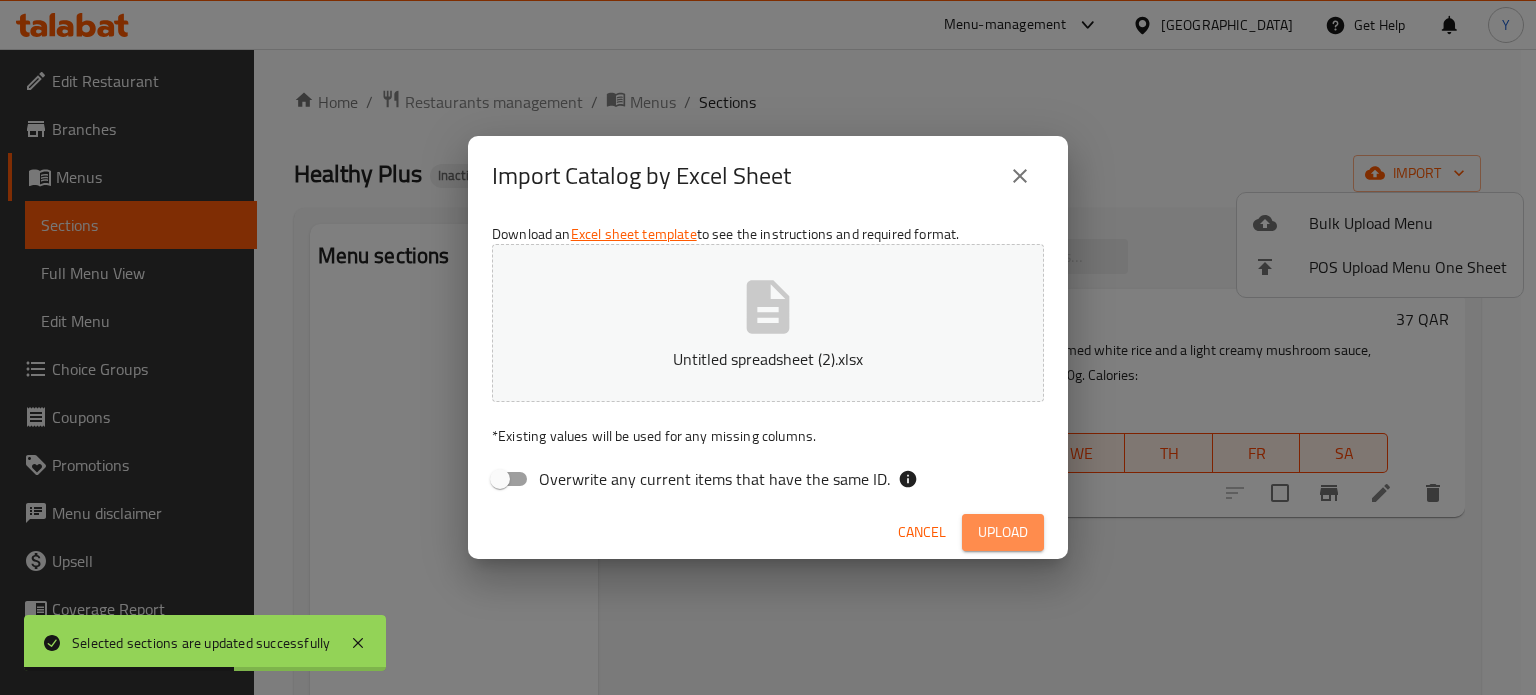 click on "Upload" at bounding box center [1003, 532] 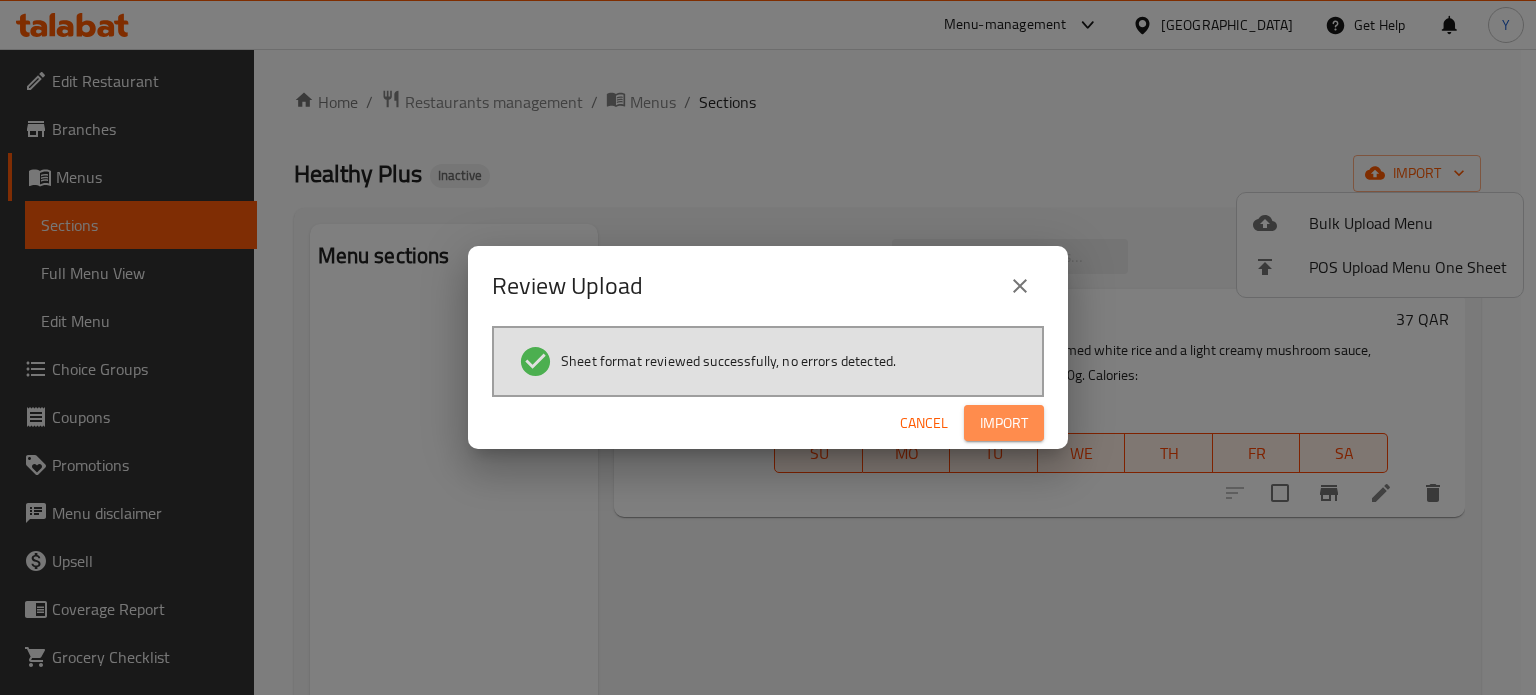 click on "Import" at bounding box center [1004, 423] 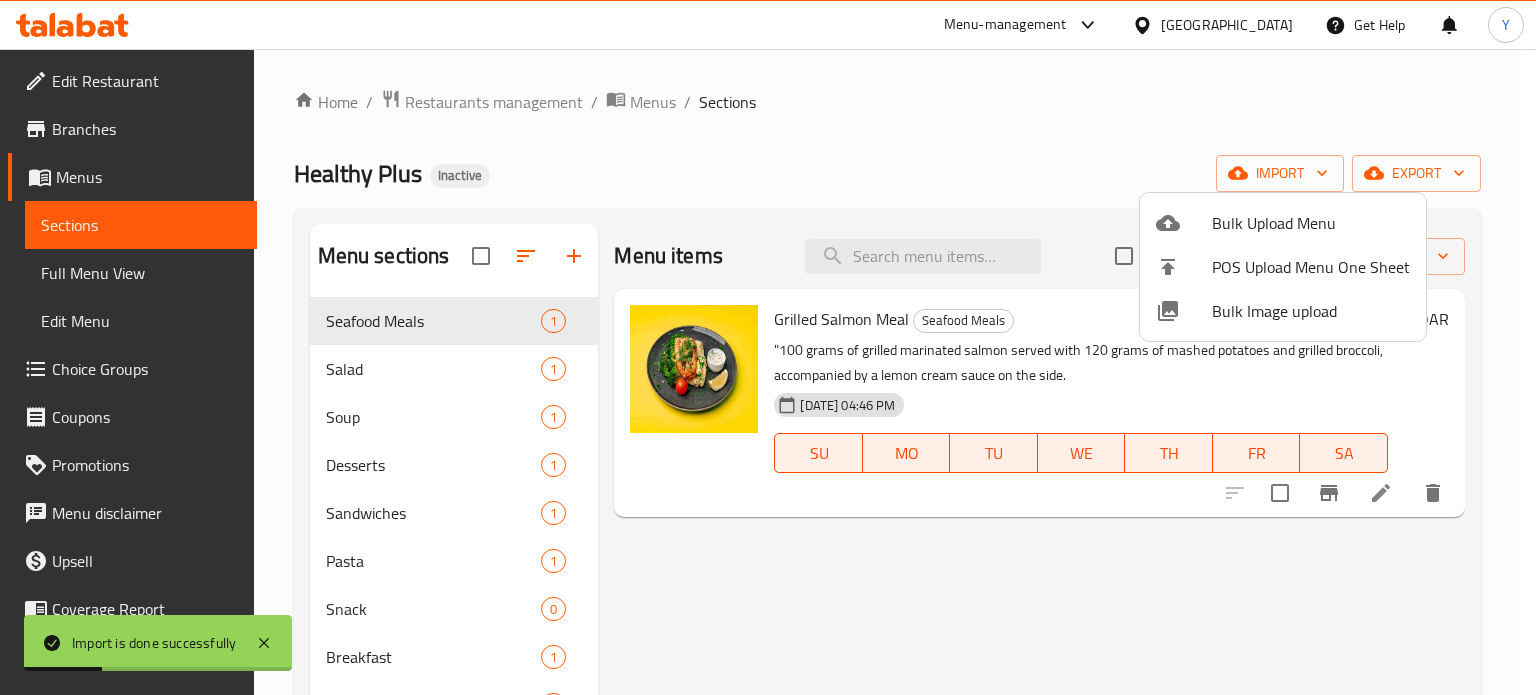 drag, startPoint x: 168, startPoint y: 295, endPoint x: 165, endPoint y: 283, distance: 12.369317 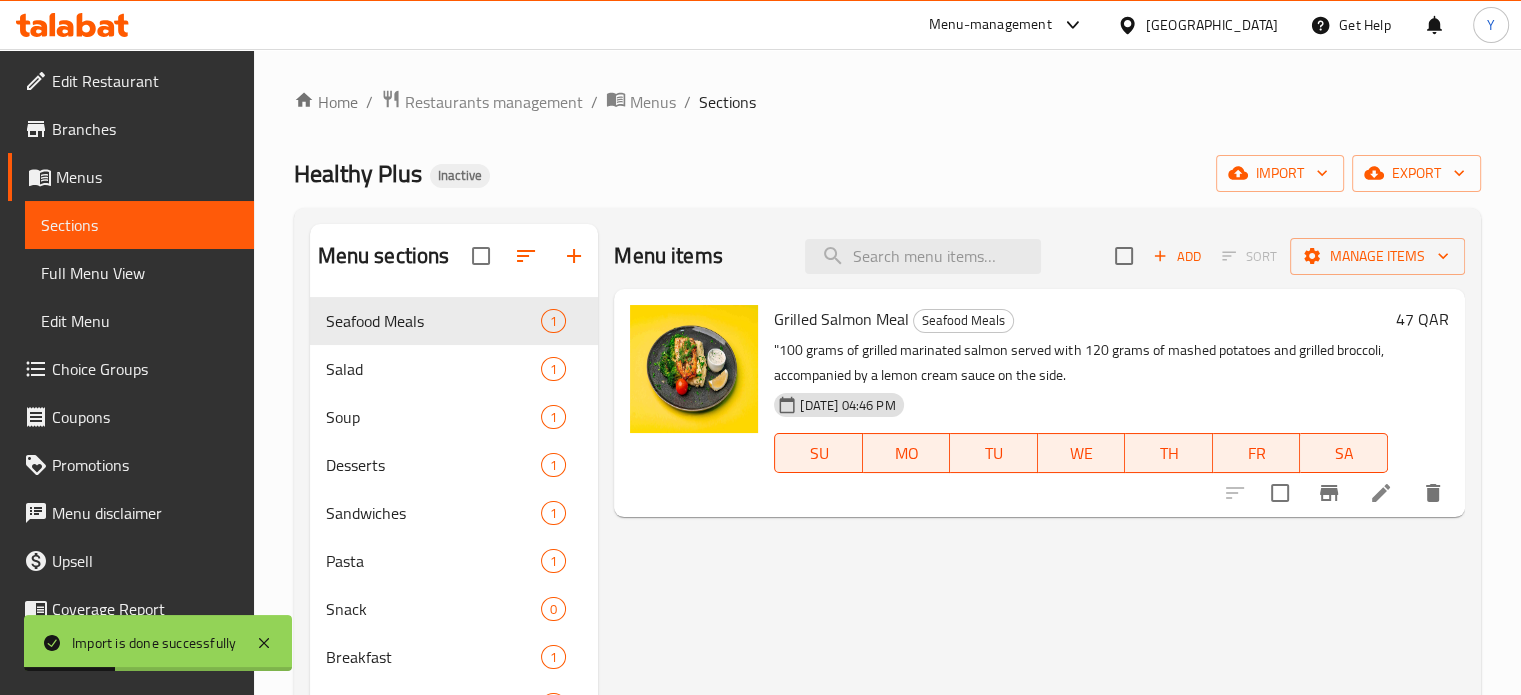 click on "Full Menu View" at bounding box center [139, 273] 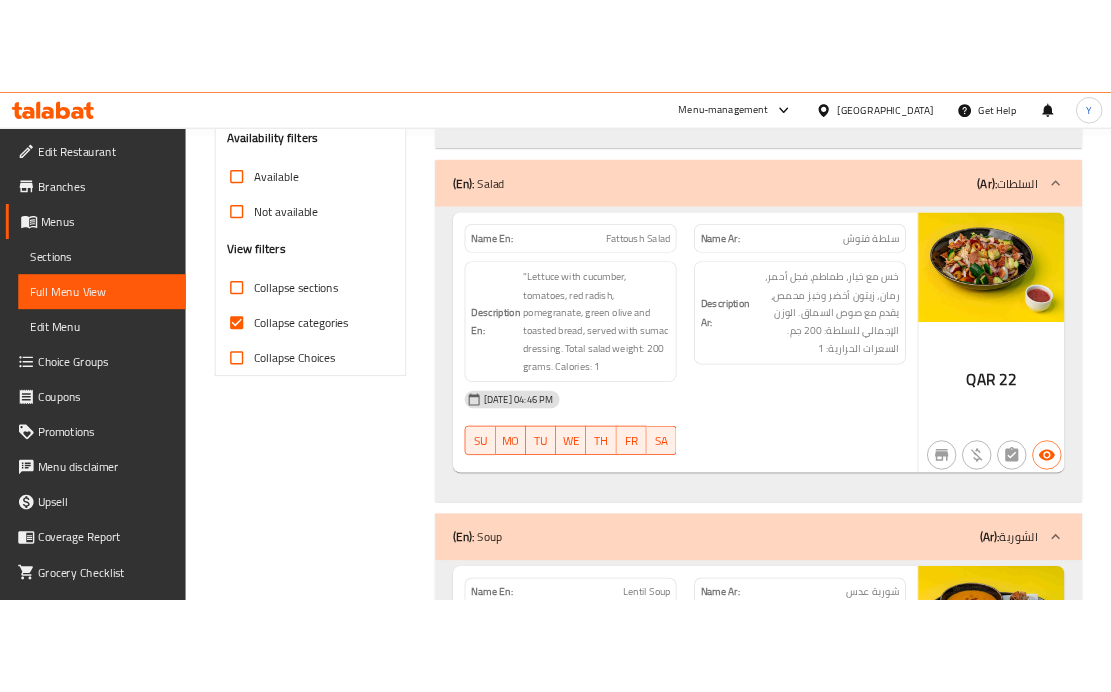 scroll, scrollTop: 0, scrollLeft: 0, axis: both 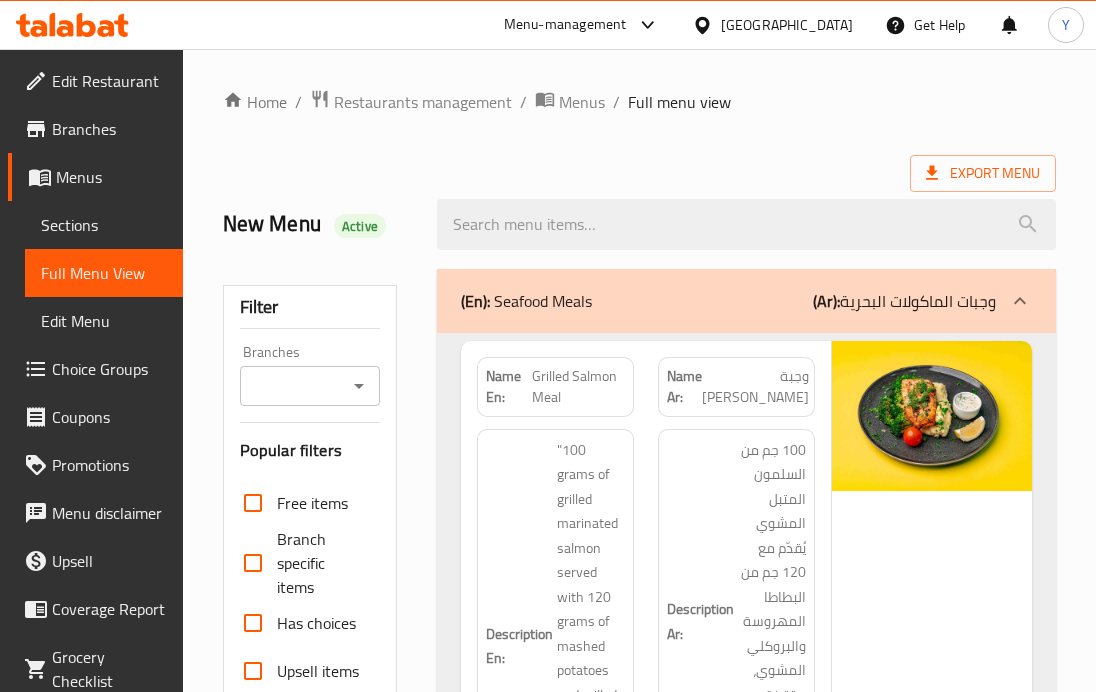 click on "Home / Restaurants management / Menus / Full menu view Export Menu New Menu   Active Filter Branches Branches Popular filters Free items Branch specific items Has choices Upsell items Availability filters Available Not available View filters Collapse sections Collapse categories Collapse Choices (En):   Seafood Meals (Ar): وجبات الماكولات البحرية Name En: Grilled Salmon Meal Name Ar: وجبة سلمون مشوي Description En: "100 grams of grilled marinated salmon served with 120 grams of mashed potatoes and grilled broccoli, accompanied by a lemon cream sauce on the side.
Description Ar: 100 جم من السلمون المتبل المشوي يُقدّم مع 120 جم من البطاطا المهروسة والبروكلي المشوي، مقترنة بصوص كريمة ليمون على الجانب.  [DATE] 04:46 PM SU MO TU WE TH FR SA QAR 47 (En):   Salad (Ar): السلطات Name En: Fattoush Salad Name Ar: سلطة فتوش Description En: Description Ar: [DATE] 04:46 PM" at bounding box center (639, 5340) 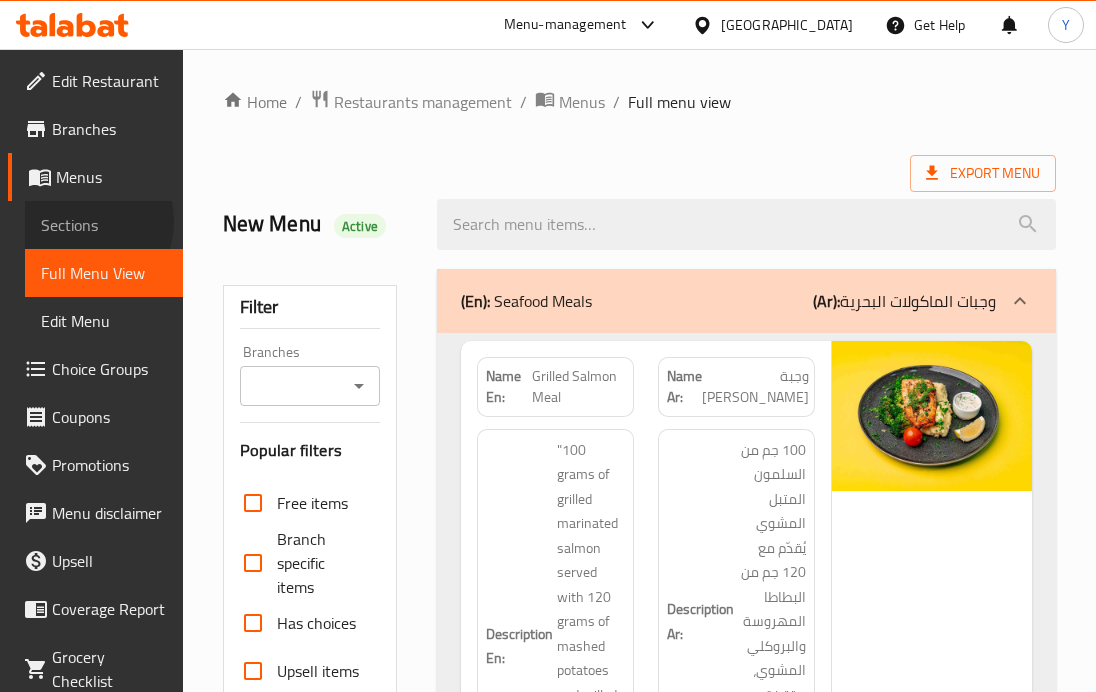 click on "Sections" at bounding box center (104, 225) 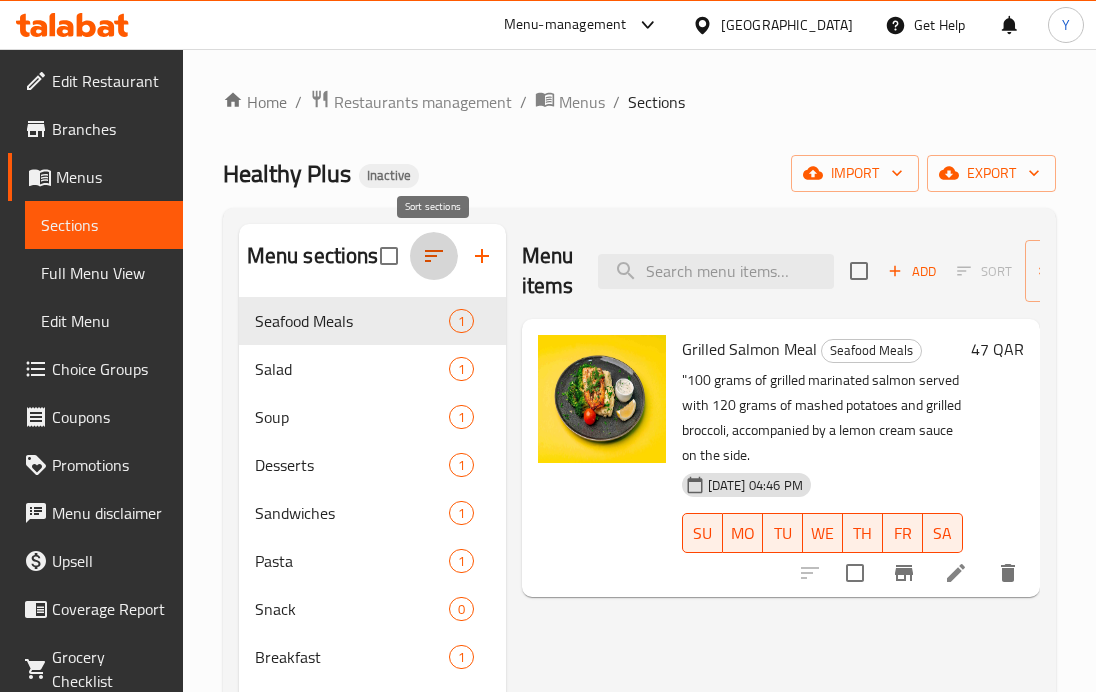 click at bounding box center [434, 256] 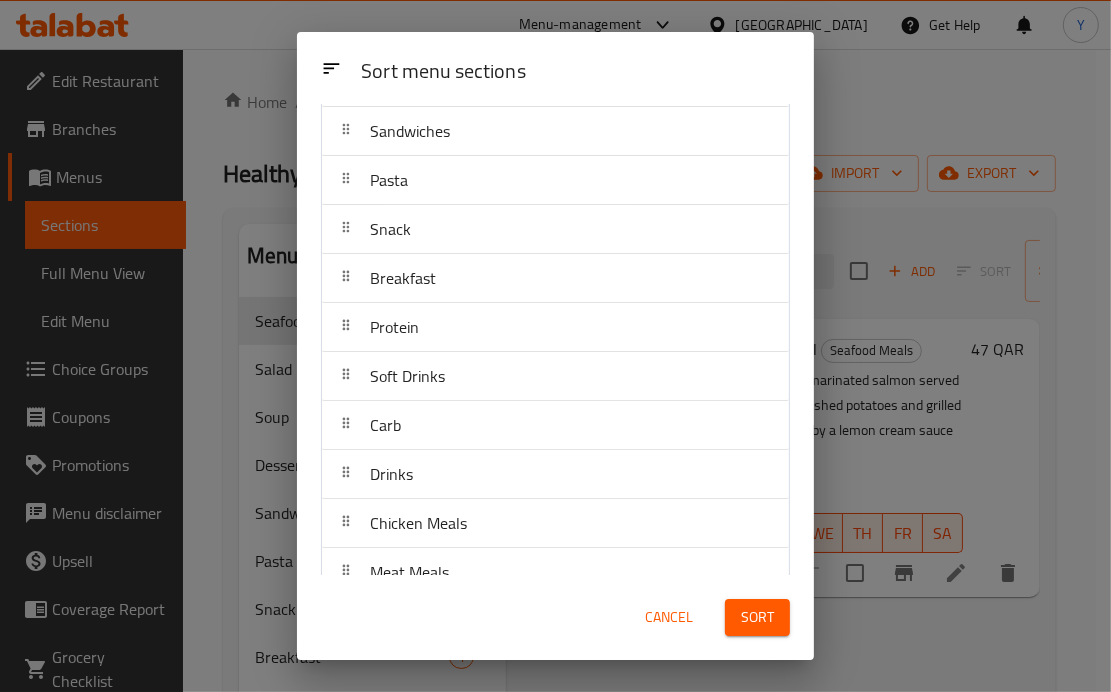 scroll, scrollTop: 278, scrollLeft: 0, axis: vertical 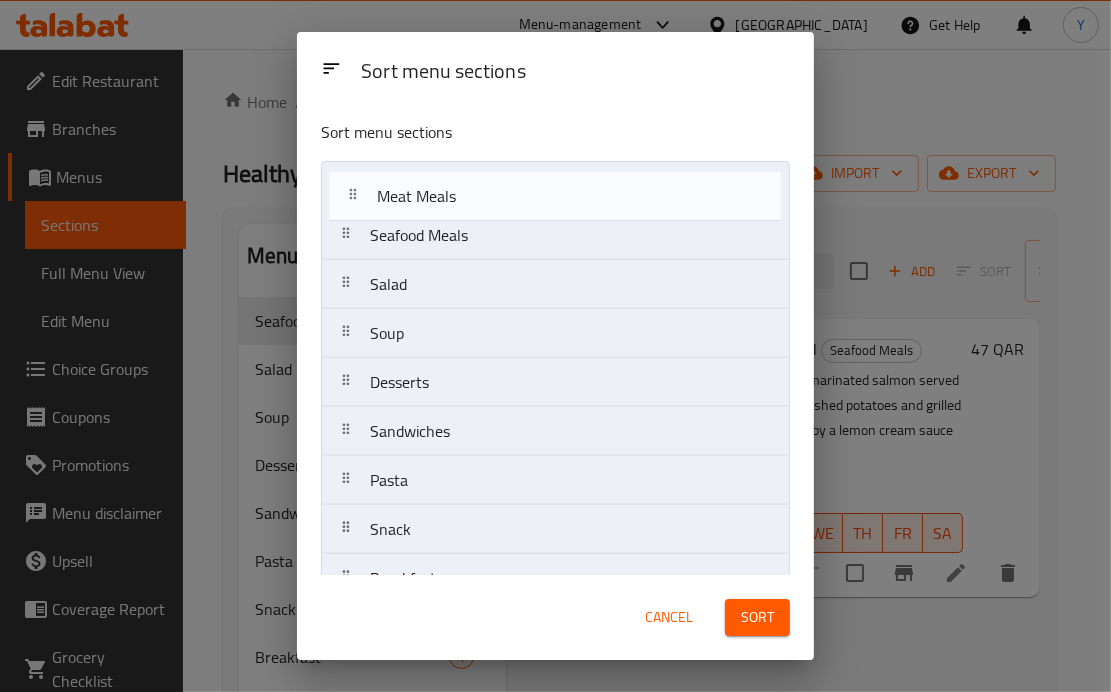 drag, startPoint x: 502, startPoint y: 554, endPoint x: 505, endPoint y: 194, distance: 360.0125 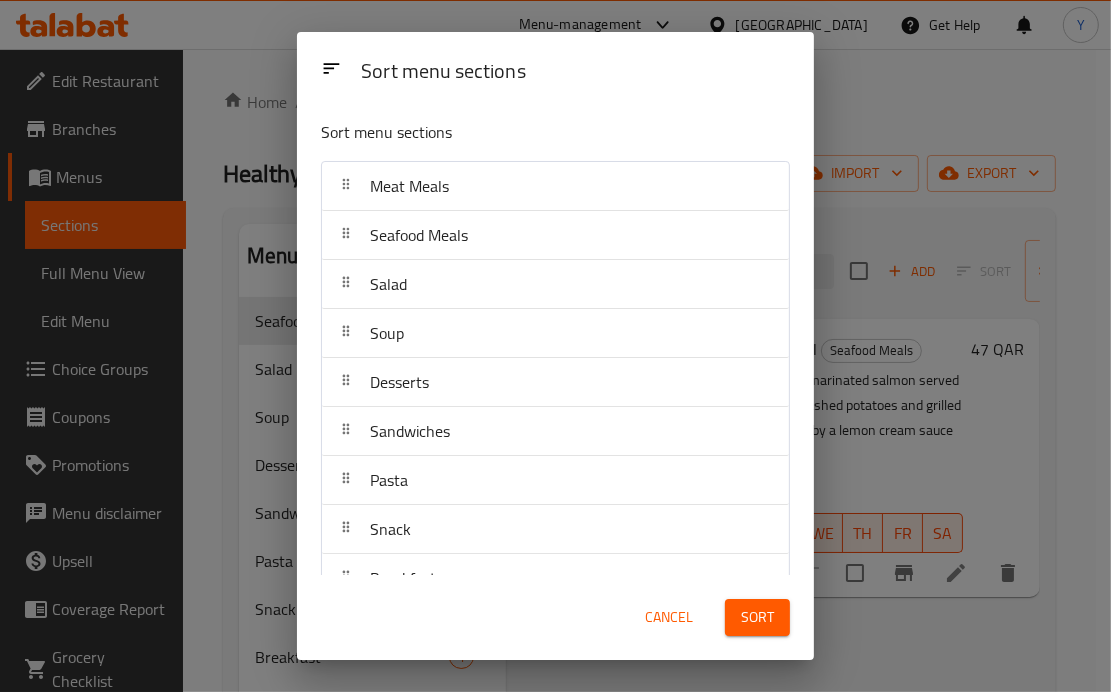 scroll, scrollTop: 278, scrollLeft: 0, axis: vertical 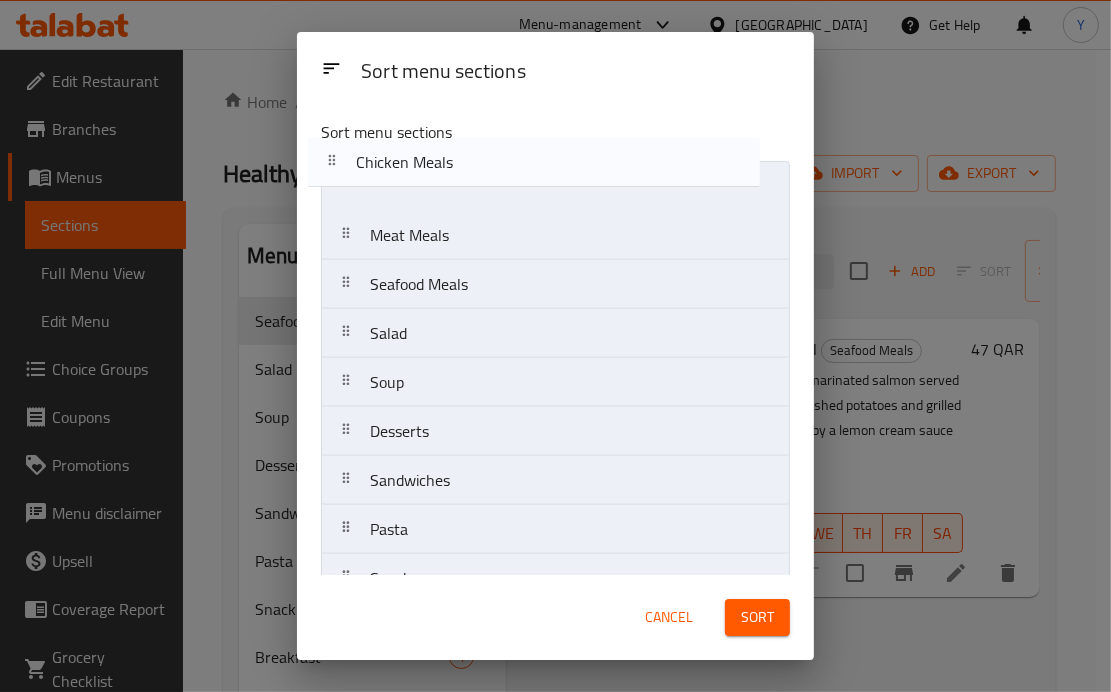 drag, startPoint x: 487, startPoint y: 554, endPoint x: 476, endPoint y: 167, distance: 387.1563 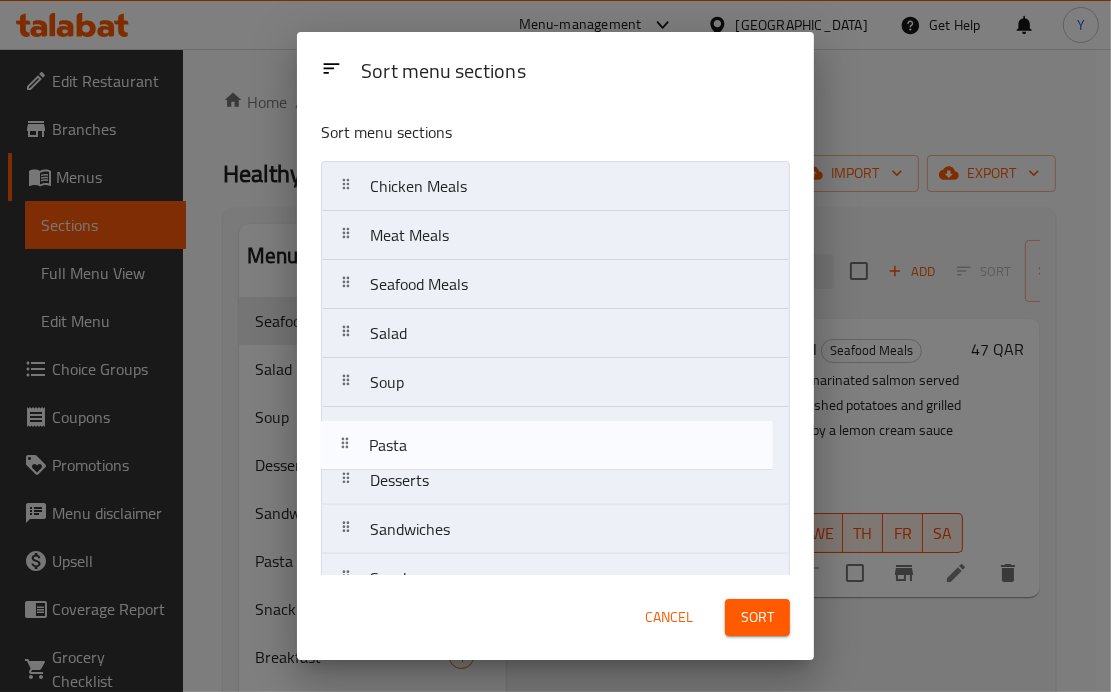 scroll, scrollTop: 3, scrollLeft: 0, axis: vertical 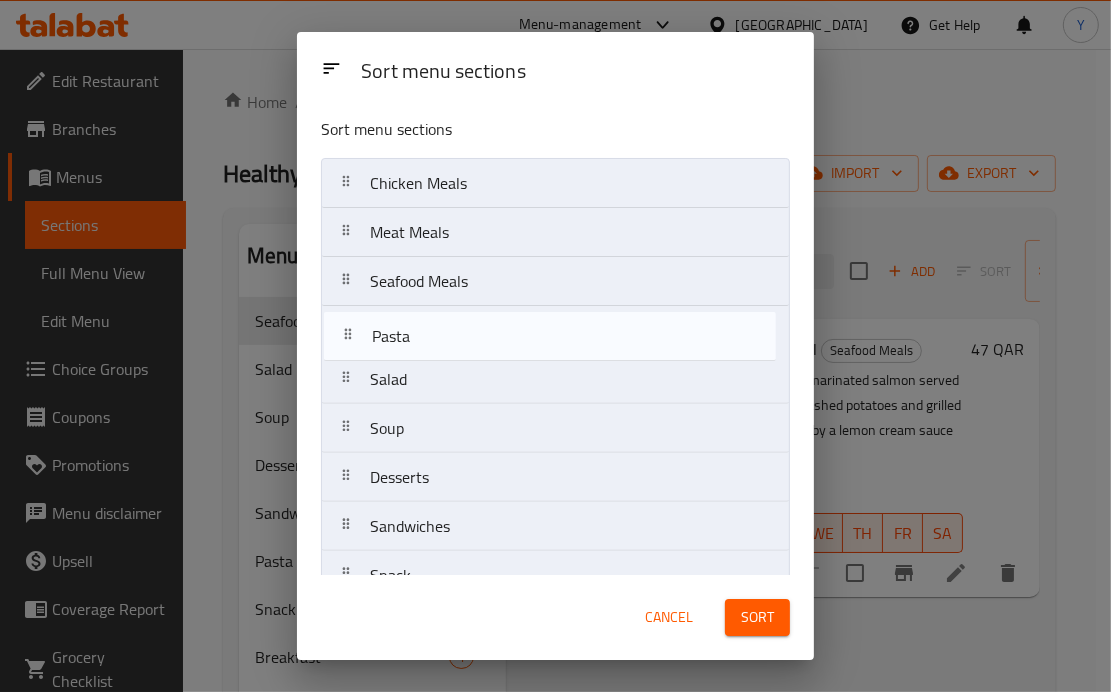 drag, startPoint x: 436, startPoint y: 536, endPoint x: 437, endPoint y: 333, distance: 203.00246 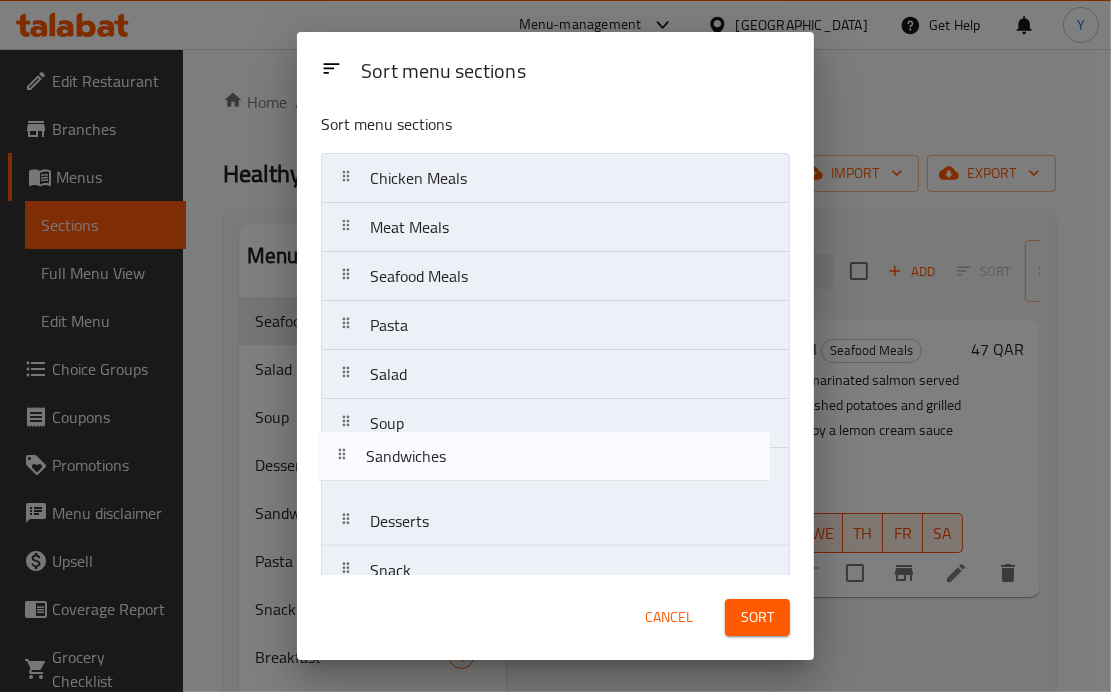 scroll, scrollTop: 12, scrollLeft: 0, axis: vertical 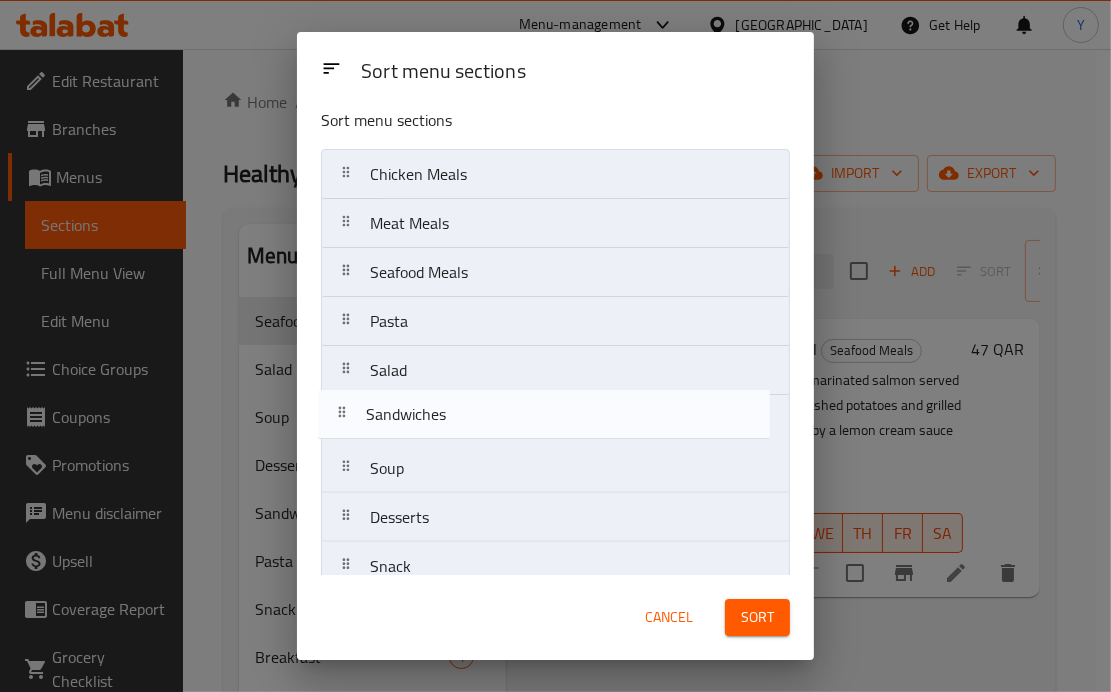 drag, startPoint x: 466, startPoint y: 523, endPoint x: 460, endPoint y: 405, distance: 118.15244 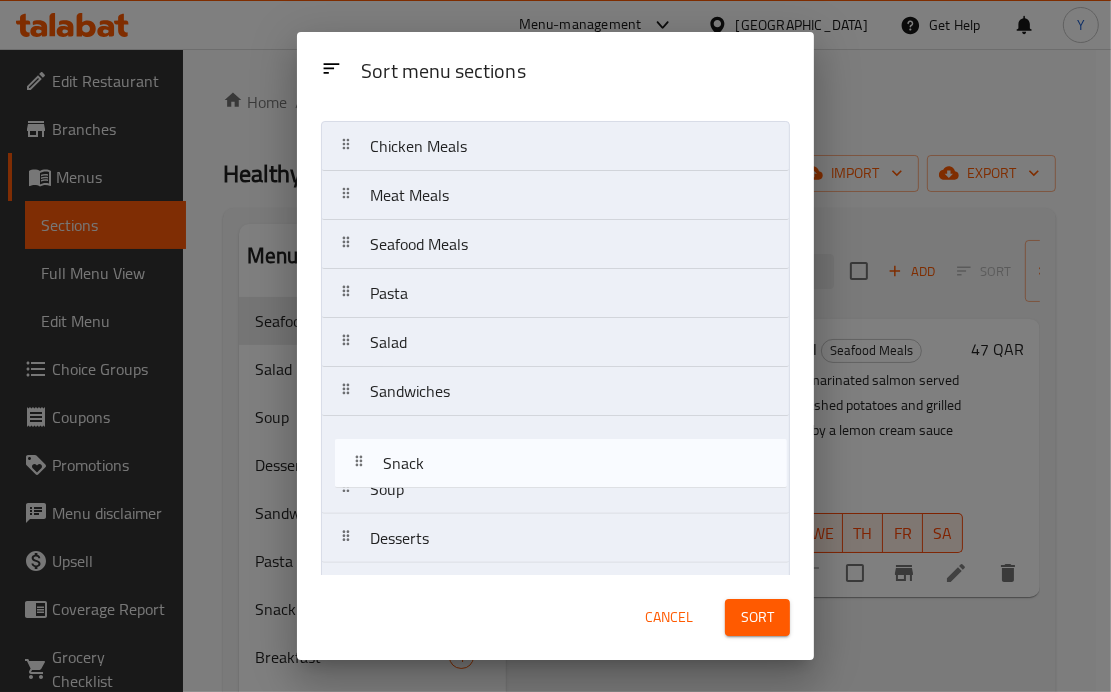 scroll, scrollTop: 40, scrollLeft: 0, axis: vertical 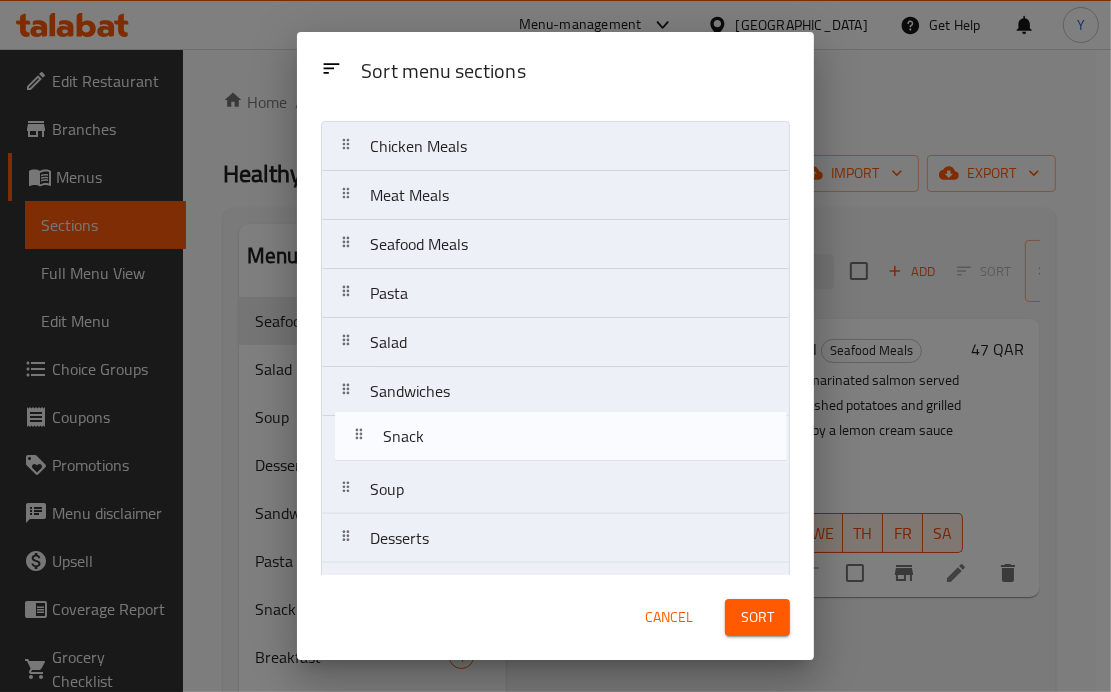 drag, startPoint x: 456, startPoint y: 559, endPoint x: 466, endPoint y: 424, distance: 135.36986 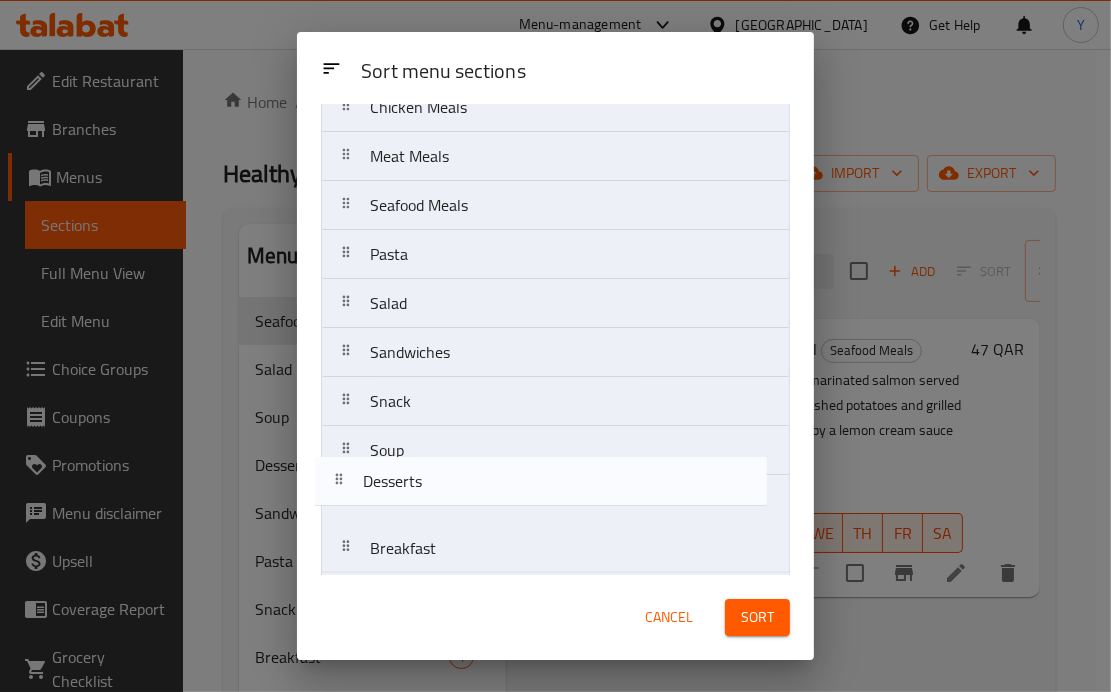 scroll, scrollTop: 84, scrollLeft: 0, axis: vertical 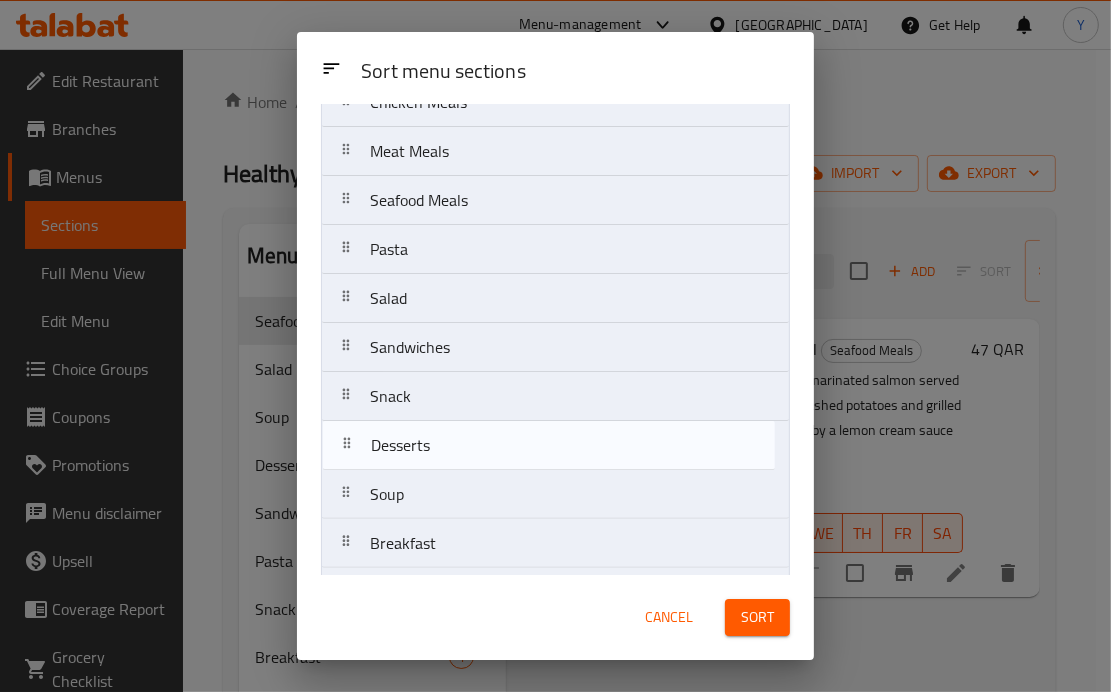 drag, startPoint x: 542, startPoint y: 540, endPoint x: 536, endPoint y: 443, distance: 97.18539 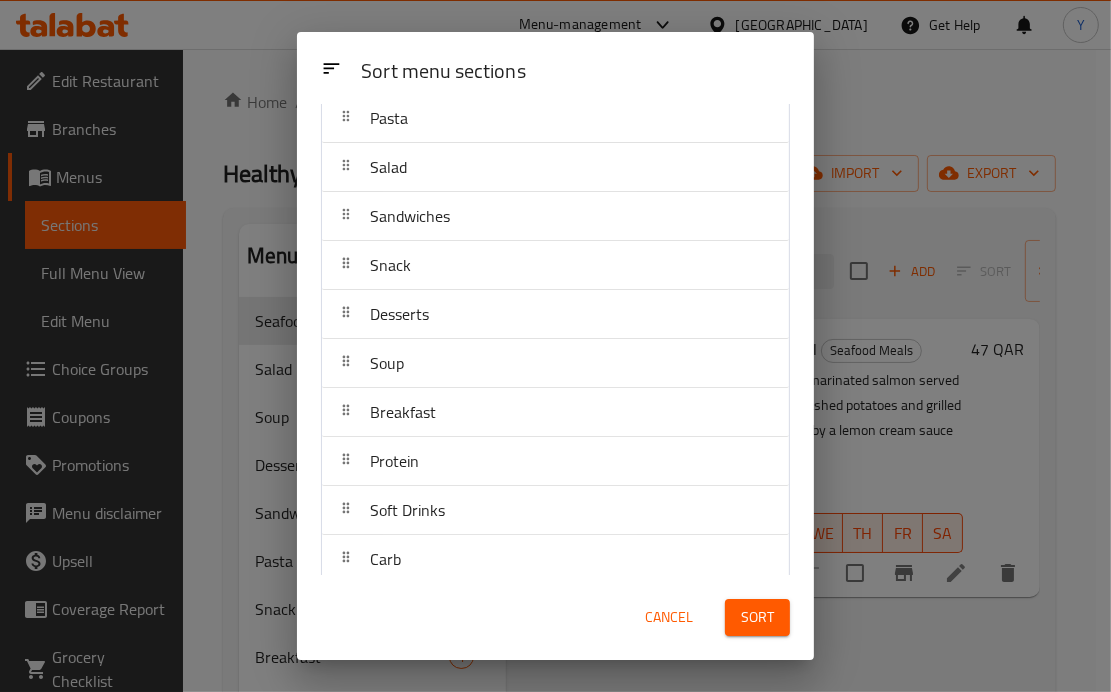 scroll, scrollTop: 278, scrollLeft: 0, axis: vertical 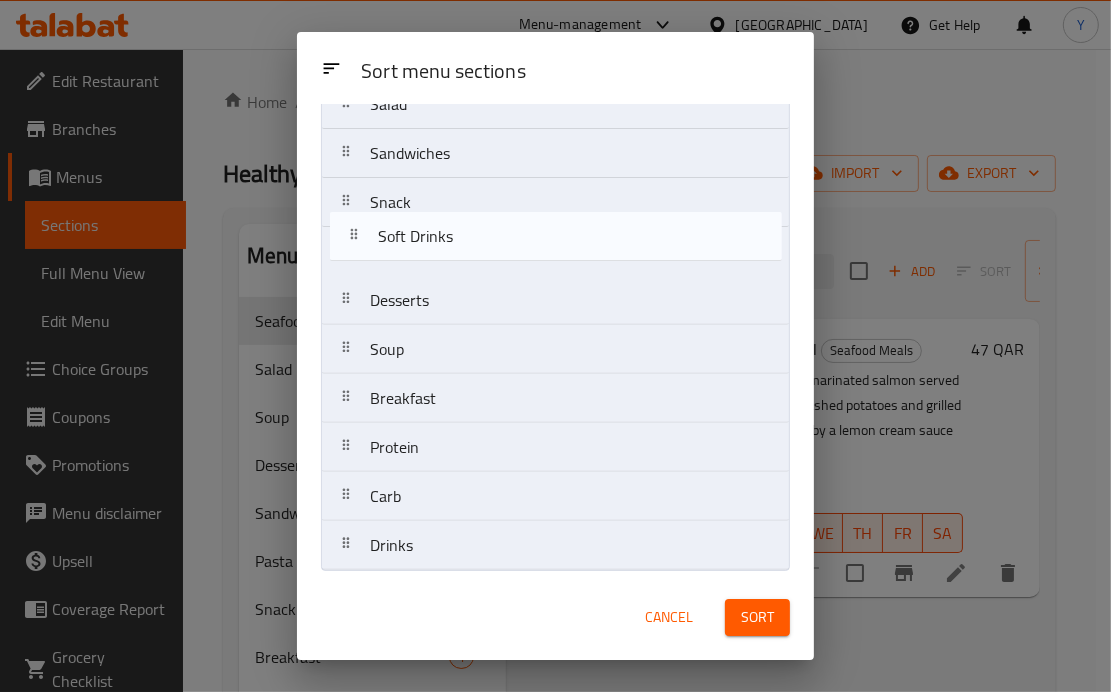 drag, startPoint x: 460, startPoint y: 449, endPoint x: 468, endPoint y: 235, distance: 214.14948 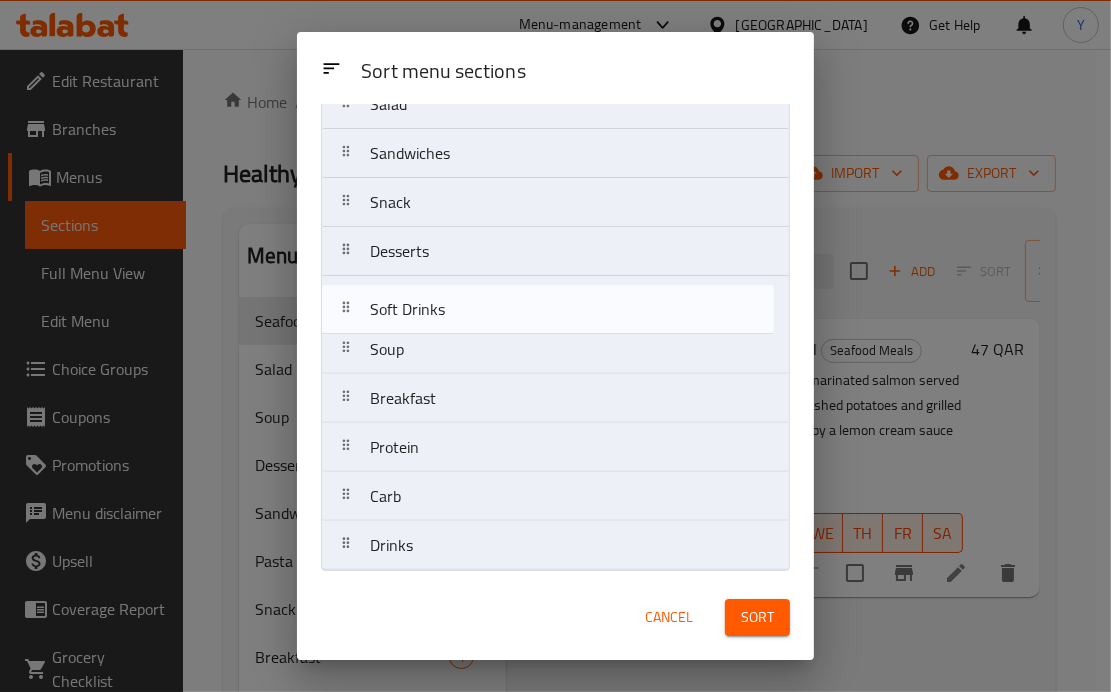 drag, startPoint x: 468, startPoint y: 260, endPoint x: 468, endPoint y: 323, distance: 63 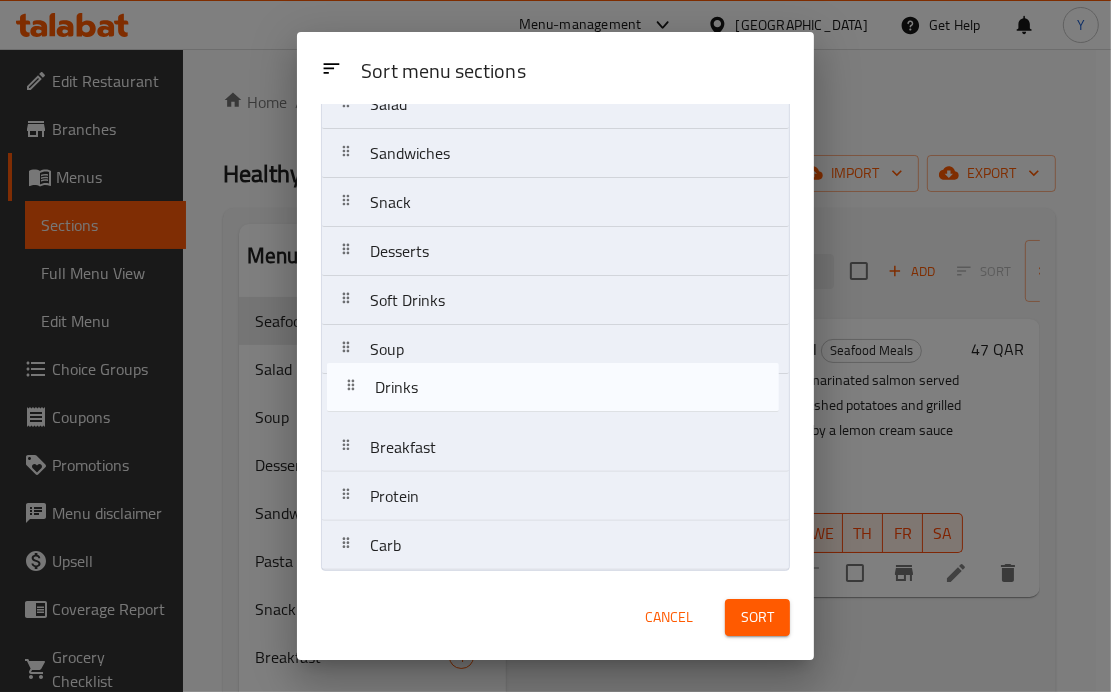 drag, startPoint x: 437, startPoint y: 547, endPoint x: 439, endPoint y: 381, distance: 166.01205 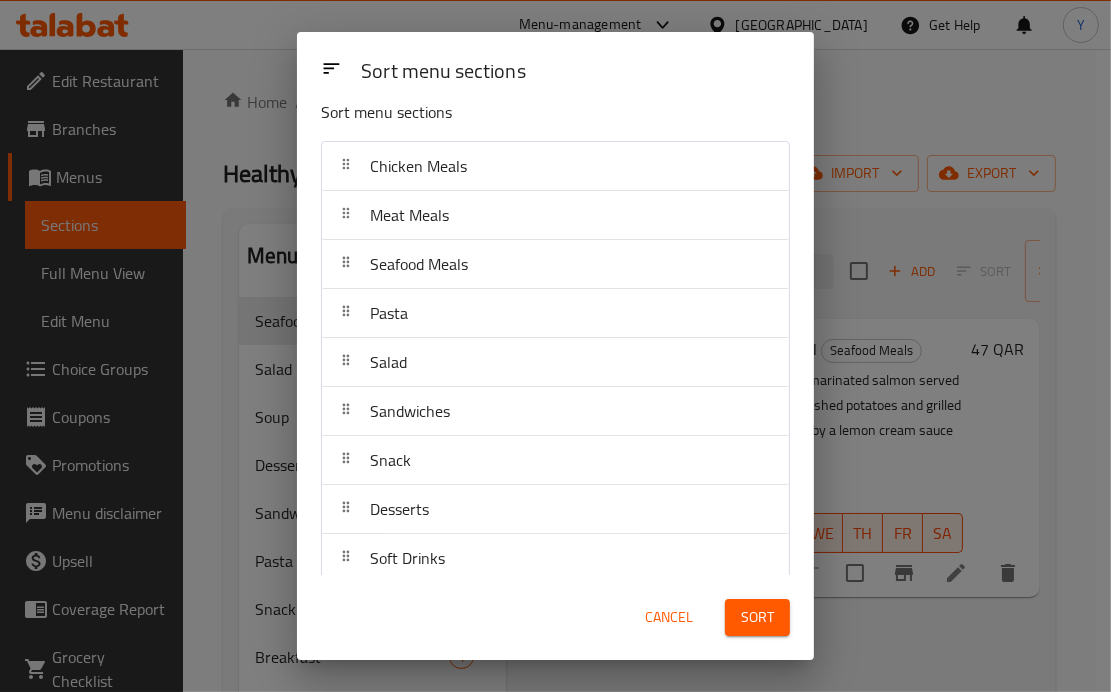 scroll, scrollTop: 16, scrollLeft: 0, axis: vertical 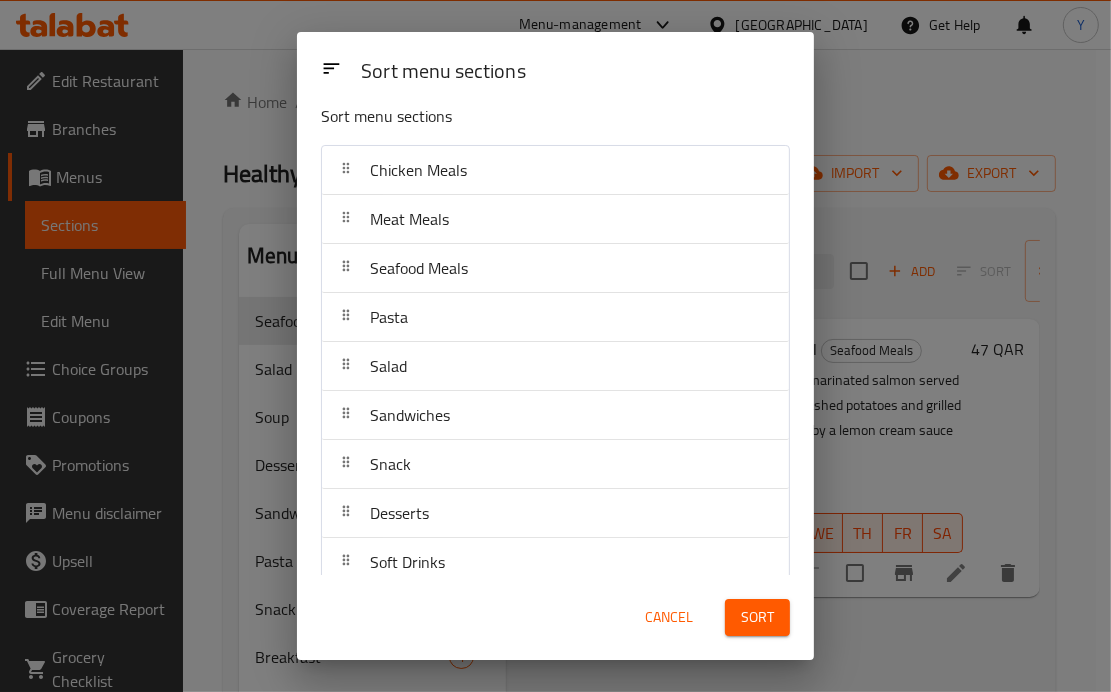 drag, startPoint x: 814, startPoint y: 315, endPoint x: 801, endPoint y: 377, distance: 63.348244 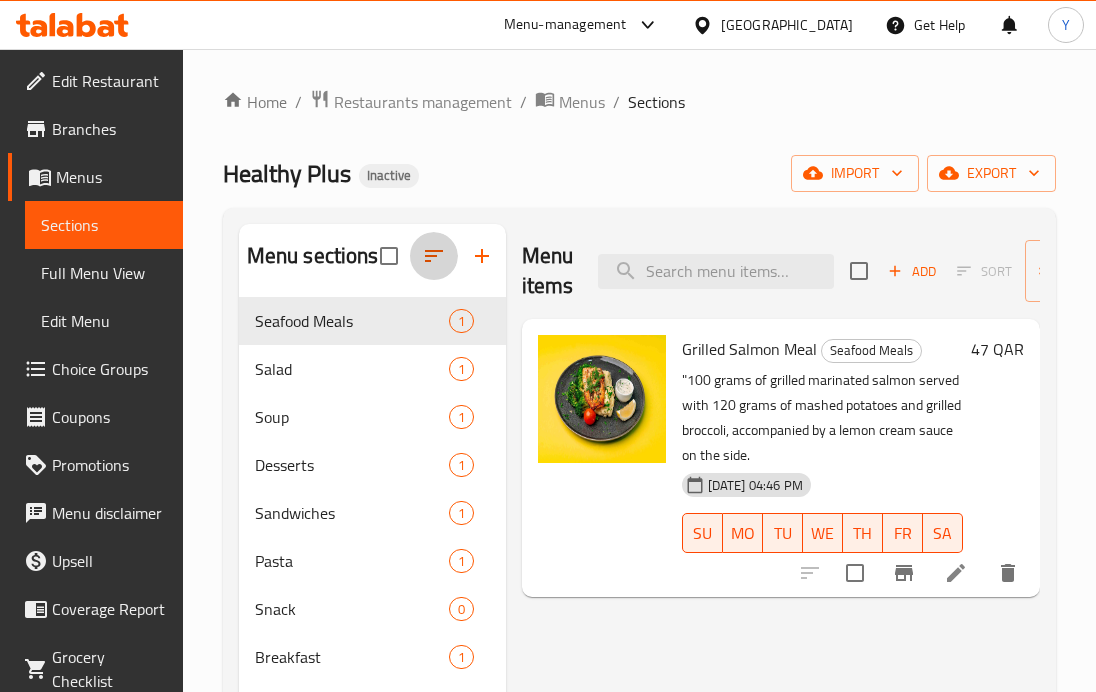 click at bounding box center [434, 256] 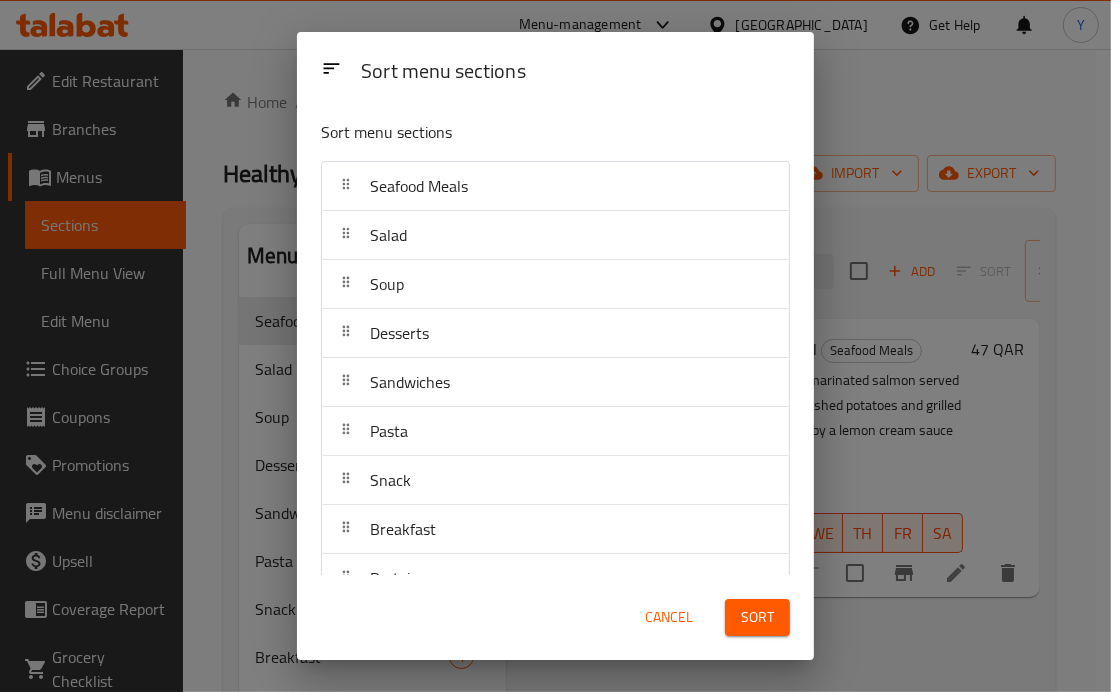 scroll, scrollTop: 278, scrollLeft: 0, axis: vertical 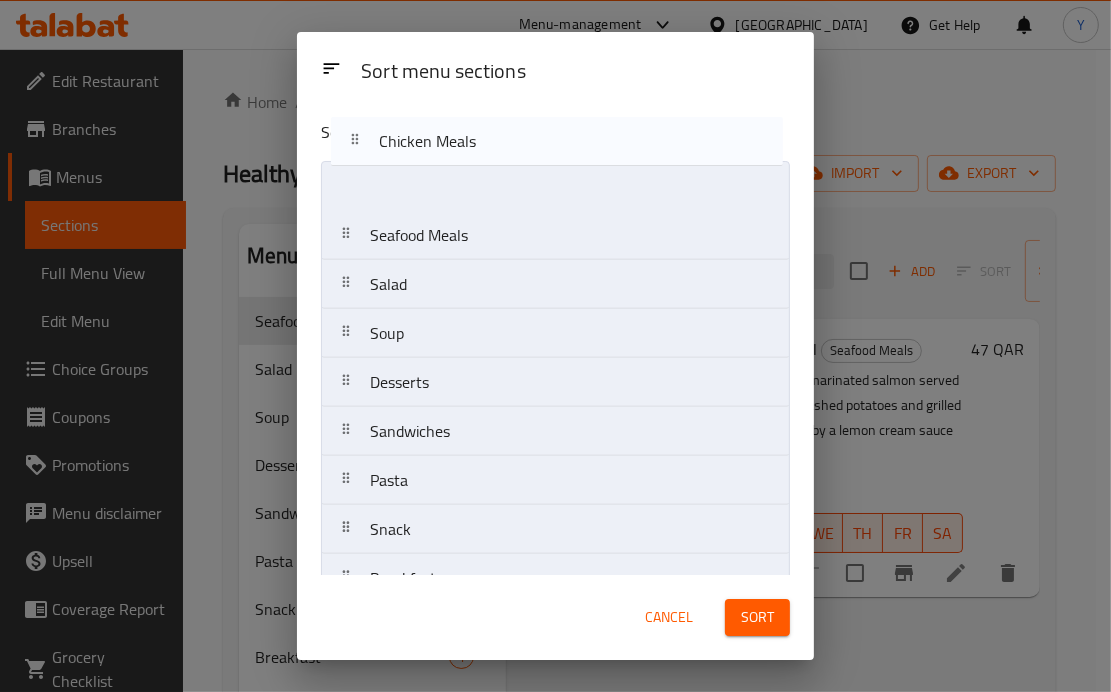 drag, startPoint x: 507, startPoint y: 355, endPoint x: 505, endPoint y: 143, distance: 212.00943 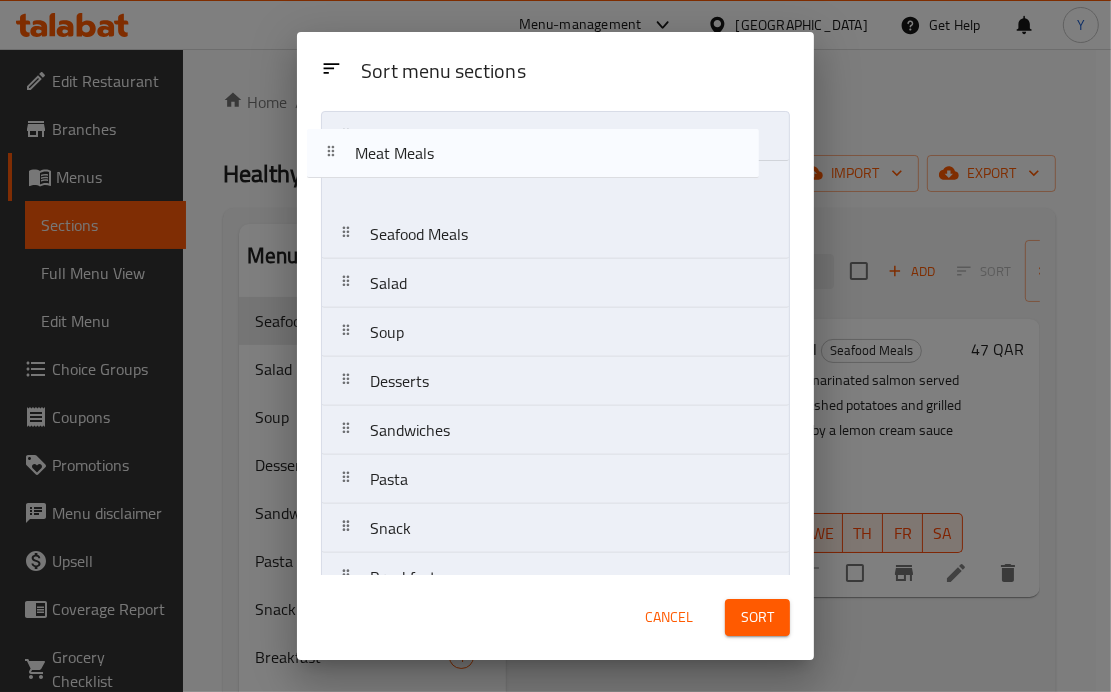 scroll, scrollTop: 0, scrollLeft: 0, axis: both 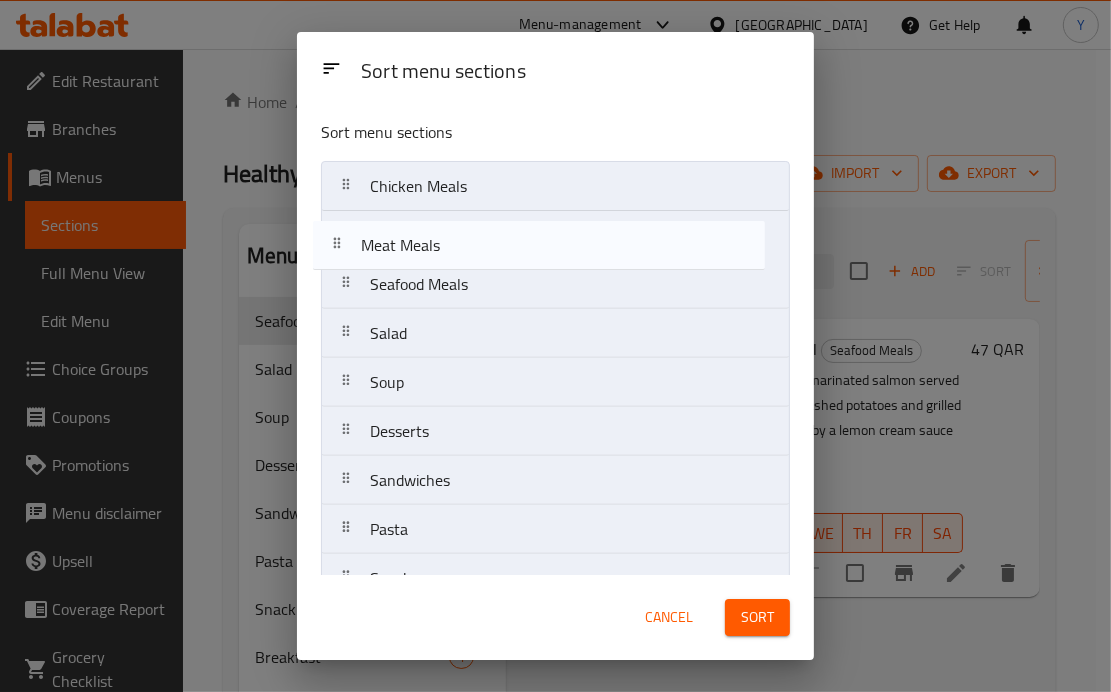 drag, startPoint x: 520, startPoint y: 533, endPoint x: 509, endPoint y: 231, distance: 302.20026 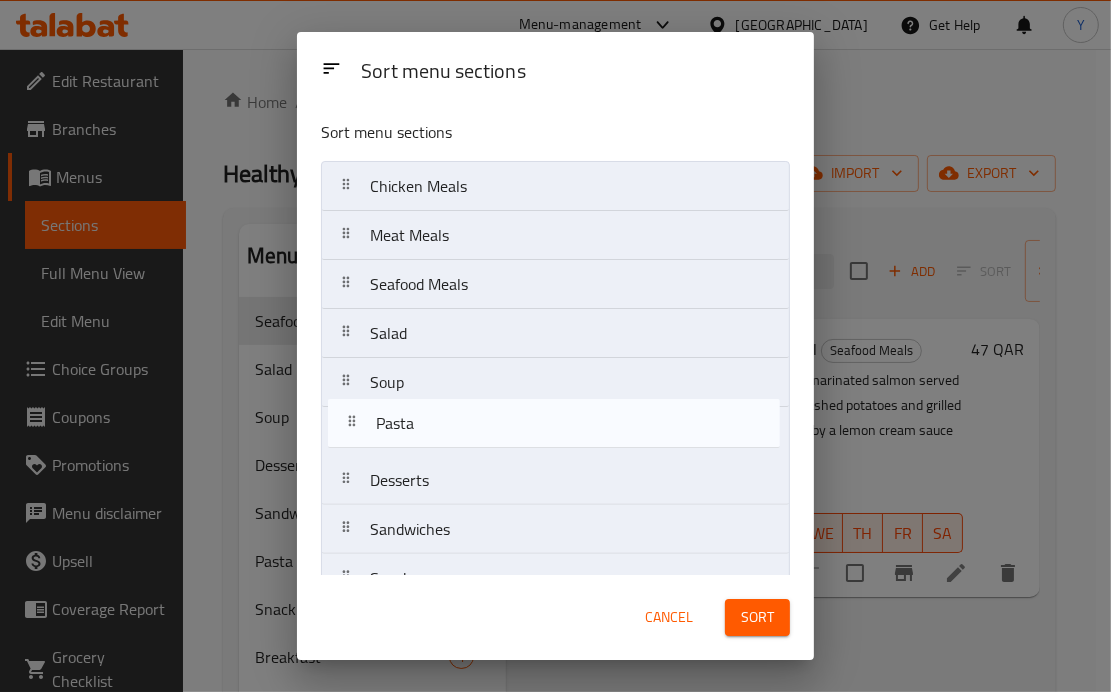 scroll, scrollTop: 4, scrollLeft: 0, axis: vertical 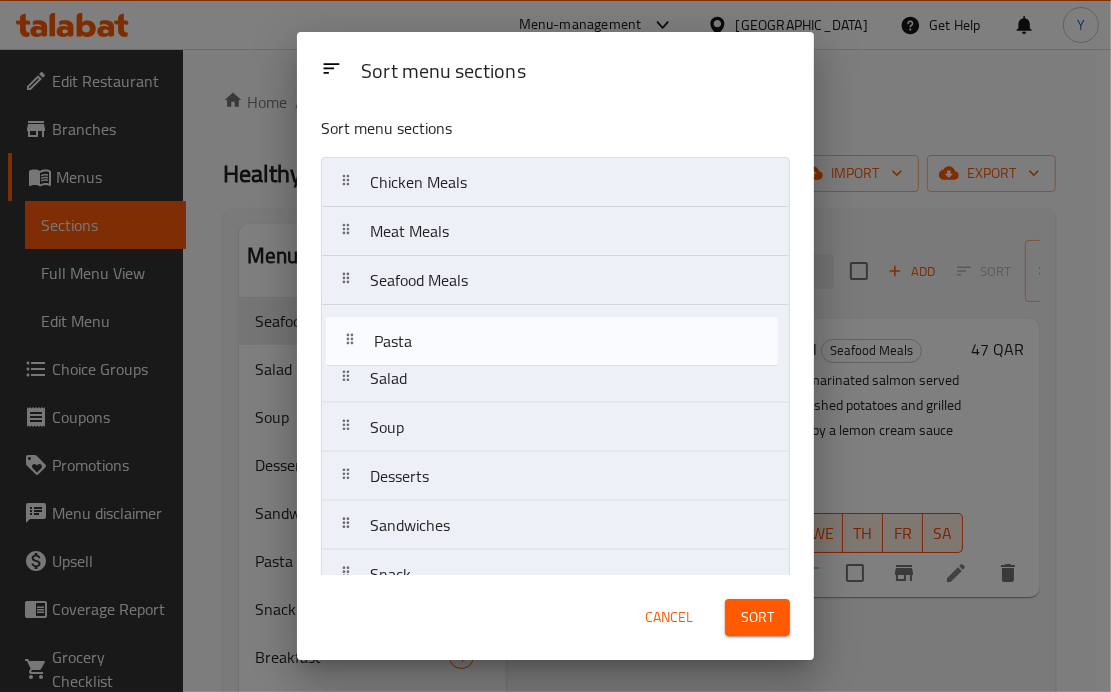 drag, startPoint x: 444, startPoint y: 535, endPoint x: 447, endPoint y: 339, distance: 196.02296 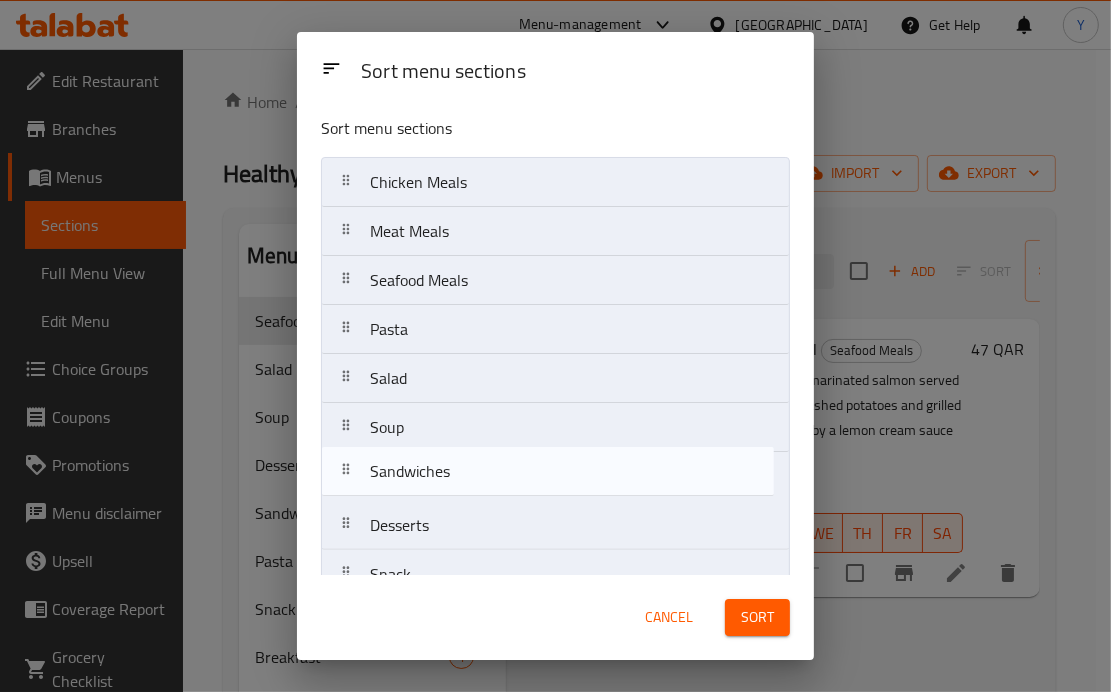 scroll, scrollTop: 7, scrollLeft: 0, axis: vertical 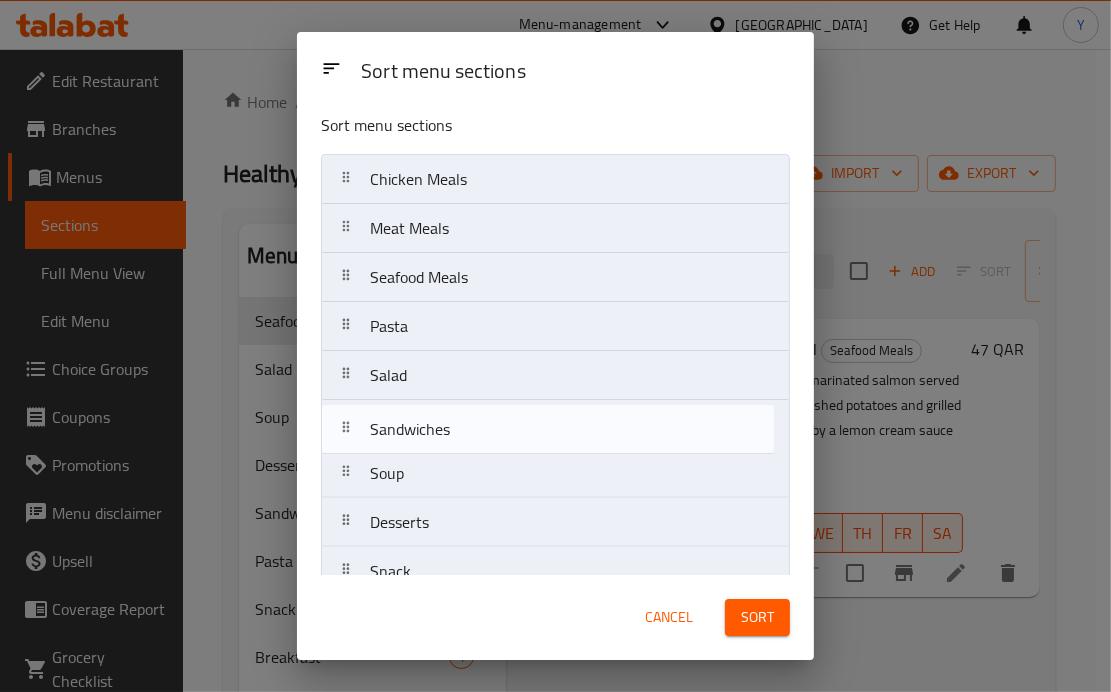 drag, startPoint x: 424, startPoint y: 523, endPoint x: 424, endPoint y: 414, distance: 109 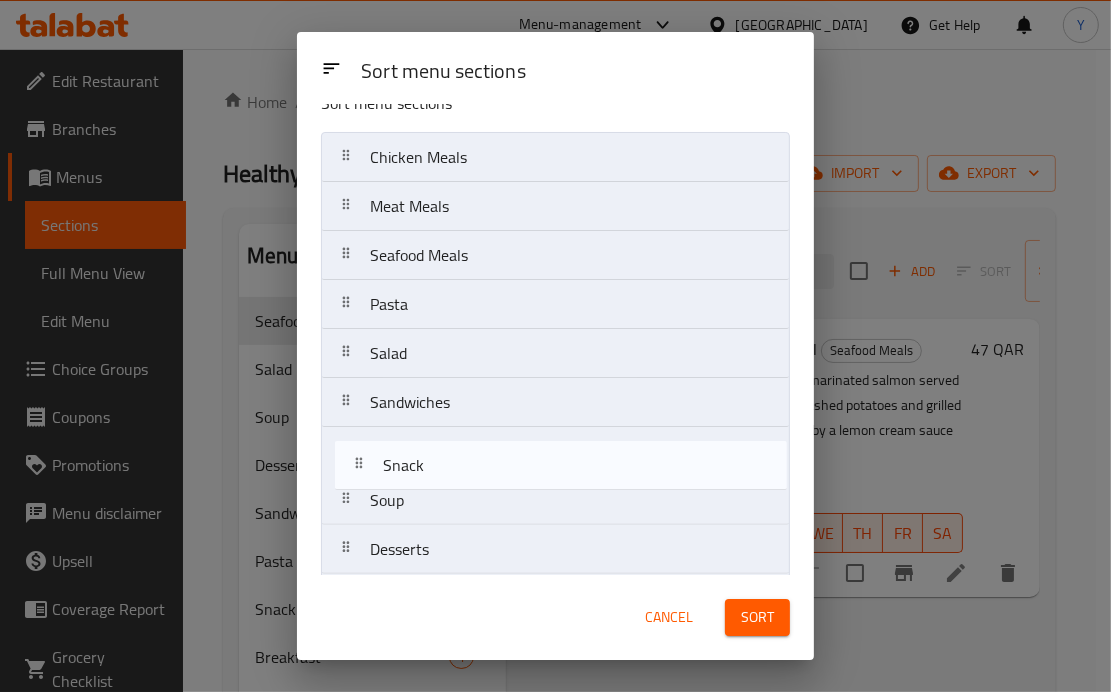 drag, startPoint x: 418, startPoint y: 563, endPoint x: 433, endPoint y: 449, distance: 114.982605 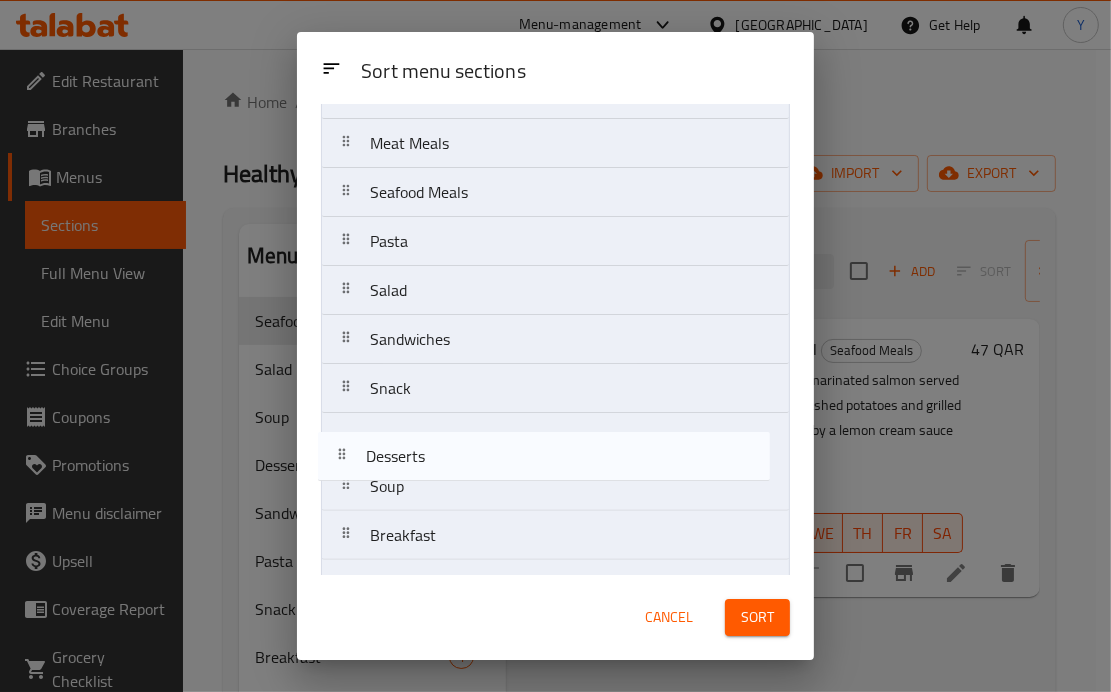 scroll, scrollTop: 93, scrollLeft: 0, axis: vertical 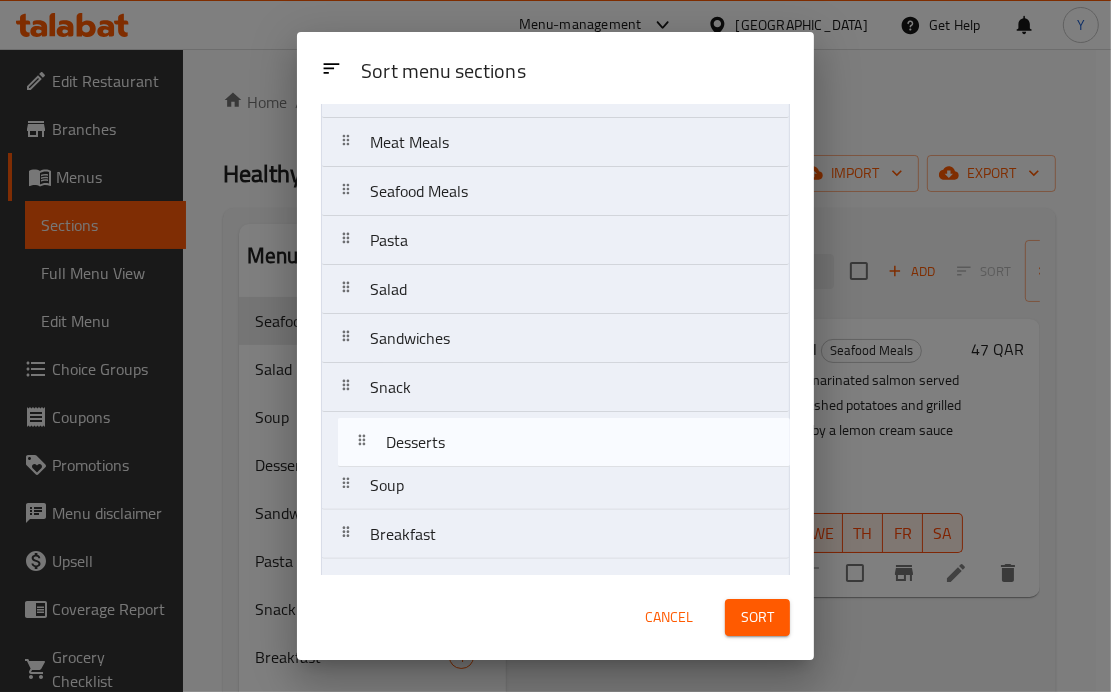 drag, startPoint x: 429, startPoint y: 542, endPoint x: 444, endPoint y: 434, distance: 109.03669 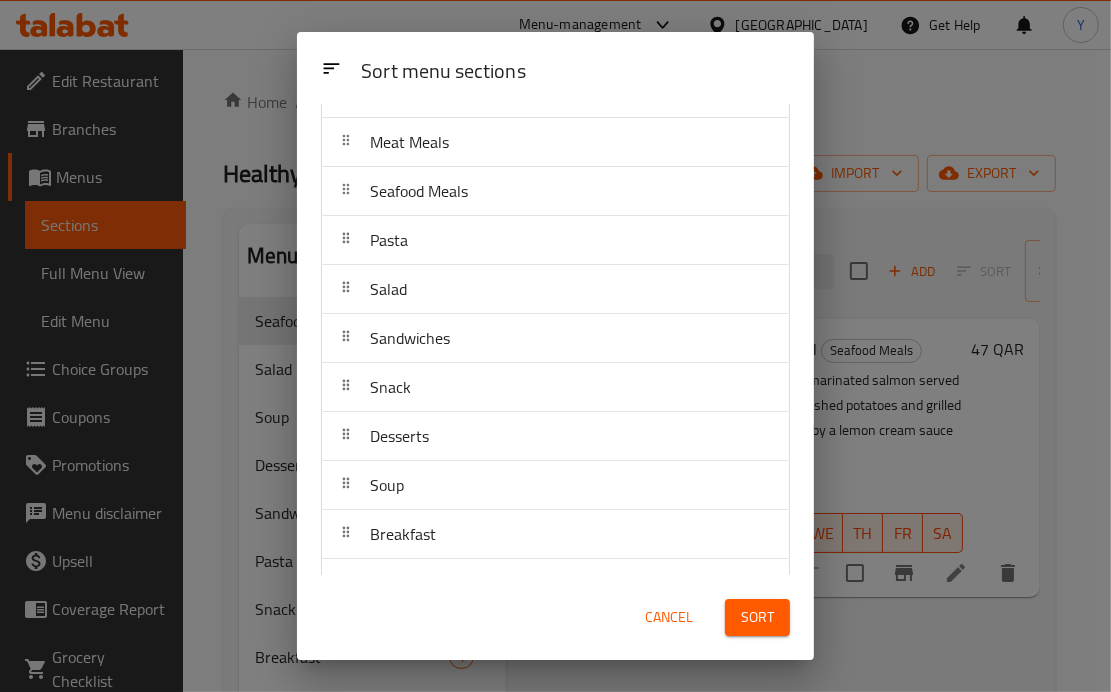 click on "Sort" at bounding box center (757, 617) 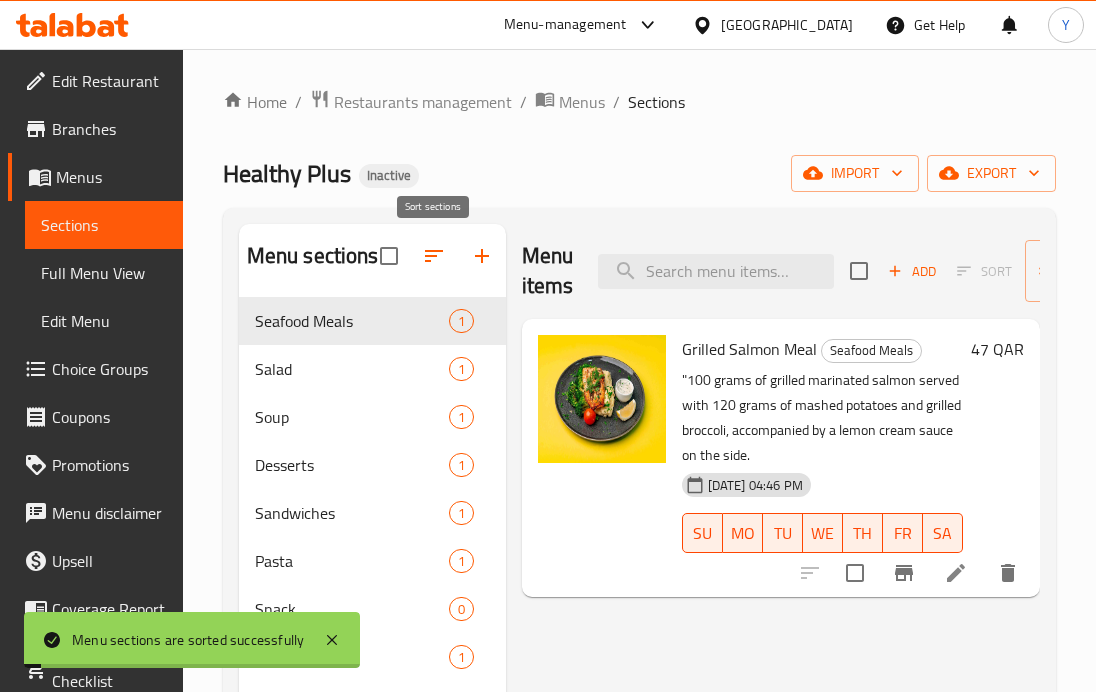 click at bounding box center [434, 256] 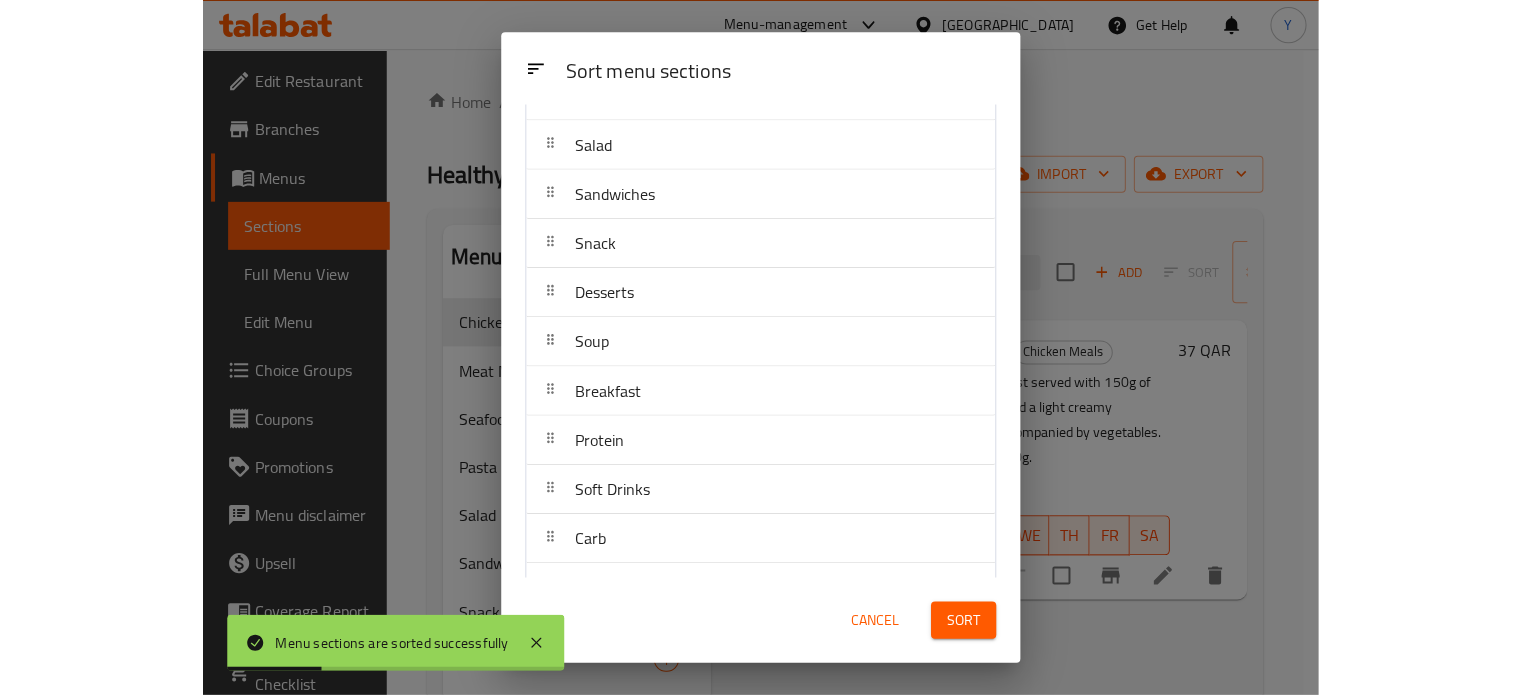 scroll, scrollTop: 278, scrollLeft: 0, axis: vertical 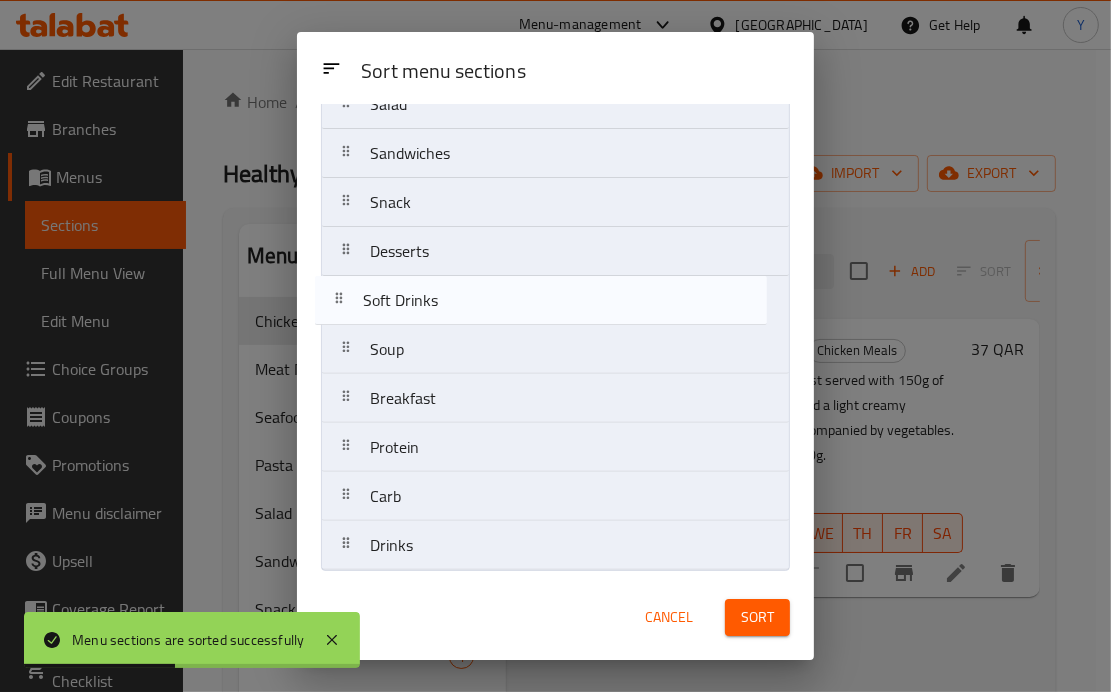 drag, startPoint x: 457, startPoint y: 457, endPoint x: 450, endPoint y: 305, distance: 152.1611 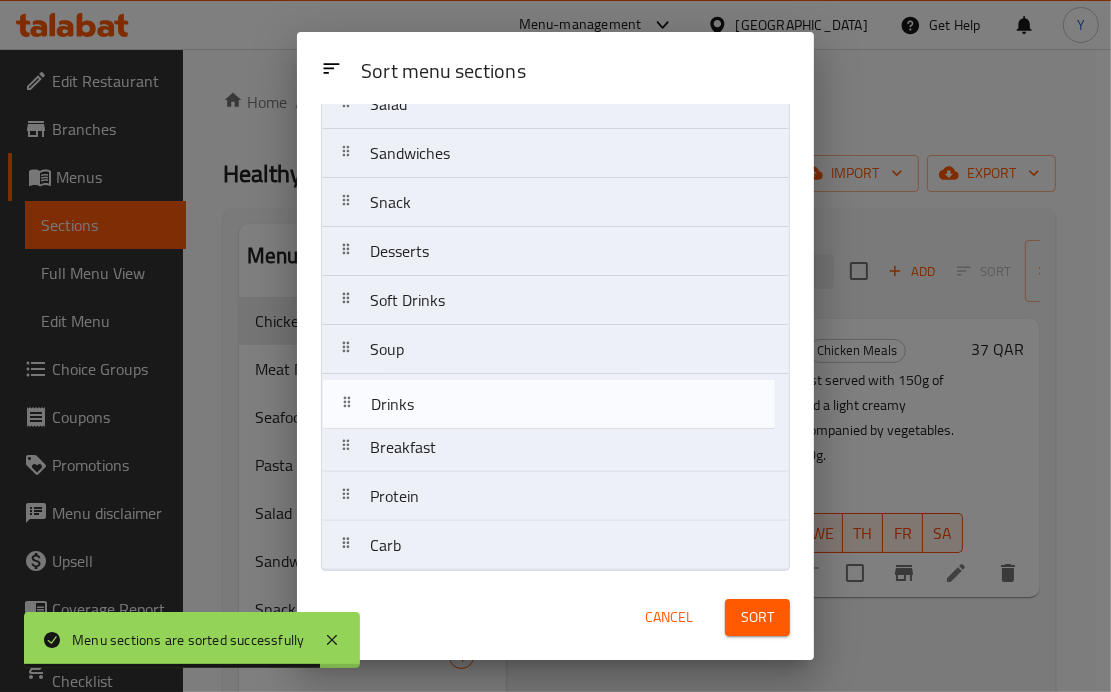 drag, startPoint x: 412, startPoint y: 550, endPoint x: 412, endPoint y: 400, distance: 150 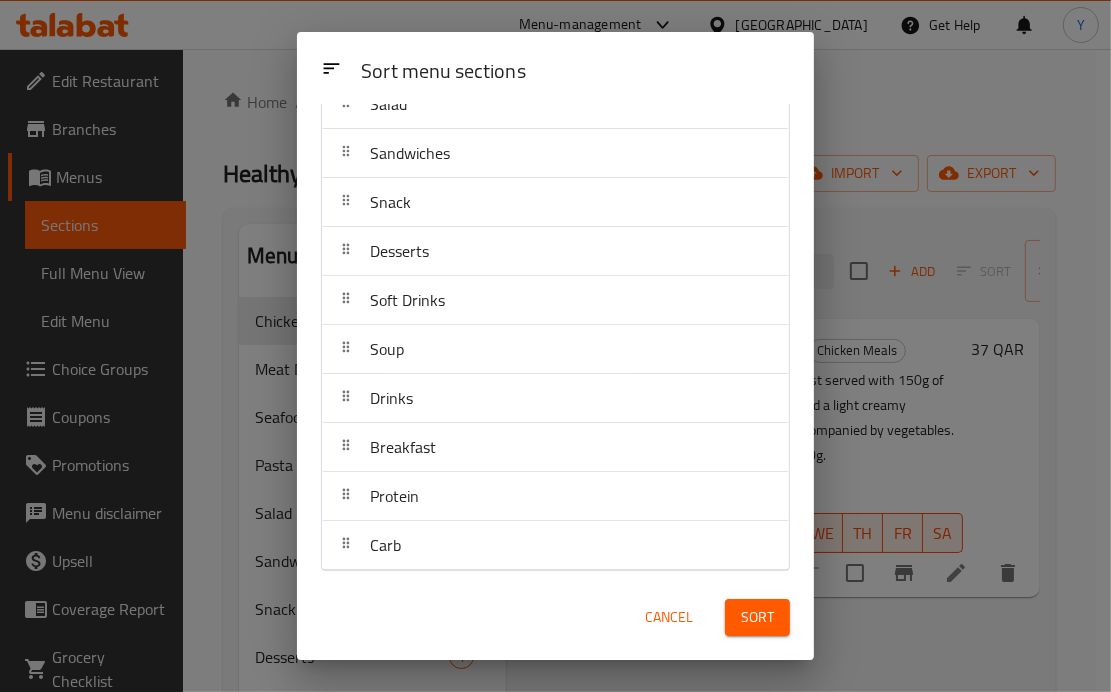 click on "Sort" at bounding box center [757, 617] 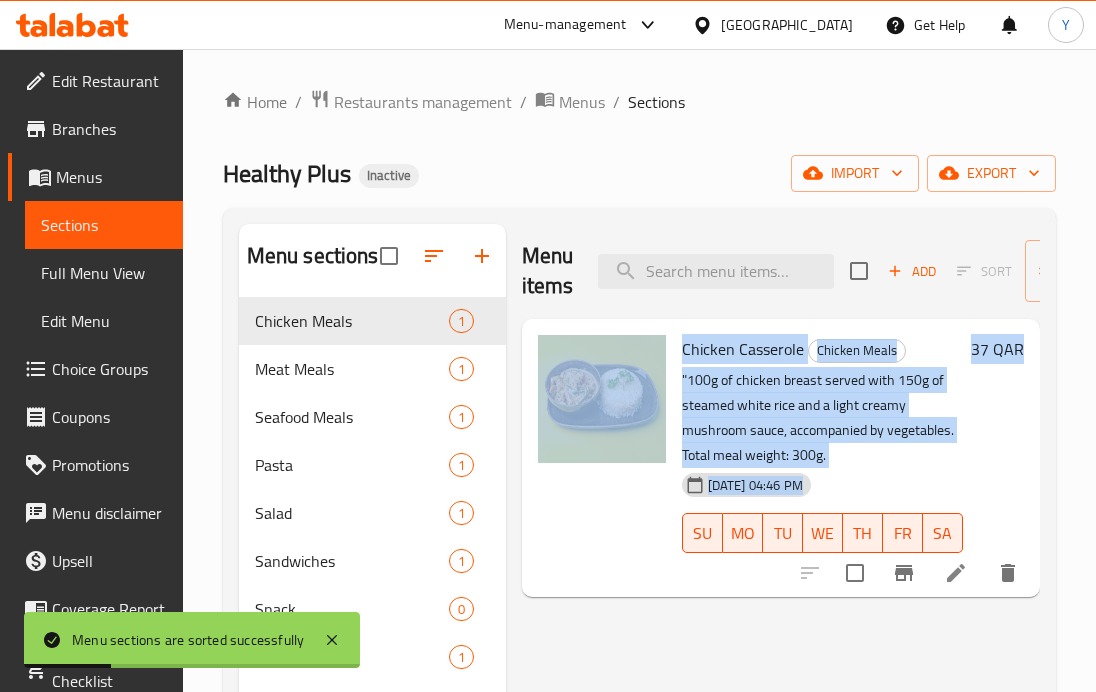 drag, startPoint x: 1094, startPoint y: 308, endPoint x: 1108, endPoint y: 378, distance: 71.38628 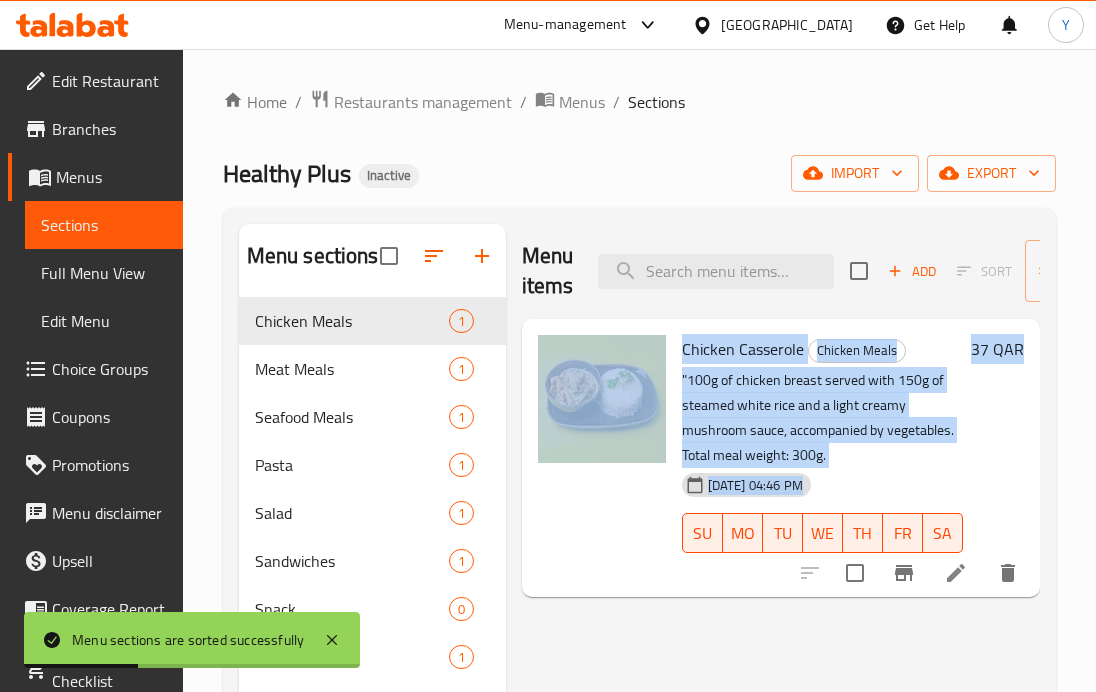 click on ""100g of chicken breast served with 150g of steamed white rice and a light creamy mushroom sauce, accompanied by vegetables.
Total meal weight: 300g." at bounding box center (822, 418) 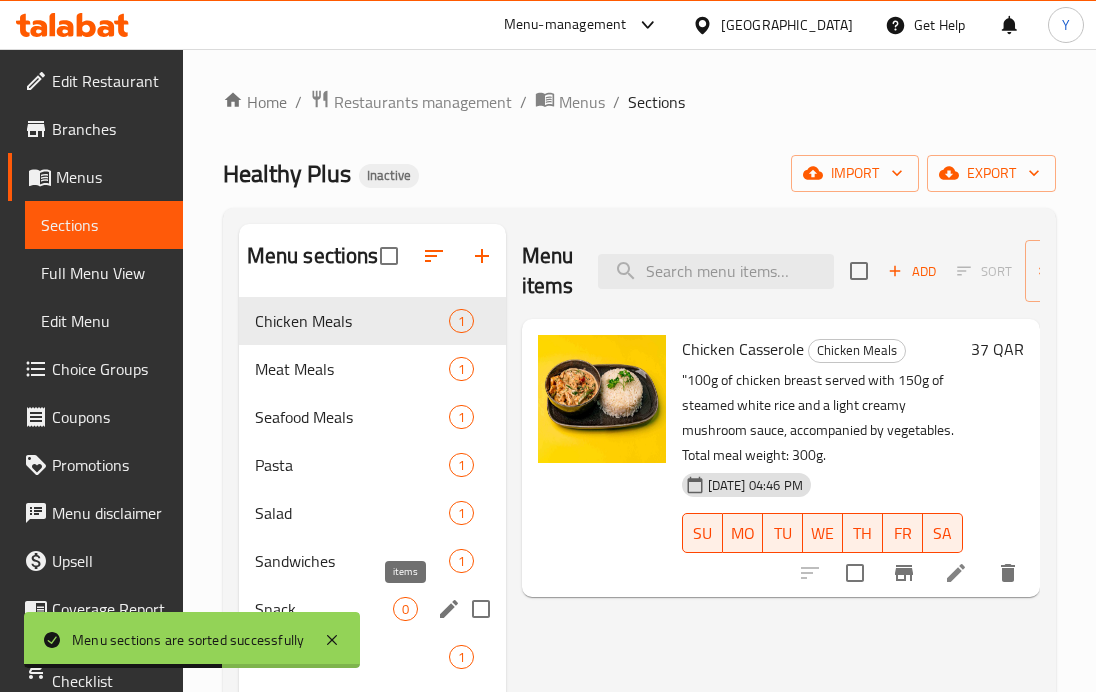 click on "0" at bounding box center [405, 609] 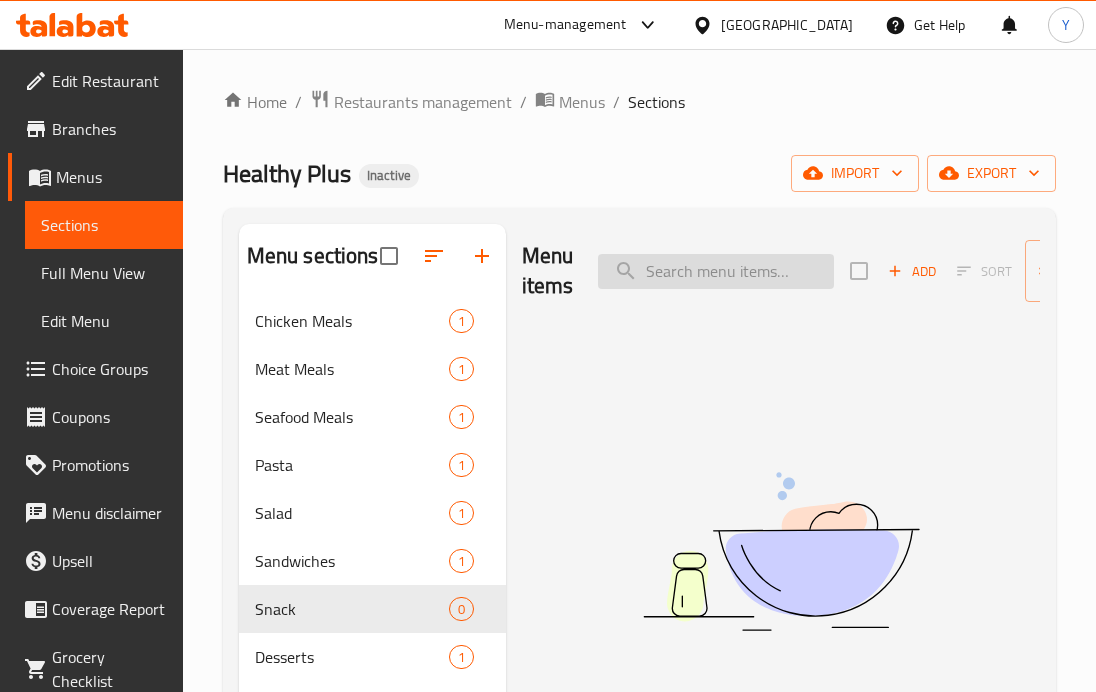 click at bounding box center [716, 271] 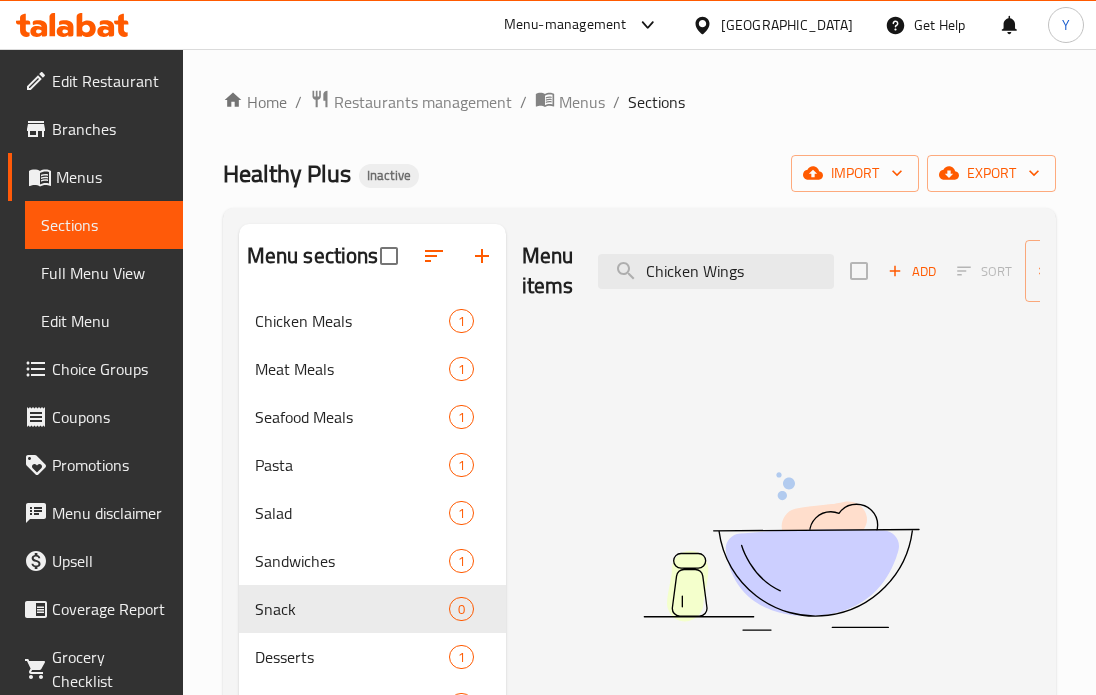 type on "Chicken Wings" 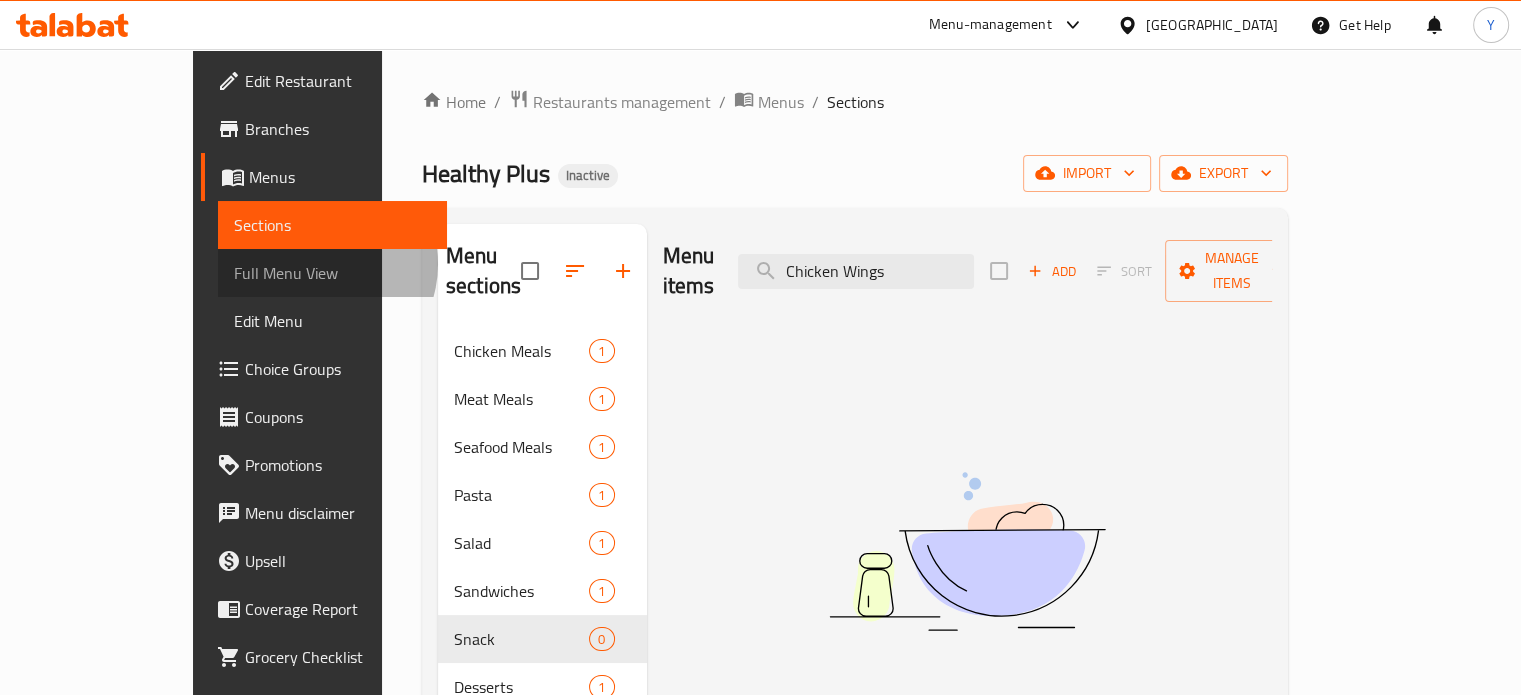 click on "Full Menu View" at bounding box center (332, 273) 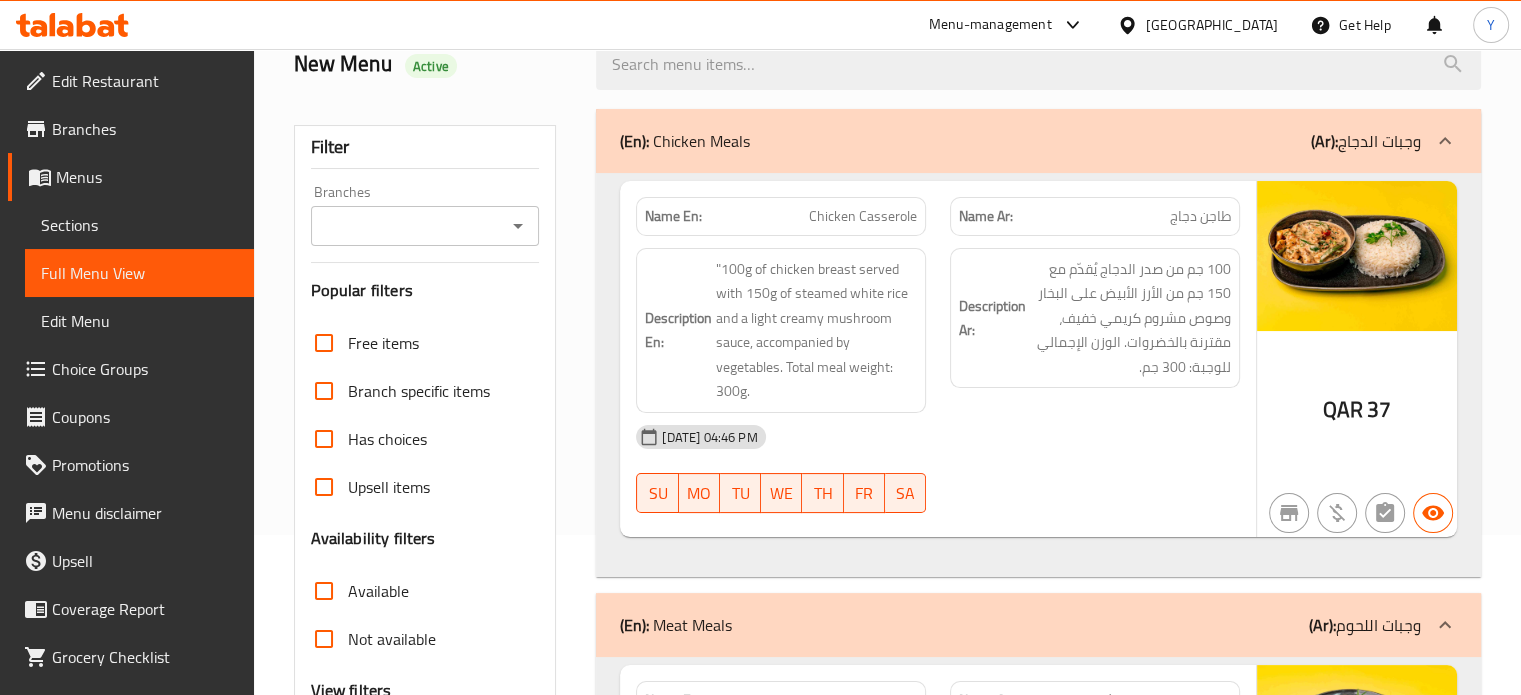 scroll, scrollTop: 184, scrollLeft: 0, axis: vertical 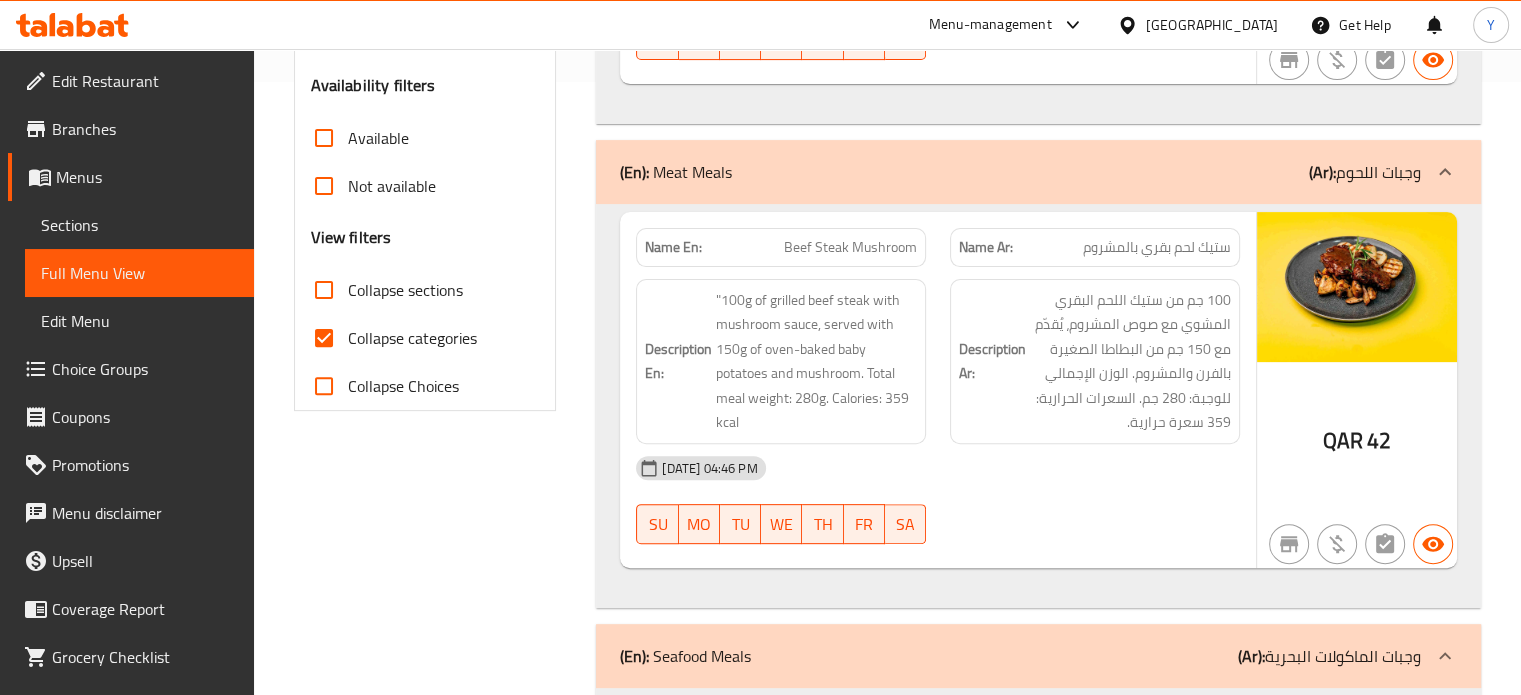 click on "Collapse categories" at bounding box center [412, 338] 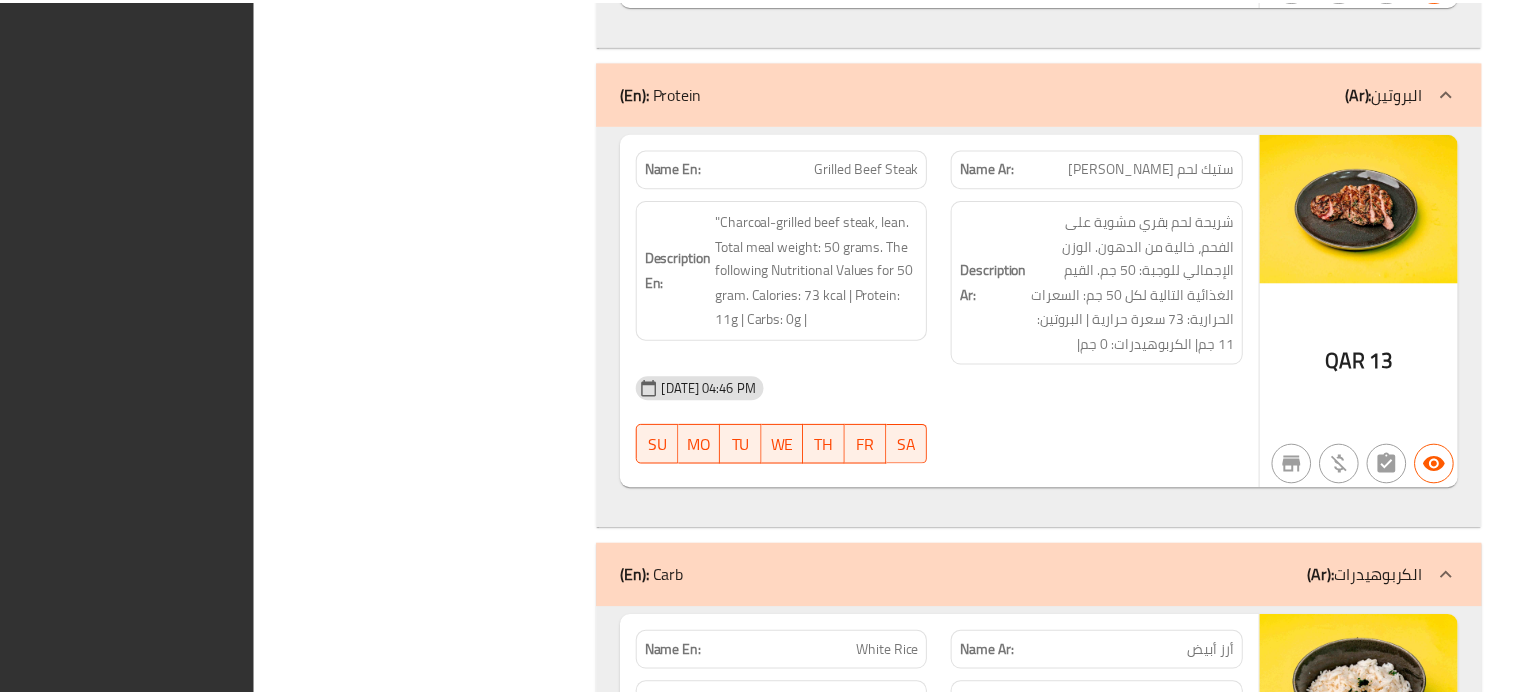 scroll, scrollTop: 5721, scrollLeft: 0, axis: vertical 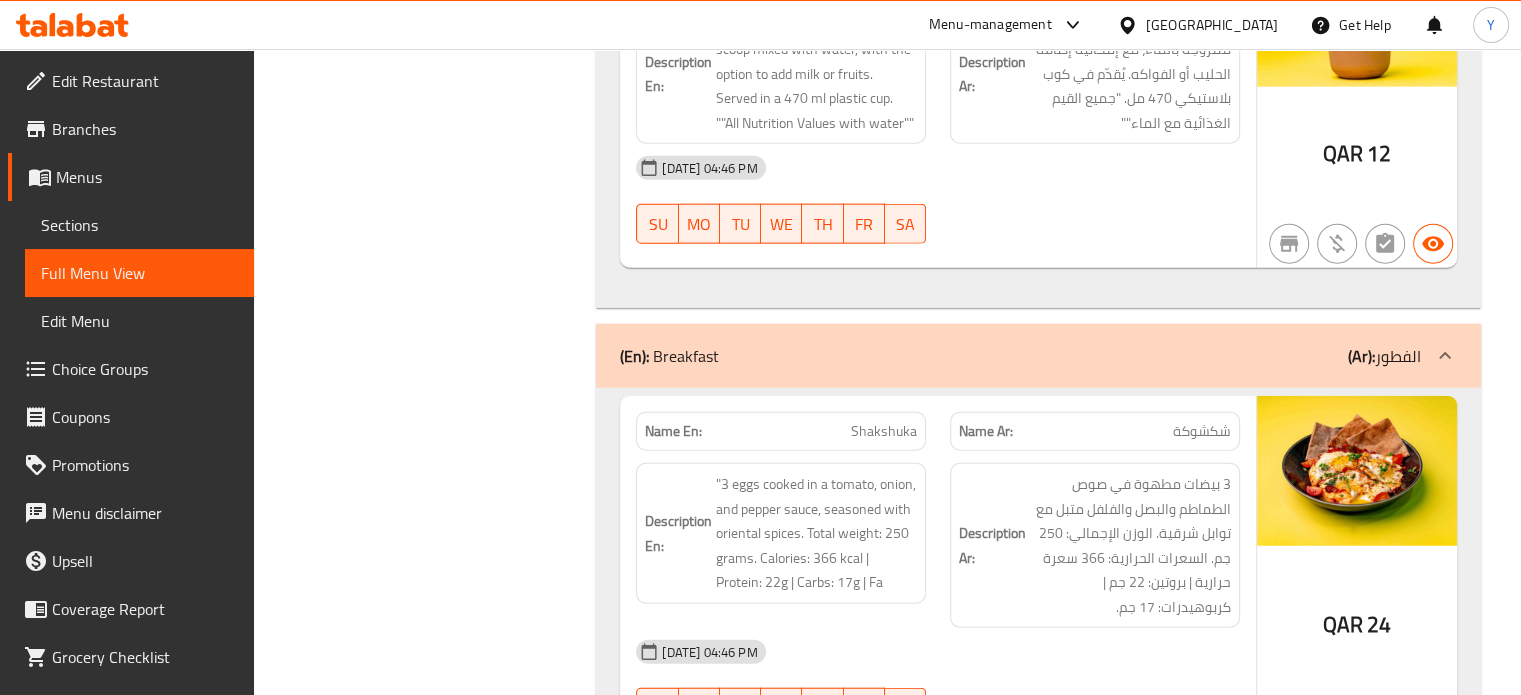 click on "(En):   Chicken Meals (Ar): وجبات الدجاج Name En: Chicken Casserole Name Ar: طاجن دجاج Description En: "100g of chicken breast served with 150g of steamed white rice and a light creamy mushroom sauce, accompanied by vegetables.
Total meal weight: 300g.
Description Ar: 100 جم من صدر الدجاج يُقدّم مع 150 جم من الأرز الأبيض على البخار وصوص مشروم كريمي خفيف، مقترنة بالخضروات. الوزن الإجمالي للوجبة: 300 جم.  [DATE] 04:46 PM SU MO TU WE TH FR SA QAR 37 (En):   Meat Meals (Ar): وجبات اللحوم Name En: Beef Steak Mushroom Name Ar: ستيك لحم بقري بالمشروم Description En: "100g of grilled beef steak with mushroom sauce, served with 150g of oven-baked baby potatoes and mushroom.
Total meal weight: 280g.
Calories: 359 kcal  Description Ar: [DATE] 04:46 PM SU MO TU WE TH FR SA QAR 42 (En):   Seafood Meals (Ar): وجبات الماكولات البحرية Name En: SU MO" at bounding box center (1038, -1348) 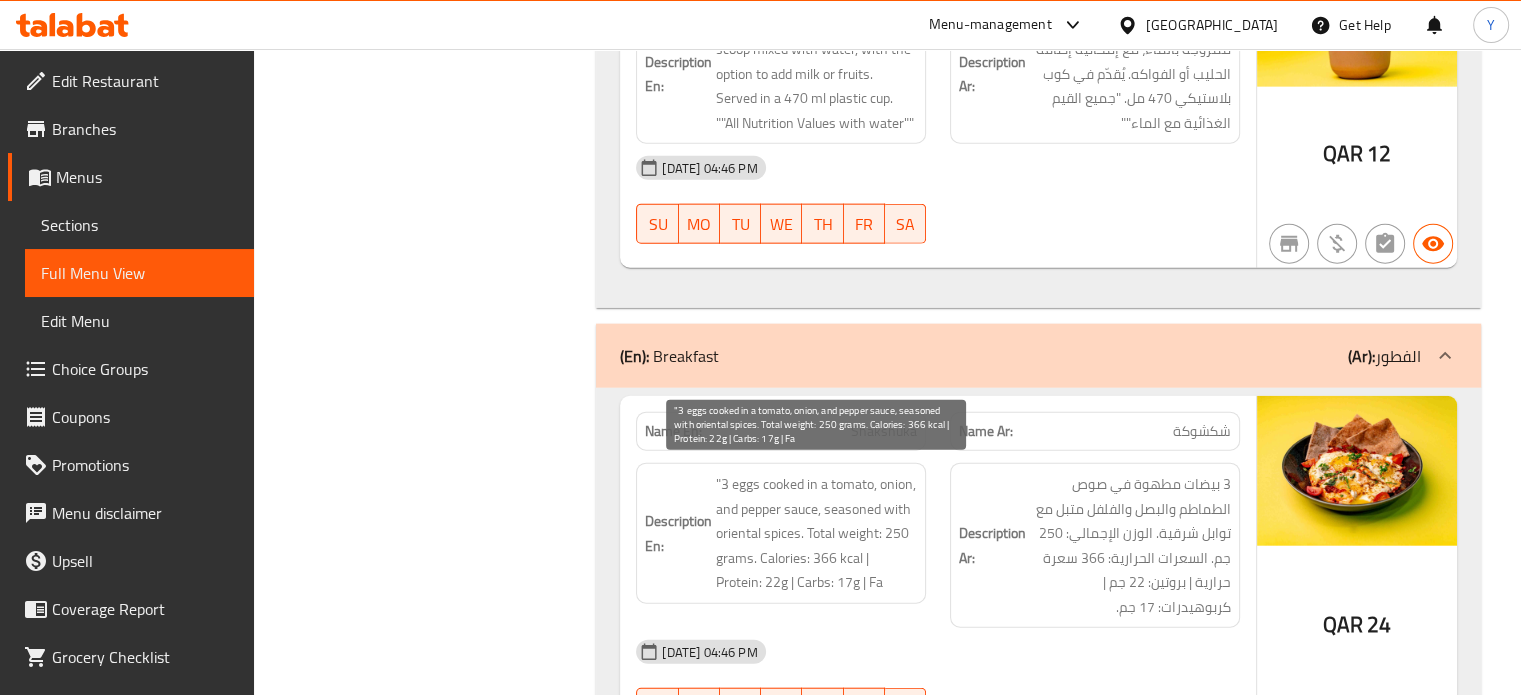 click on ""3 eggs cooked in a tomato, onion, and pepper sauce, seasoned with oriental spices.
Total weight: 250 grams.
Calories: 366 kcal | Protein: 22g | Carbs: 17g | Fa" at bounding box center (816, 533) 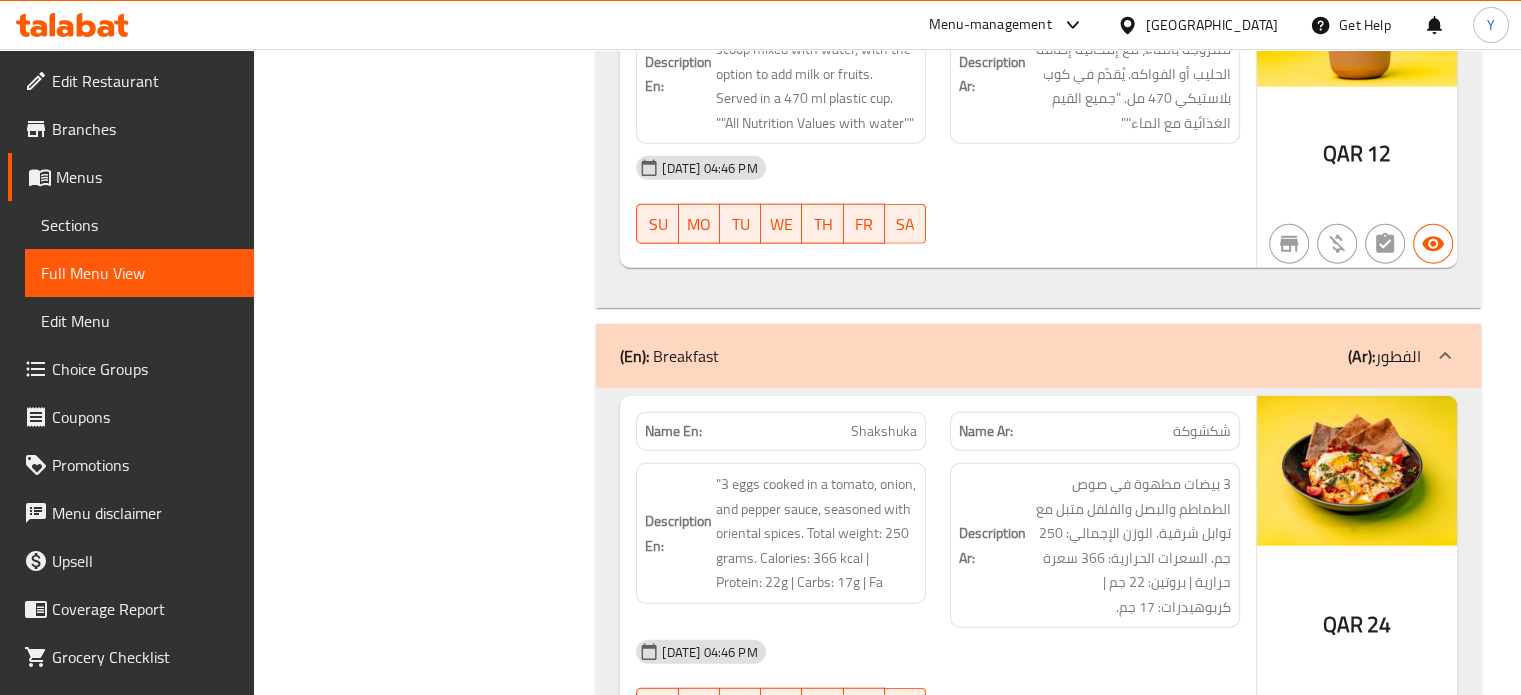 click on "Shakshuka" at bounding box center [863, -4349] 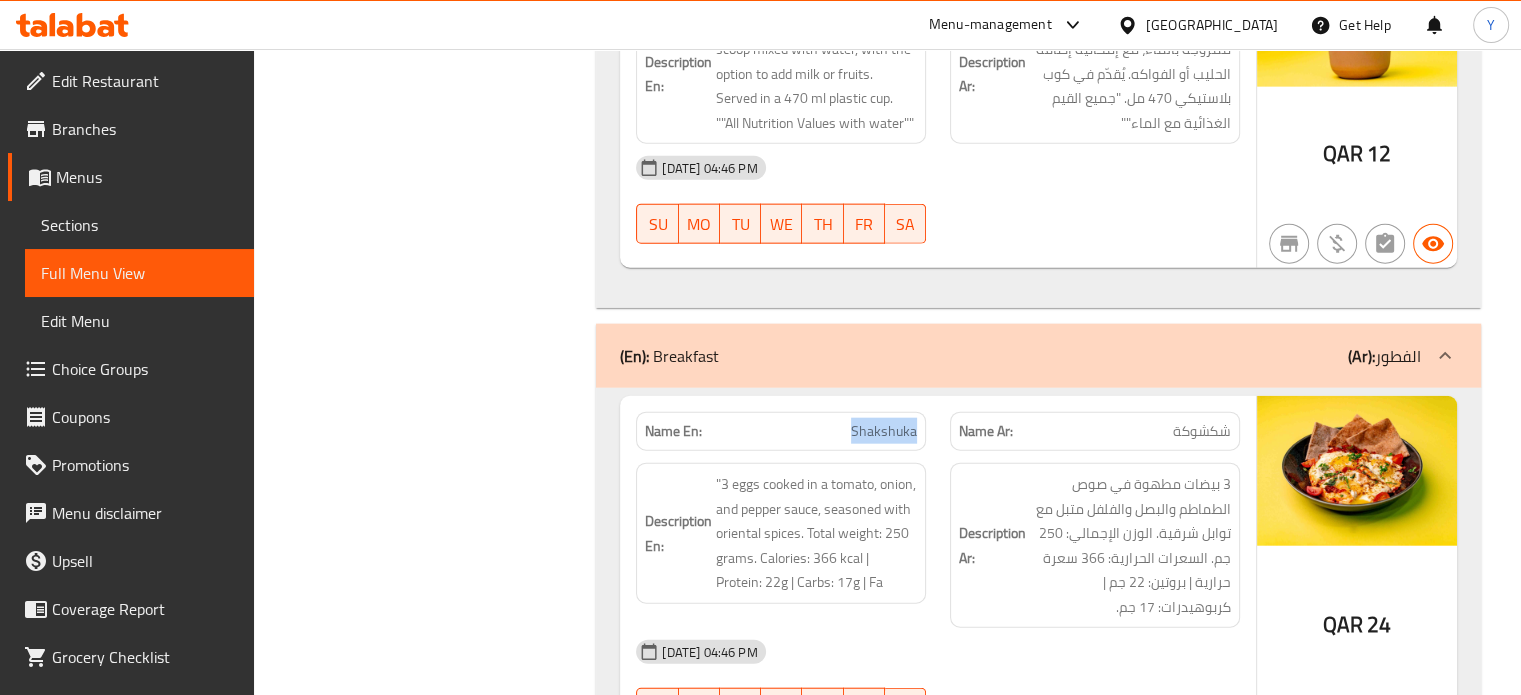 click on "Shakshuka" at bounding box center [863, -4349] 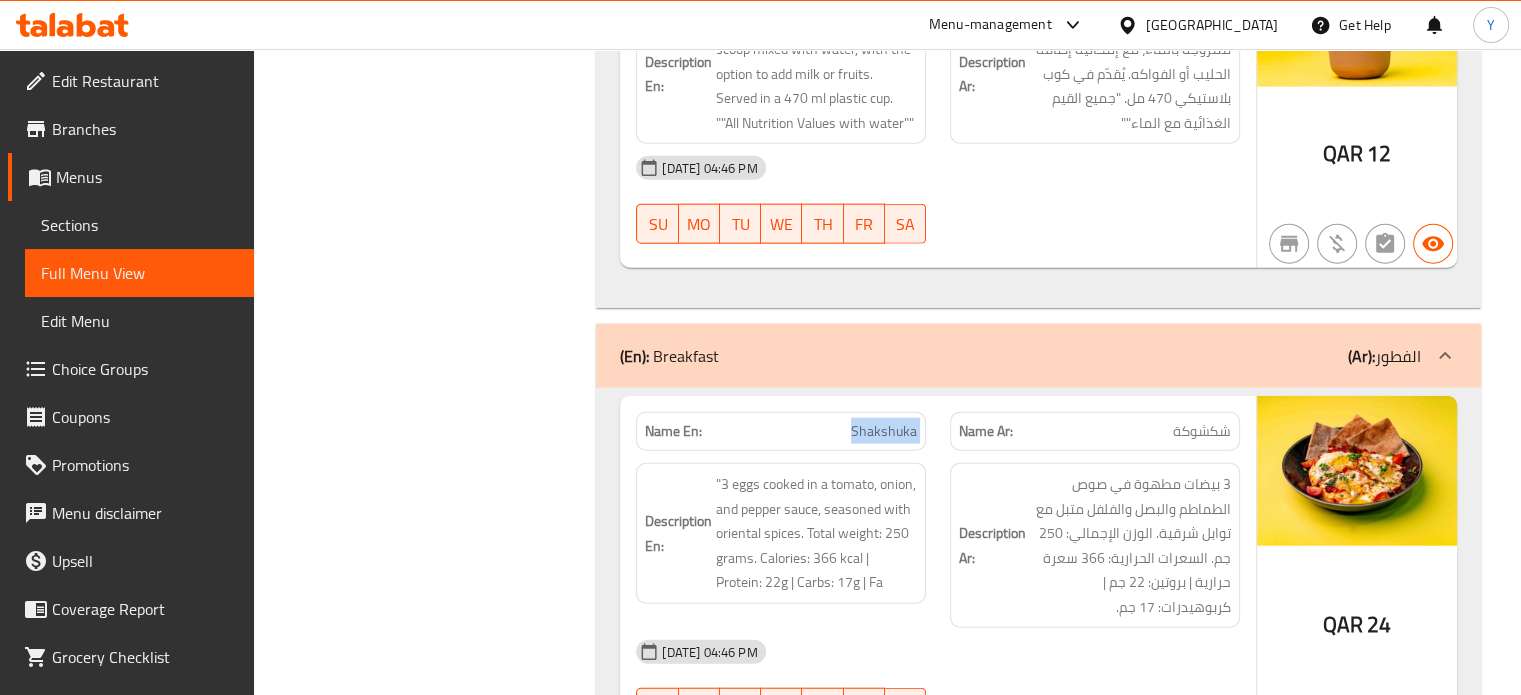 click on "Shakshuka" at bounding box center (863, -4349) 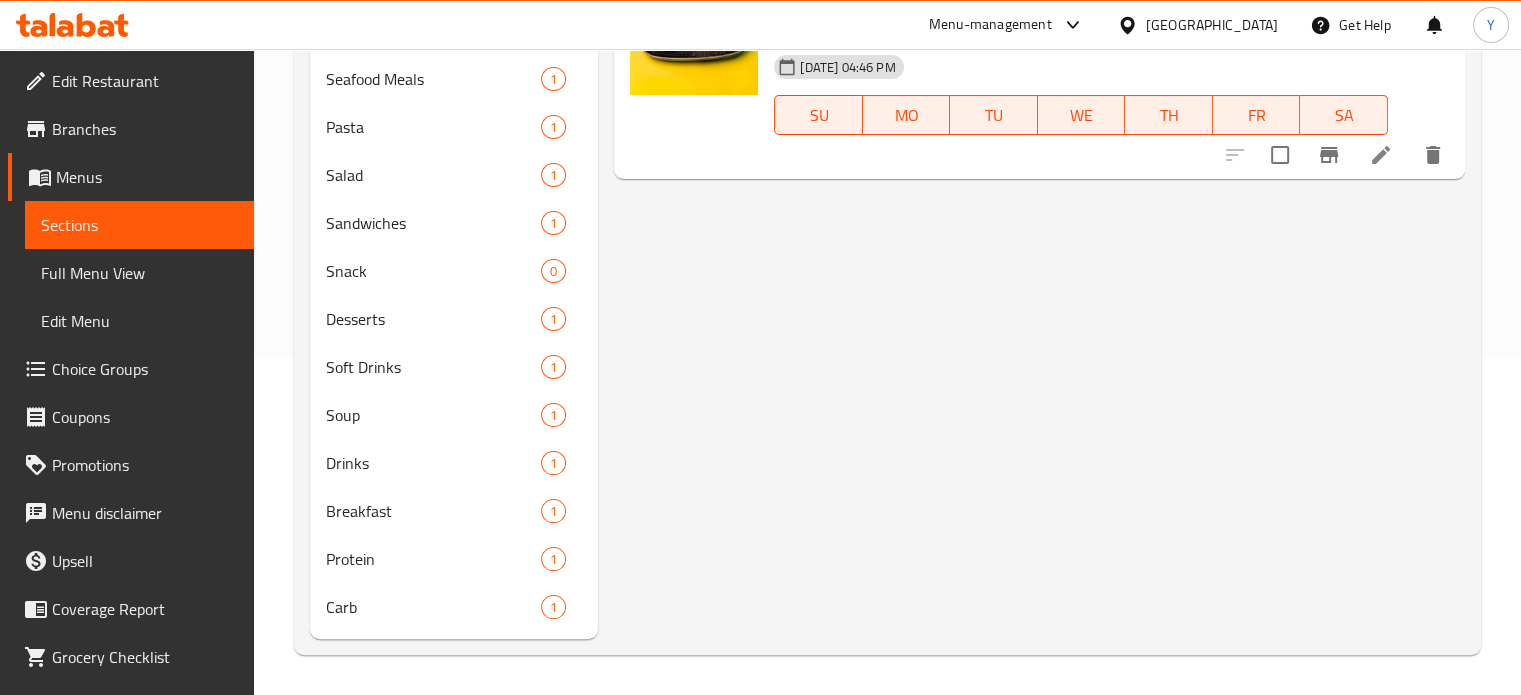 scroll, scrollTop: 280, scrollLeft: 0, axis: vertical 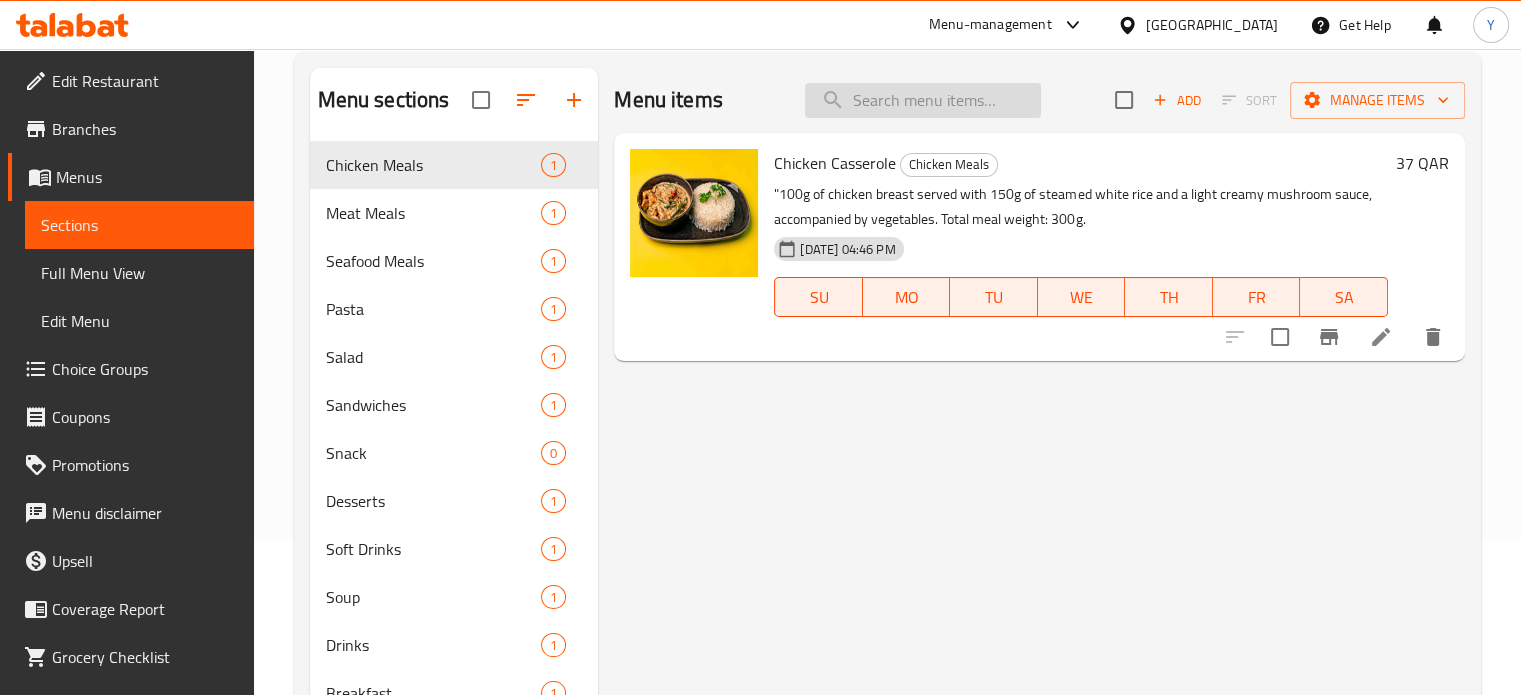 click at bounding box center (923, 100) 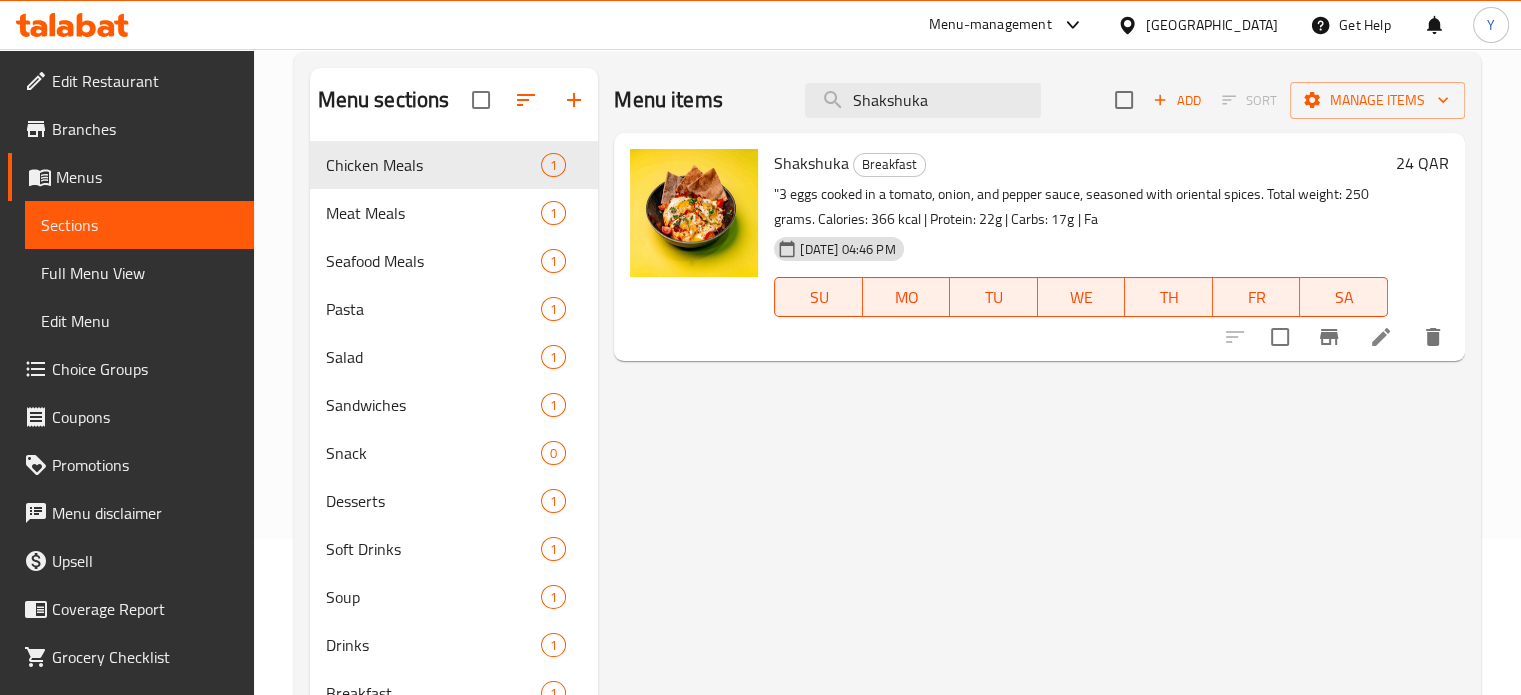 type on "Shakshuka" 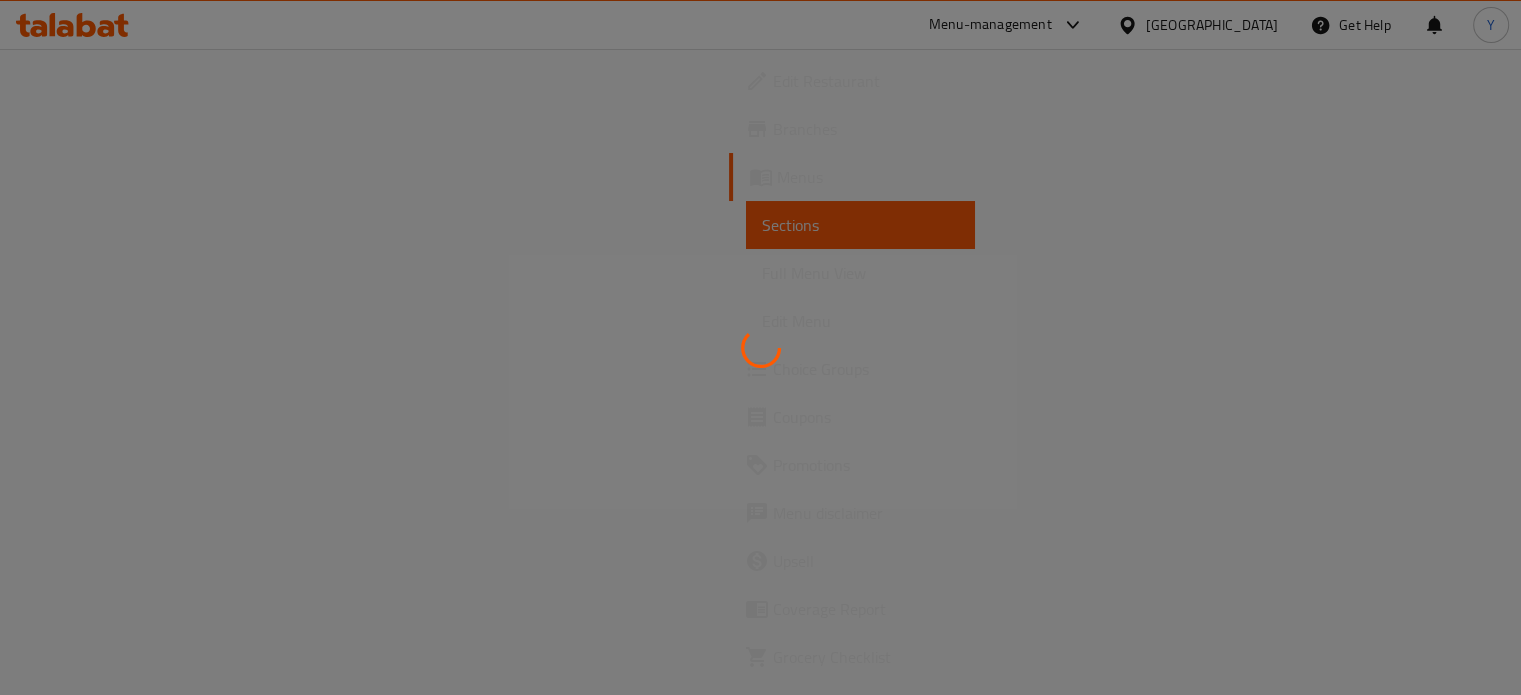scroll, scrollTop: 0, scrollLeft: 0, axis: both 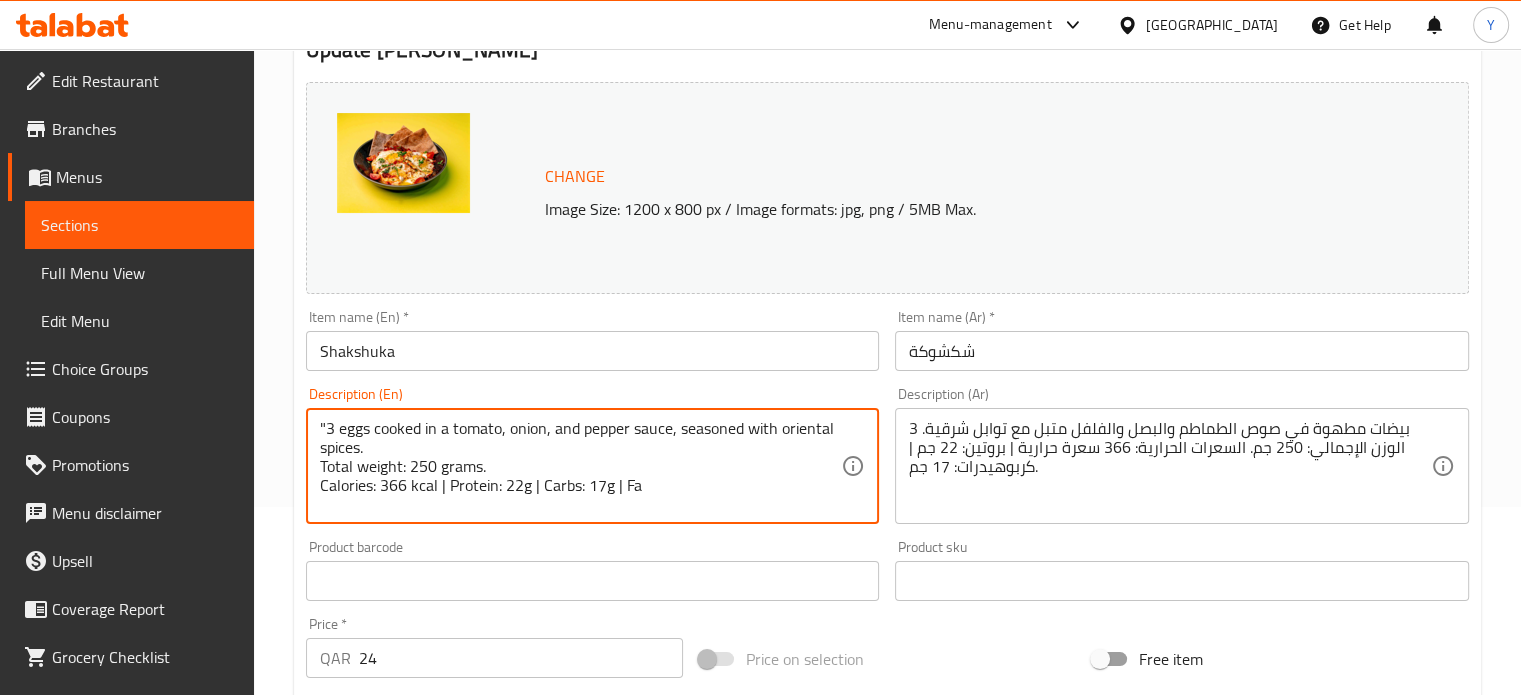 drag, startPoint x: 615, startPoint y: 492, endPoint x: 702, endPoint y: 496, distance: 87.0919 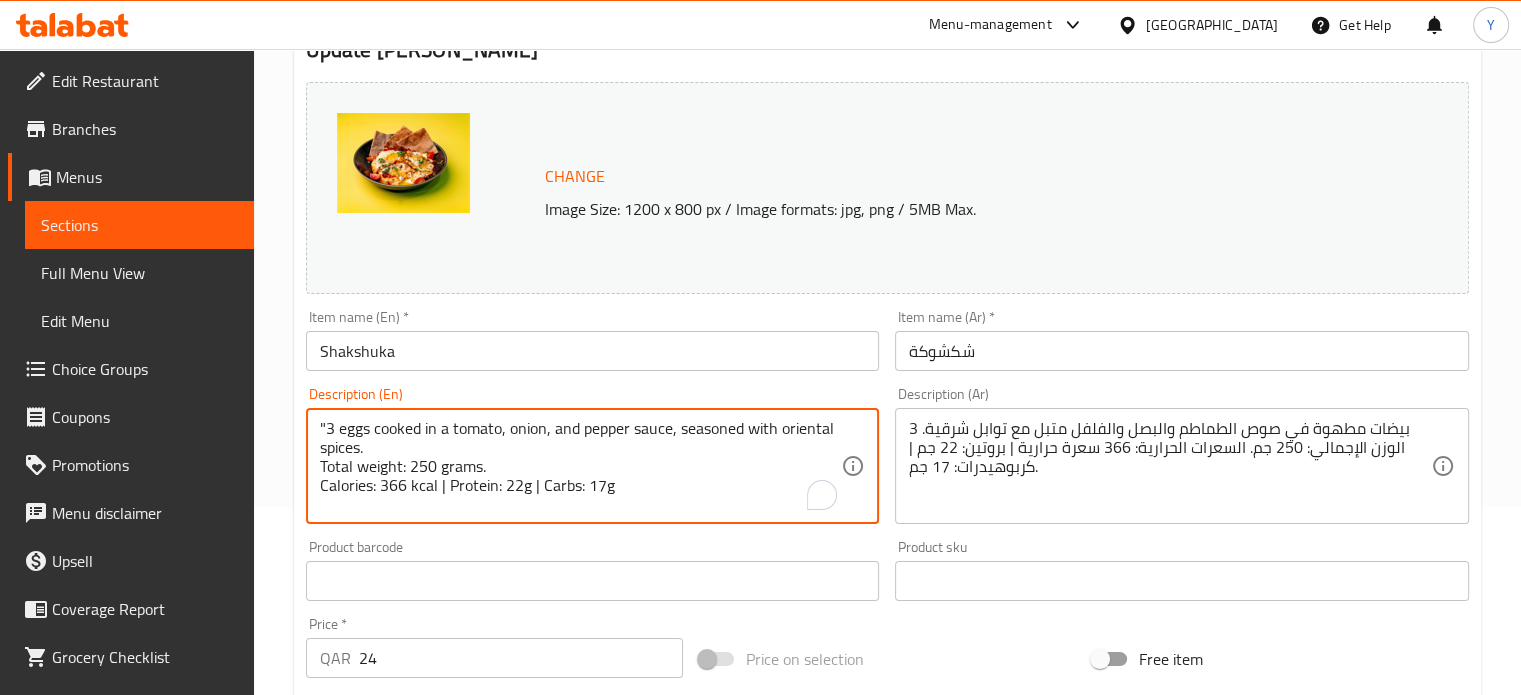 type on ""3 eggs cooked in a tomato, onion, and pepper sauce, seasoned with oriental spices.
Total weight: 250 grams.
Calories: 366 kcal | Protein: 22g | Carbs: 17g" 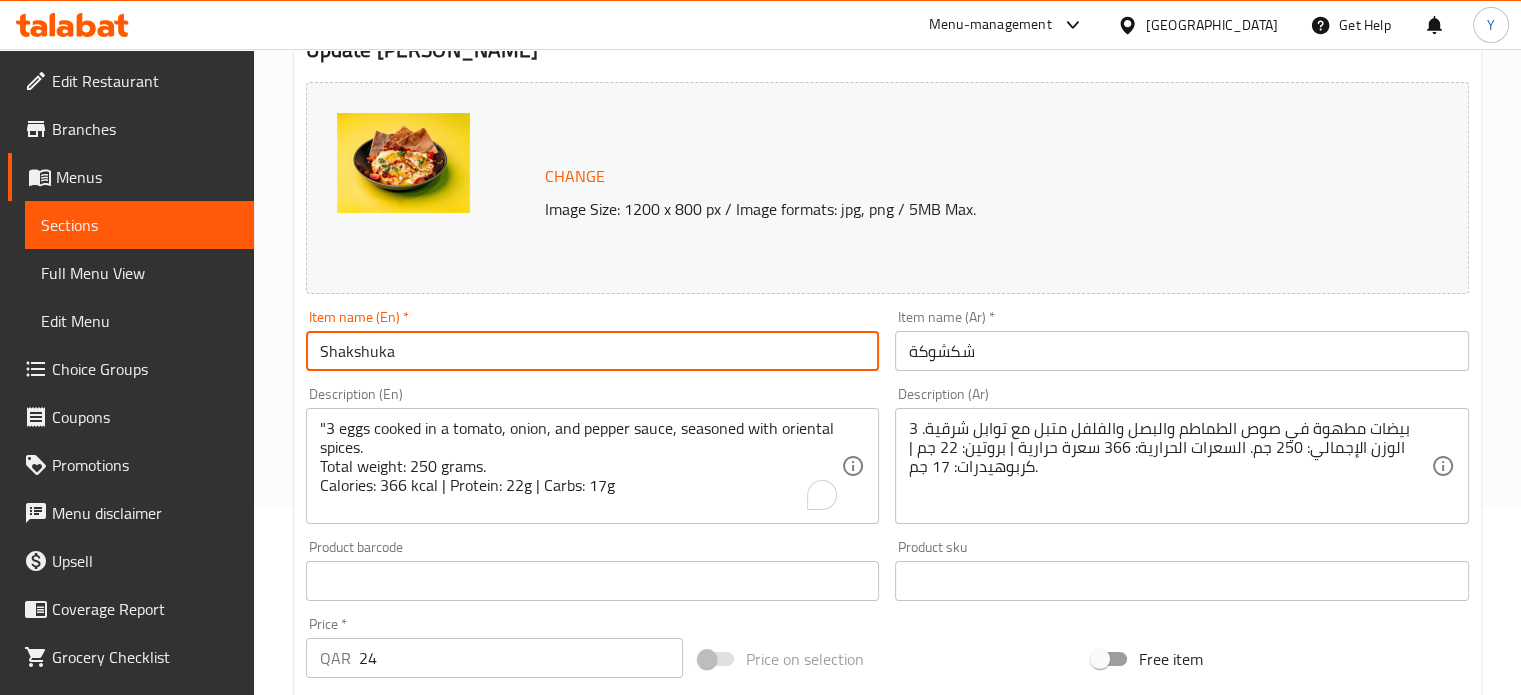 click on "Shakshuka" at bounding box center [593, 351] 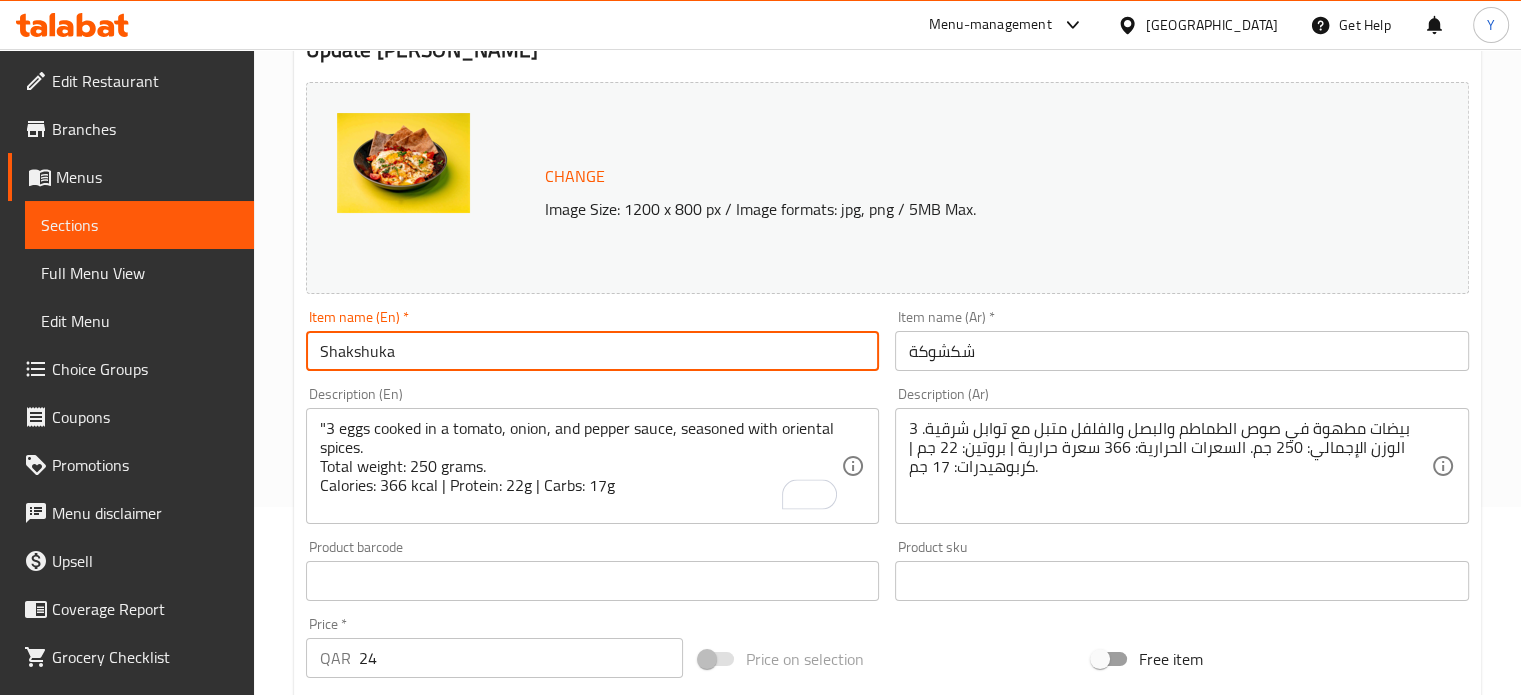click on "Update" at bounding box center (445, 1167) 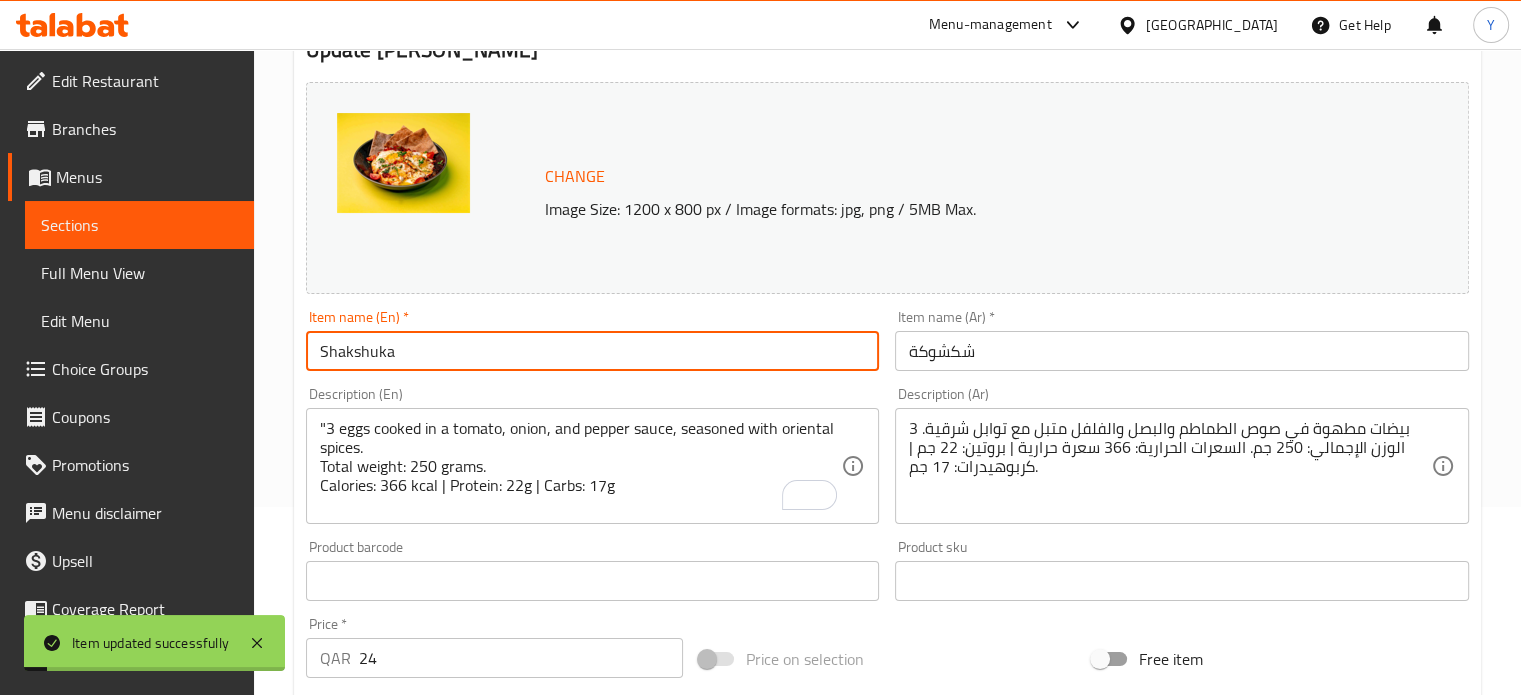 click on "Full Menu View" at bounding box center [139, 273] 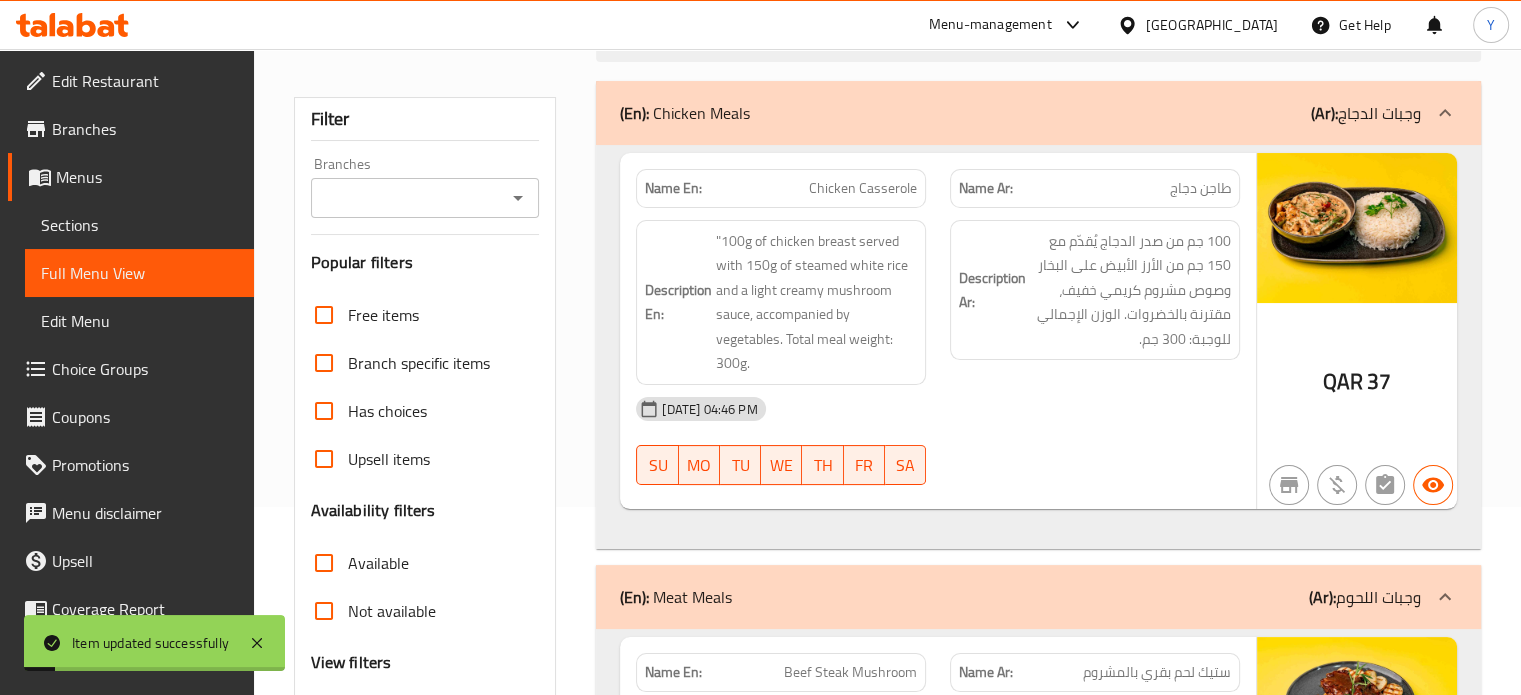click on "Full Menu View" at bounding box center (139, 273) 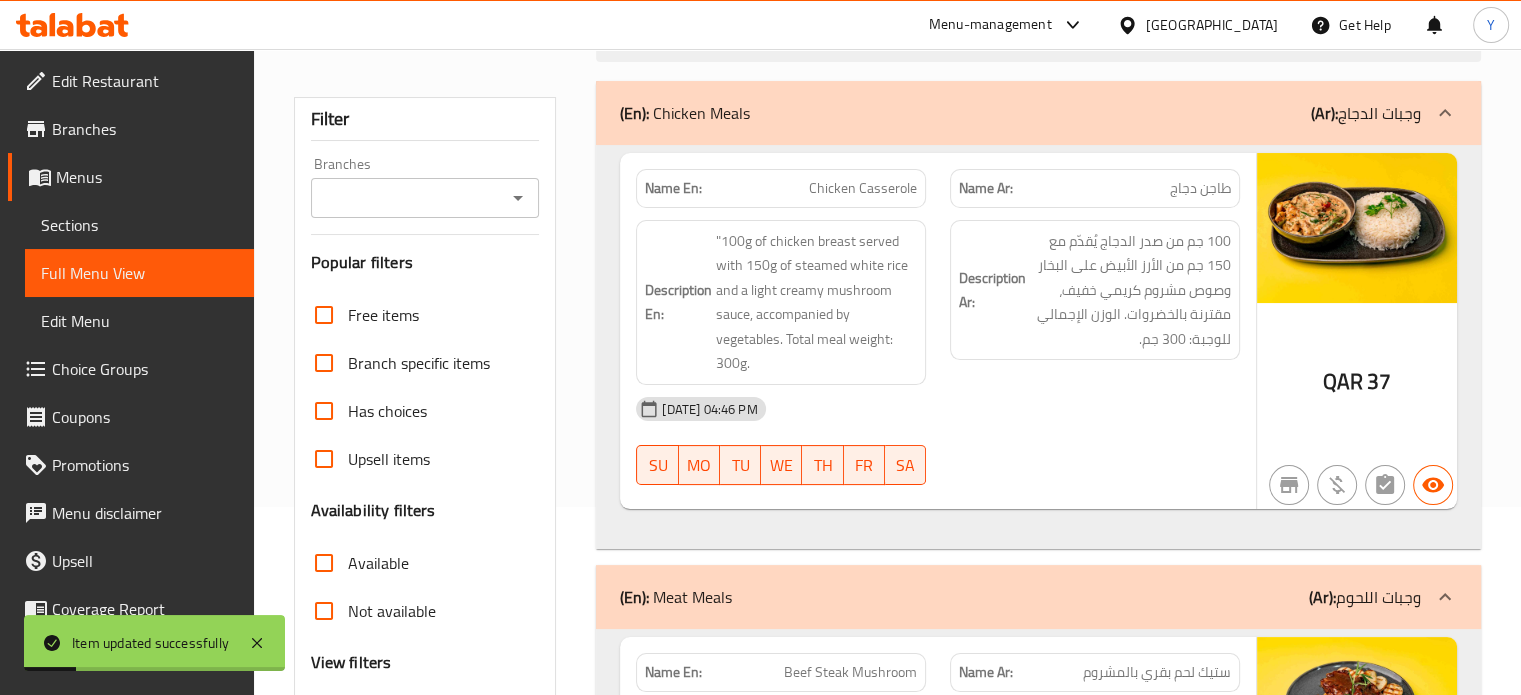 click on "[DATE] 04:46 PM" at bounding box center (938, 409) 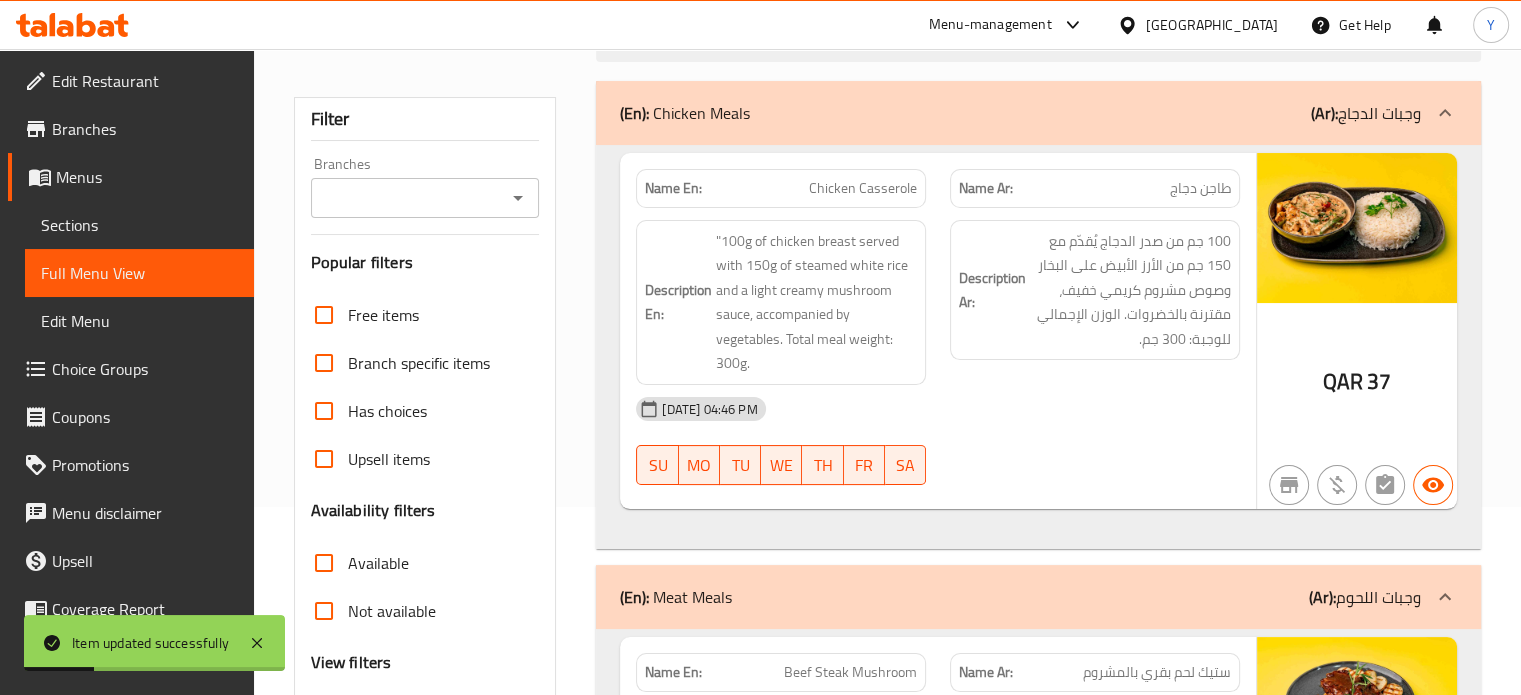 scroll, scrollTop: 4800, scrollLeft: 0, axis: vertical 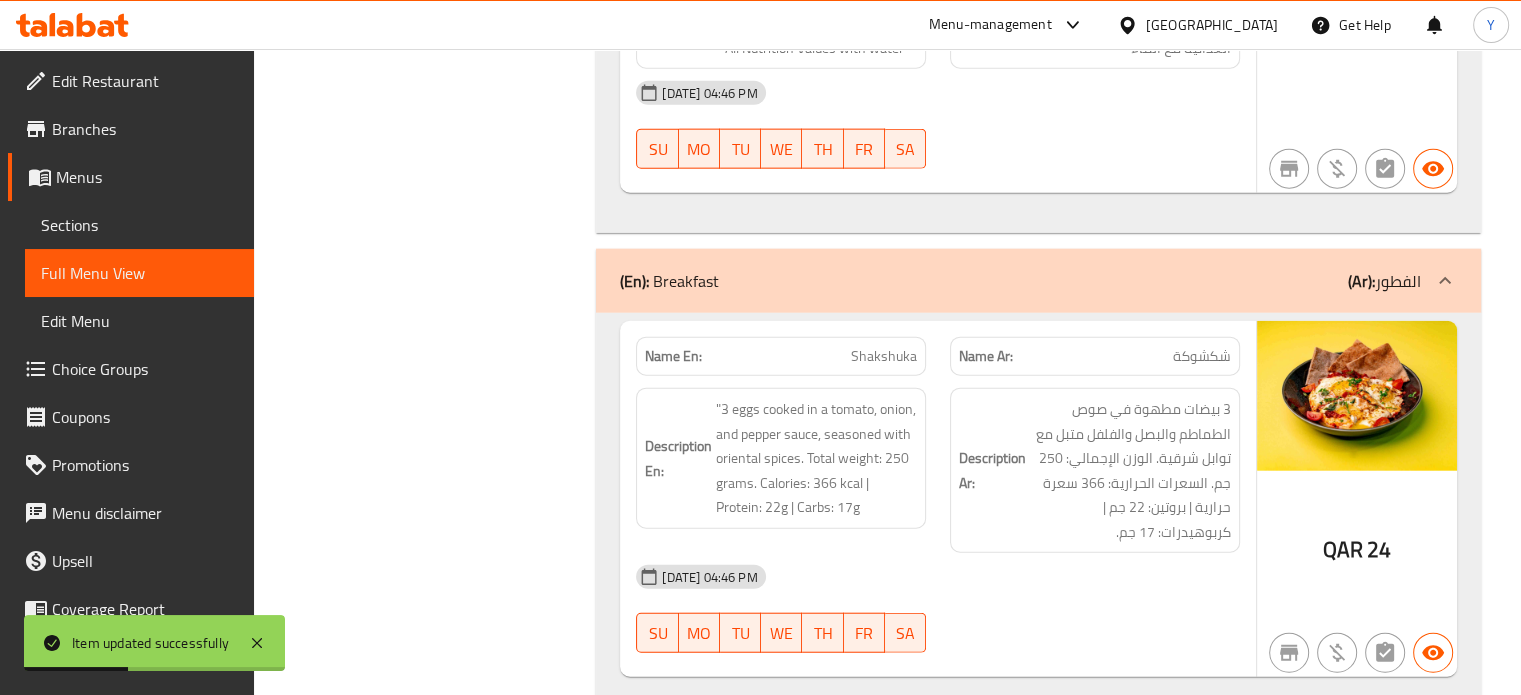 click on "[DATE] 04:46 PM SU MO TU WE TH FR SA" at bounding box center (938, -4171) 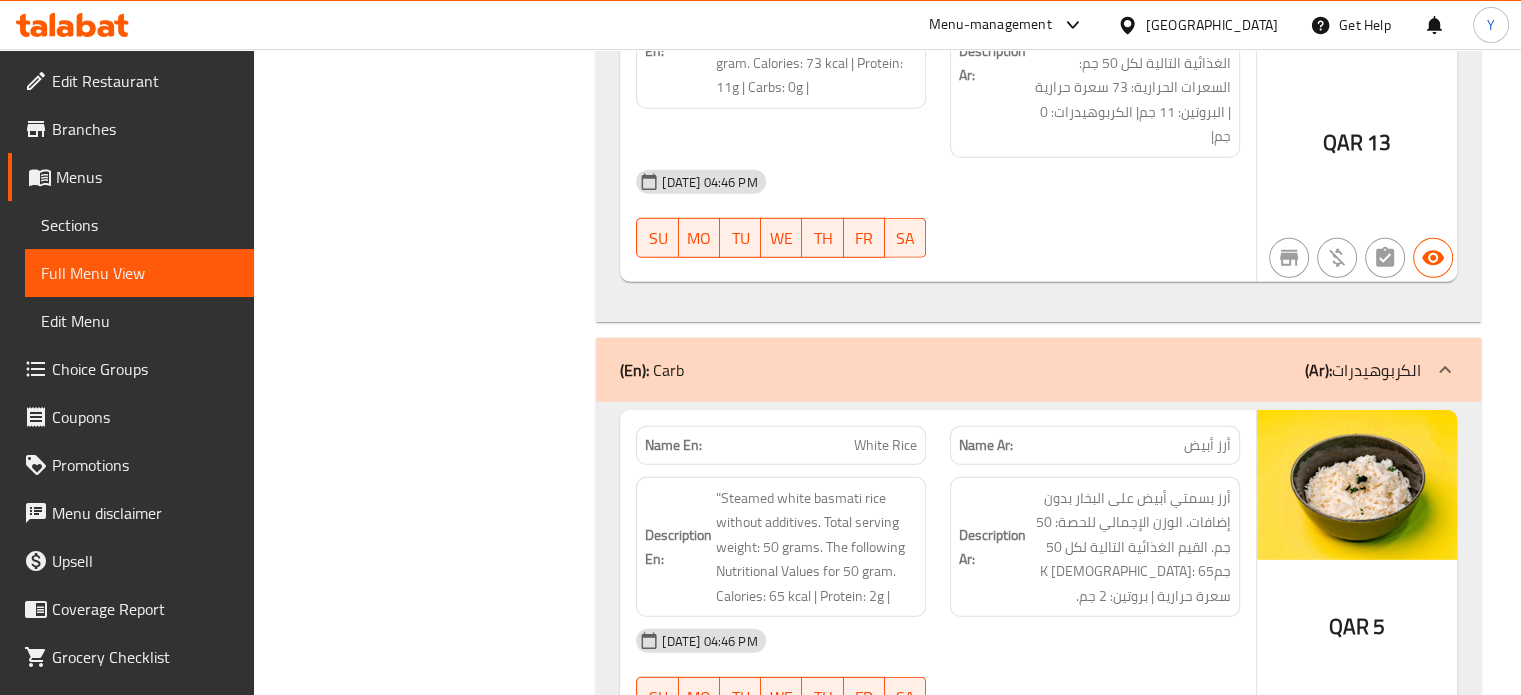 scroll, scrollTop: 5820, scrollLeft: 0, axis: vertical 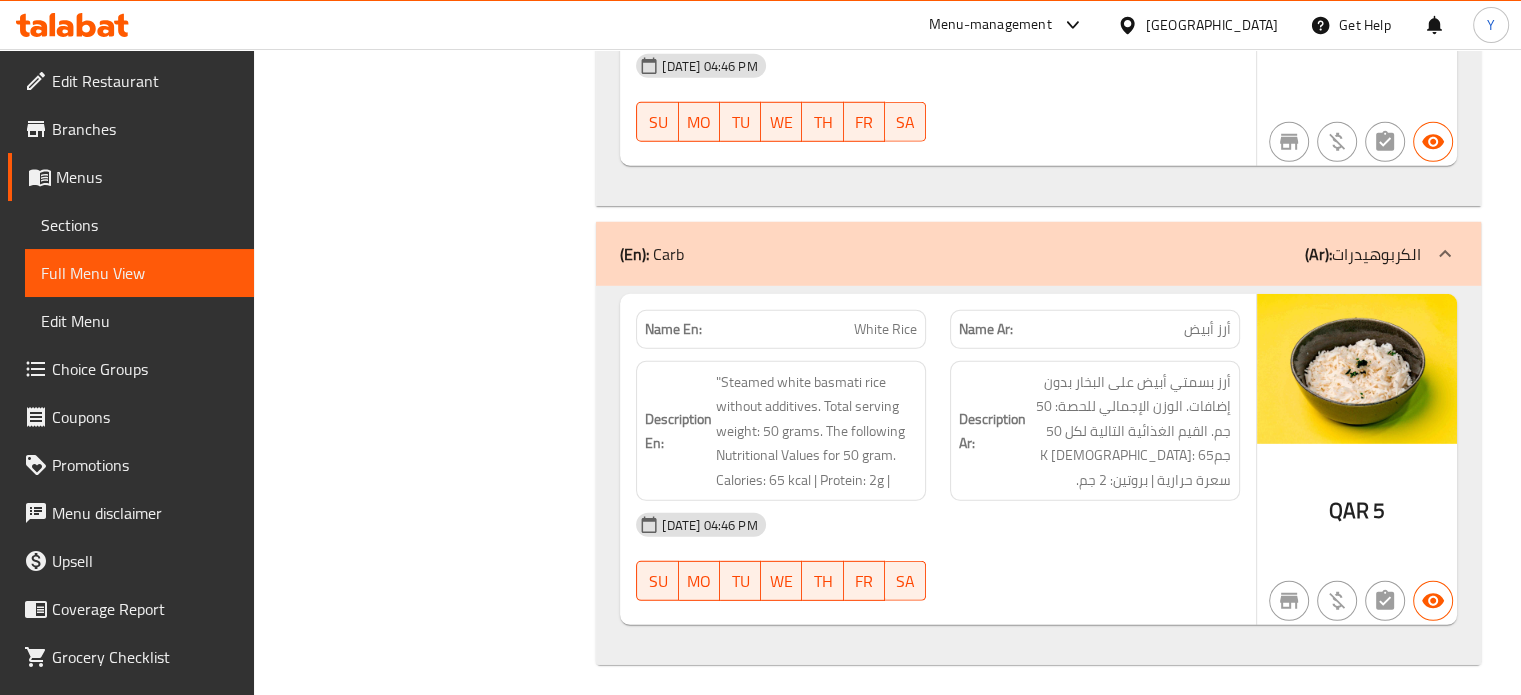 click on "White Rice" at bounding box center [863, -5444] 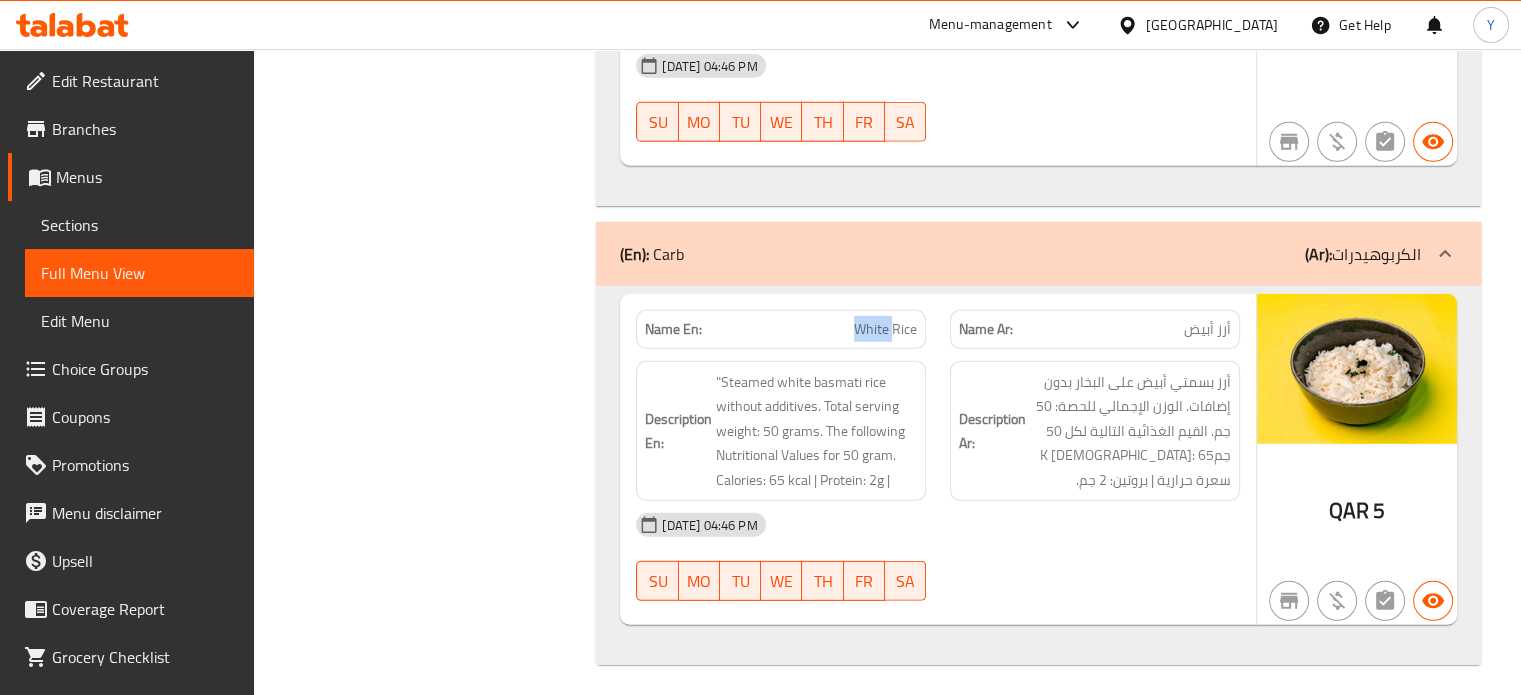 click on "White Rice" at bounding box center [863, -5444] 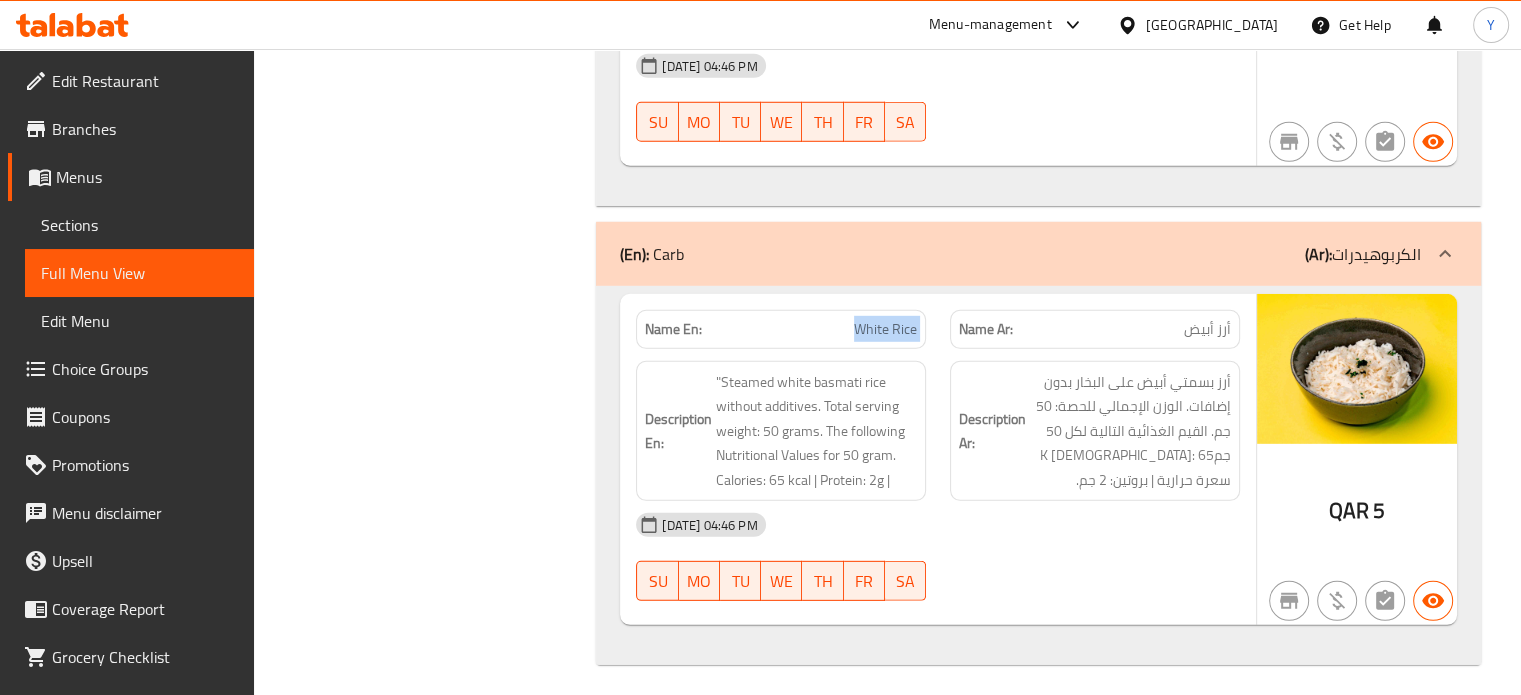 click on "White Rice" at bounding box center [863, -5444] 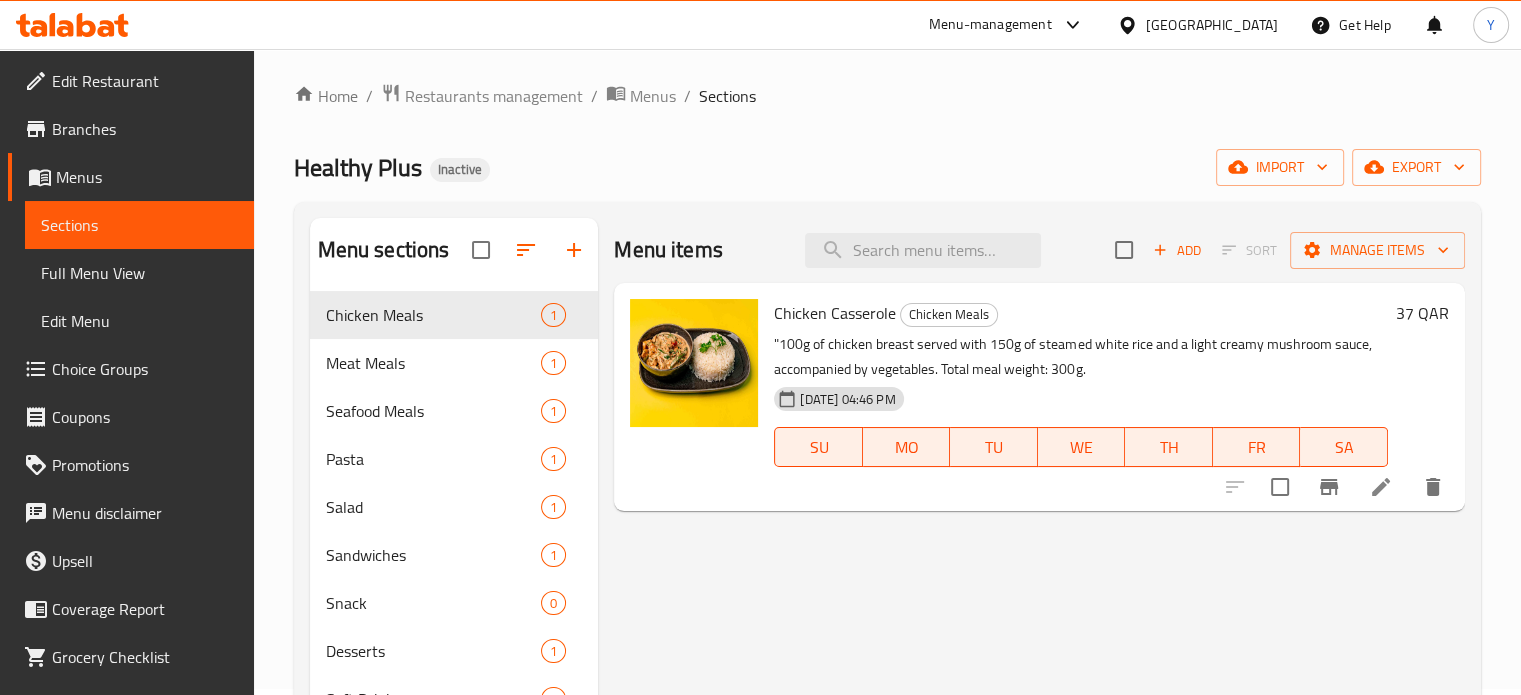 scroll, scrollTop: 0, scrollLeft: 0, axis: both 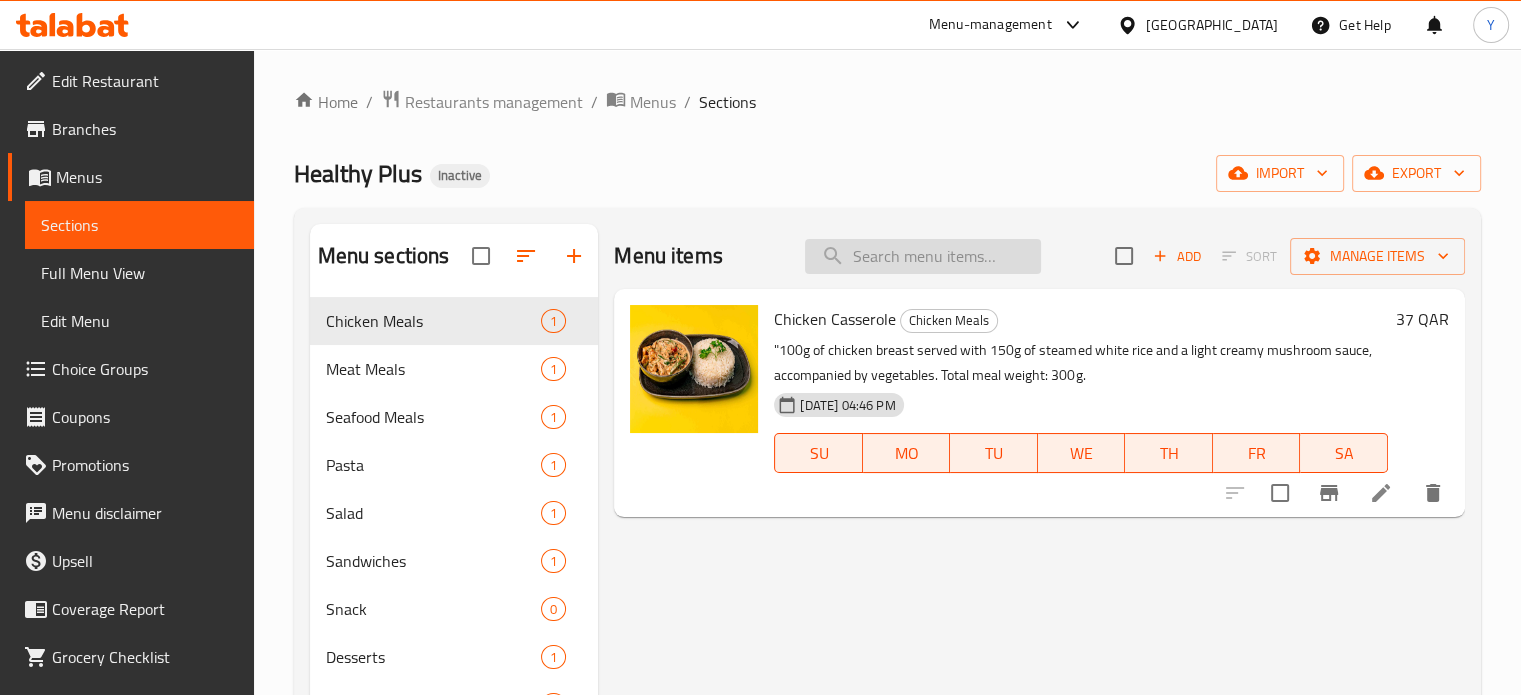 click at bounding box center [923, 256] 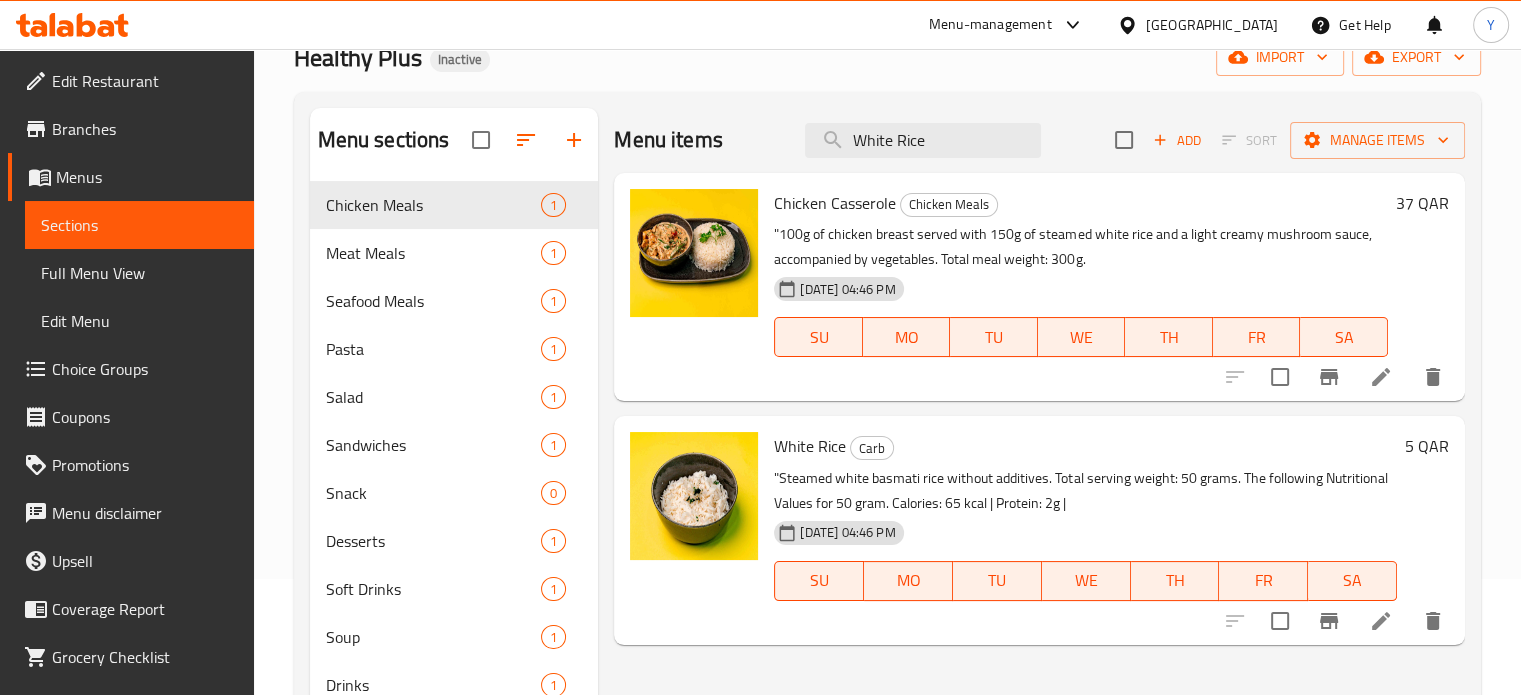 scroll, scrollTop: 129, scrollLeft: 0, axis: vertical 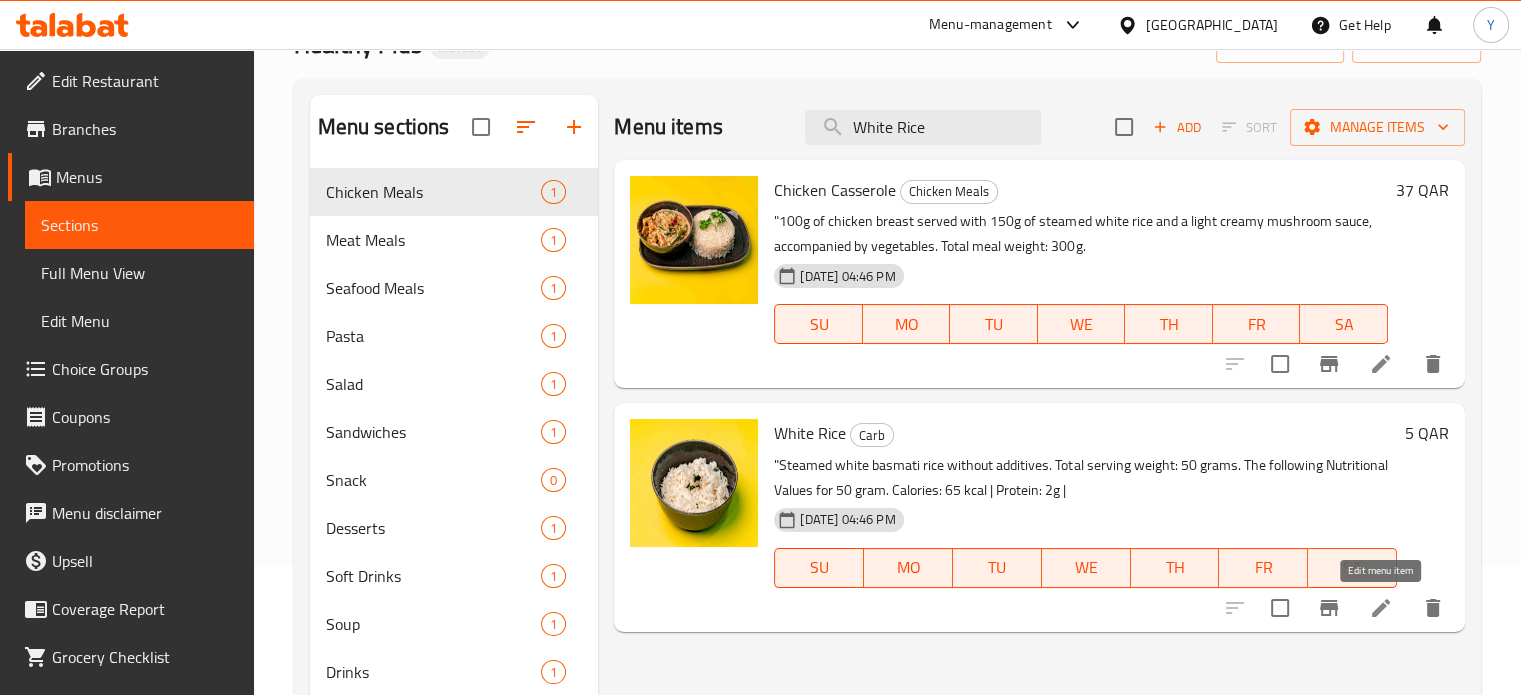 type on "White Rice" 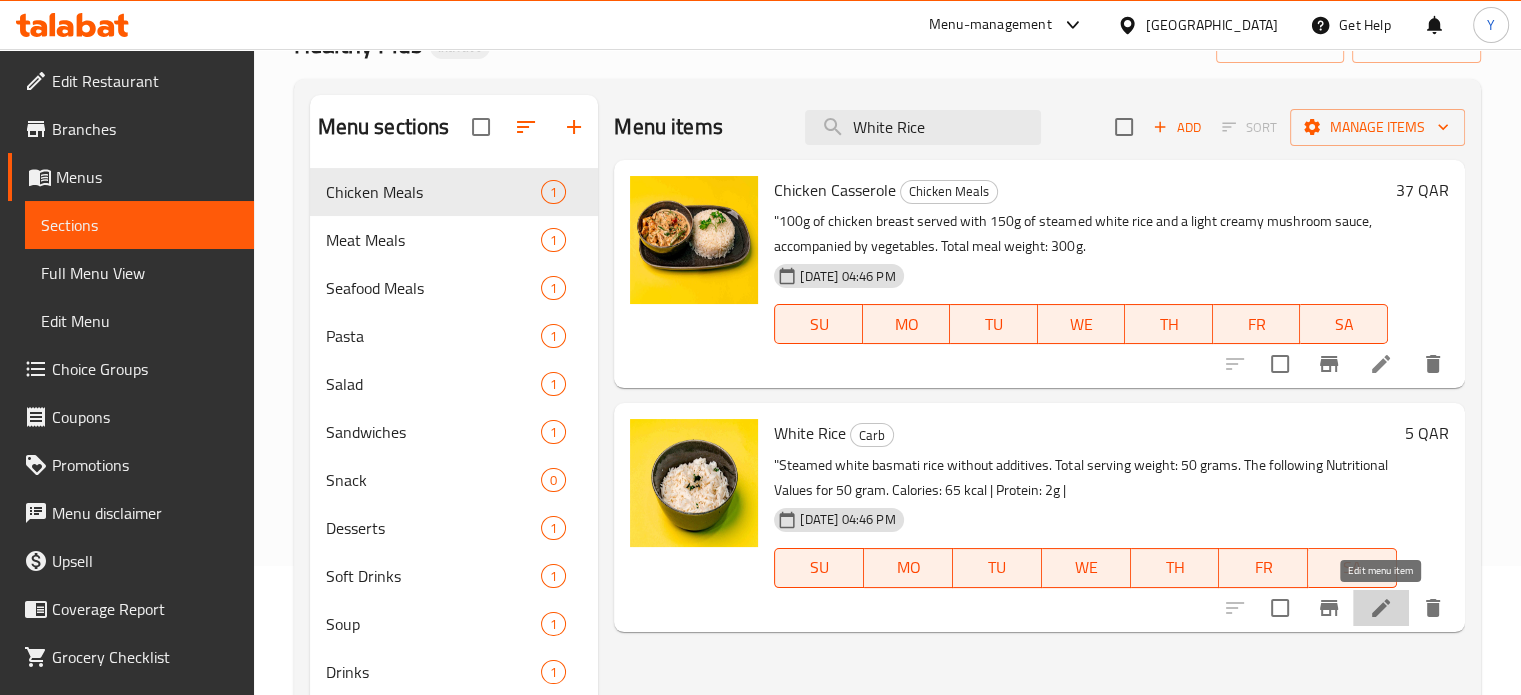 click 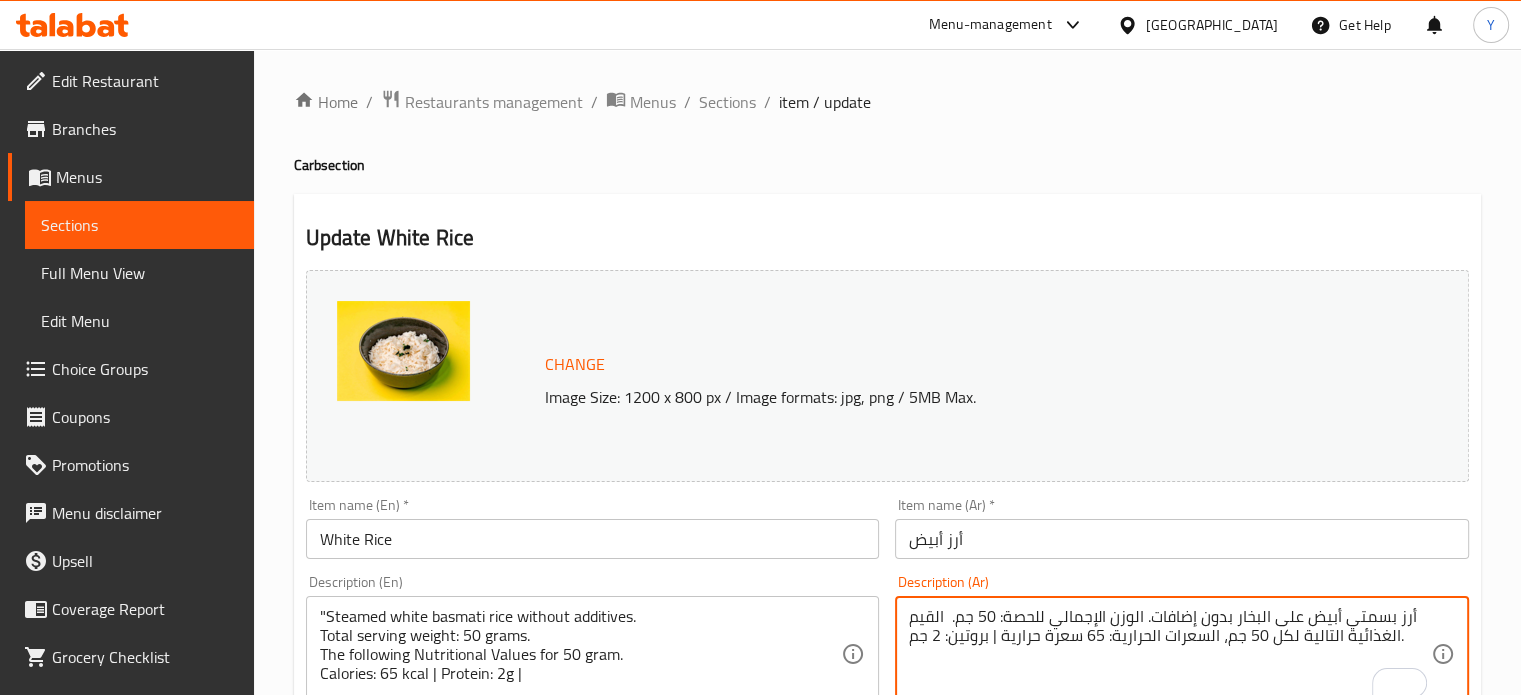 click on "أرز بسمتي أبيض على البخار بدون إضافات. الوزن الإجمالي للحصة: 50 جم.  القيم الغذائية التالية لكل 50 جم، السعرات الحرارية: 65 سعرة حرارية | بروتين: 2 جم." at bounding box center (1170, 654) 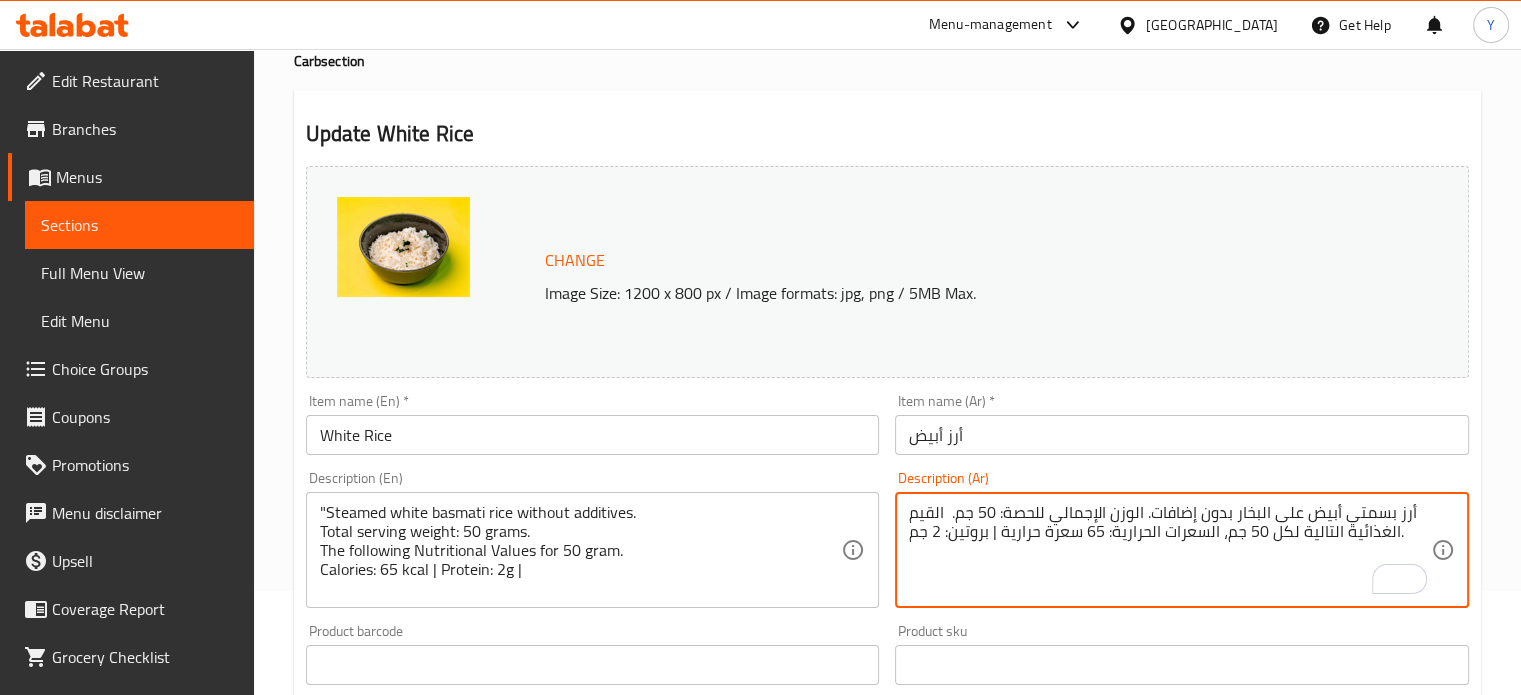 scroll, scrollTop: 184, scrollLeft: 0, axis: vertical 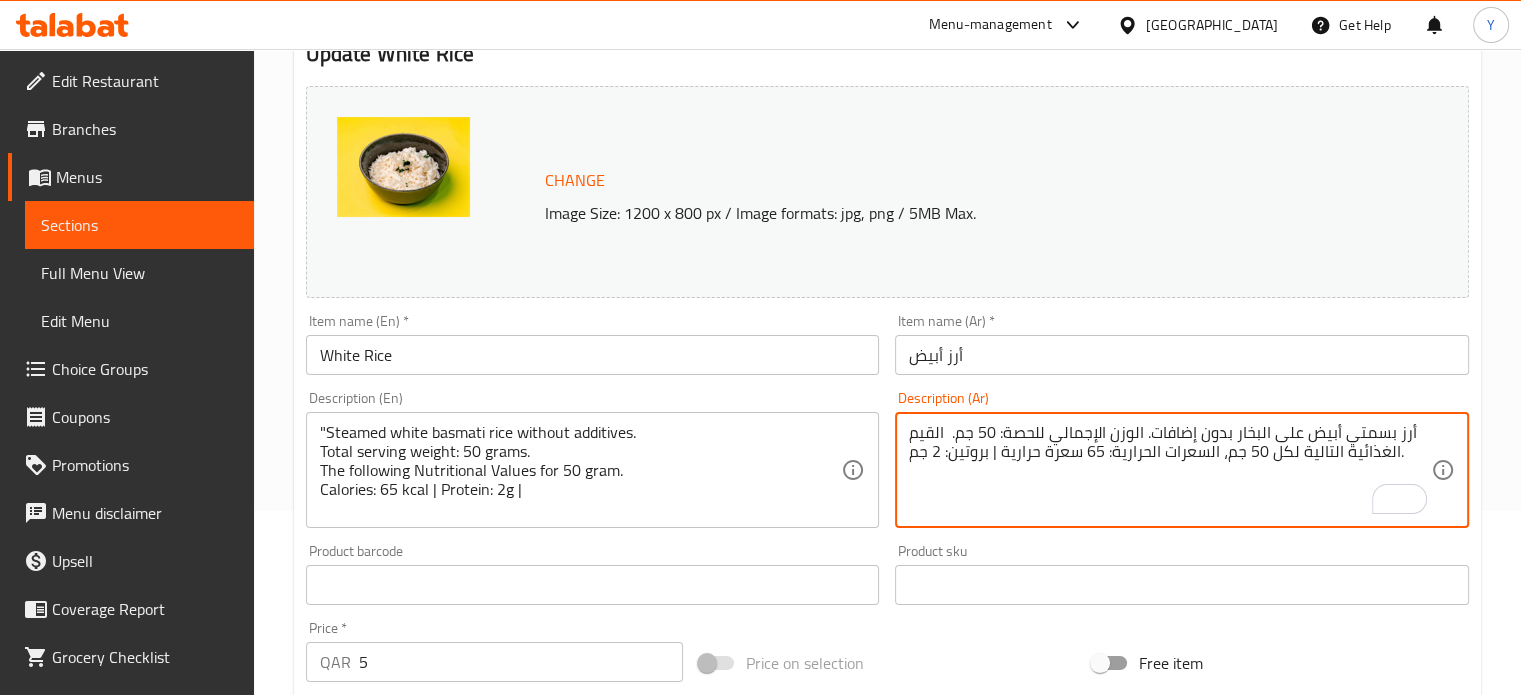 type on "أرز بسمتي أبيض على البخار بدون إضافات. الوزن الإجمالي للحصة: 50 جم.  القيم الغذائية التالية لكل 50 جم، السعرات الحرارية: 65 سعرة حرارية | بروتين: 2 جم." 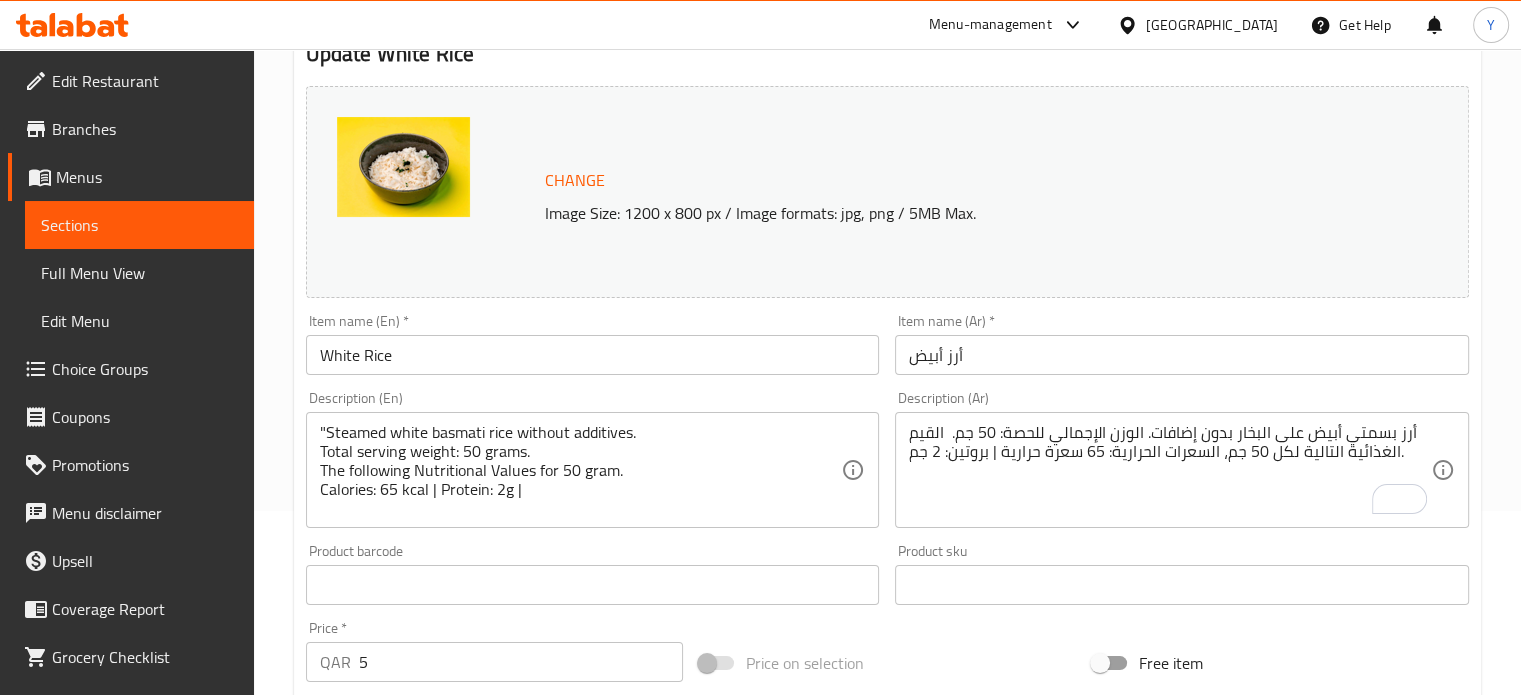 click on "Item name (Ar)   * أرز أبيض Item name (Ar)  *" at bounding box center [1182, 344] 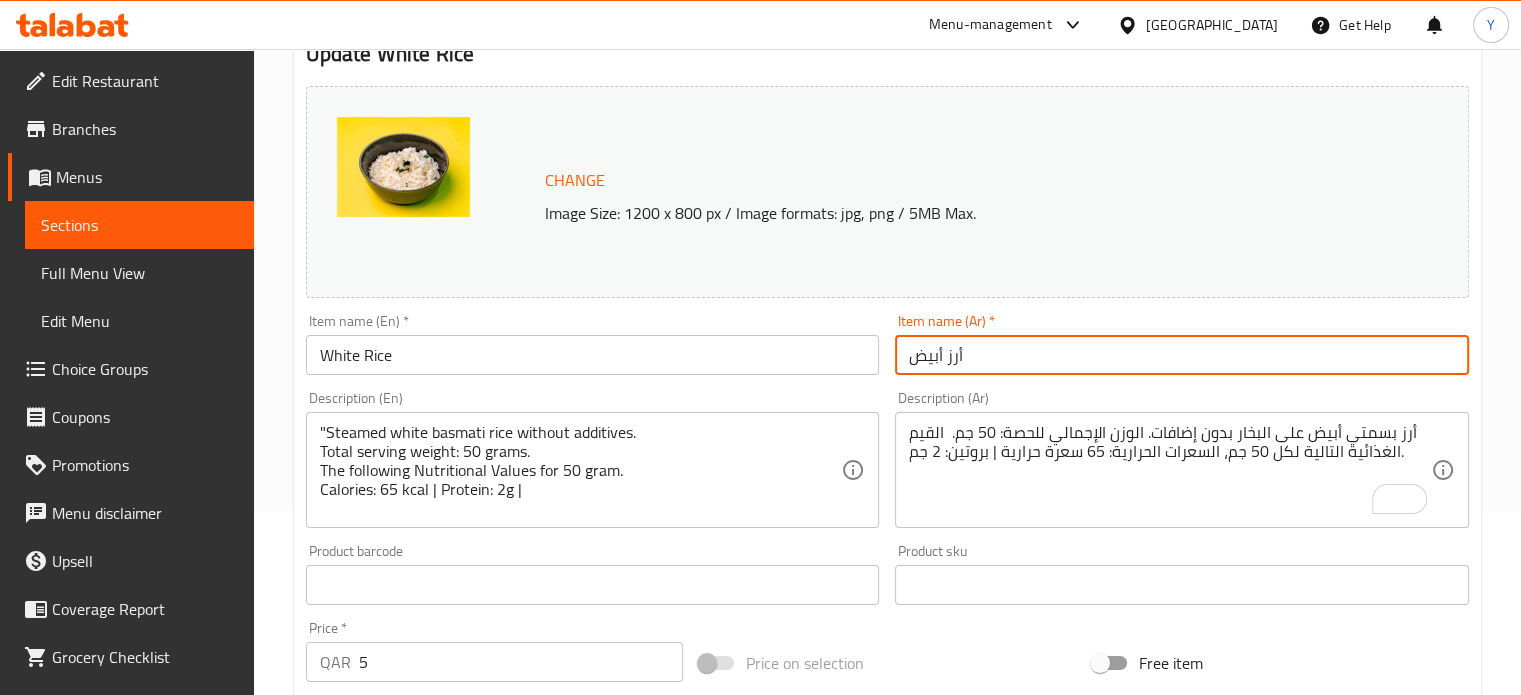 click on "أرز أبيض" at bounding box center (1182, 355) 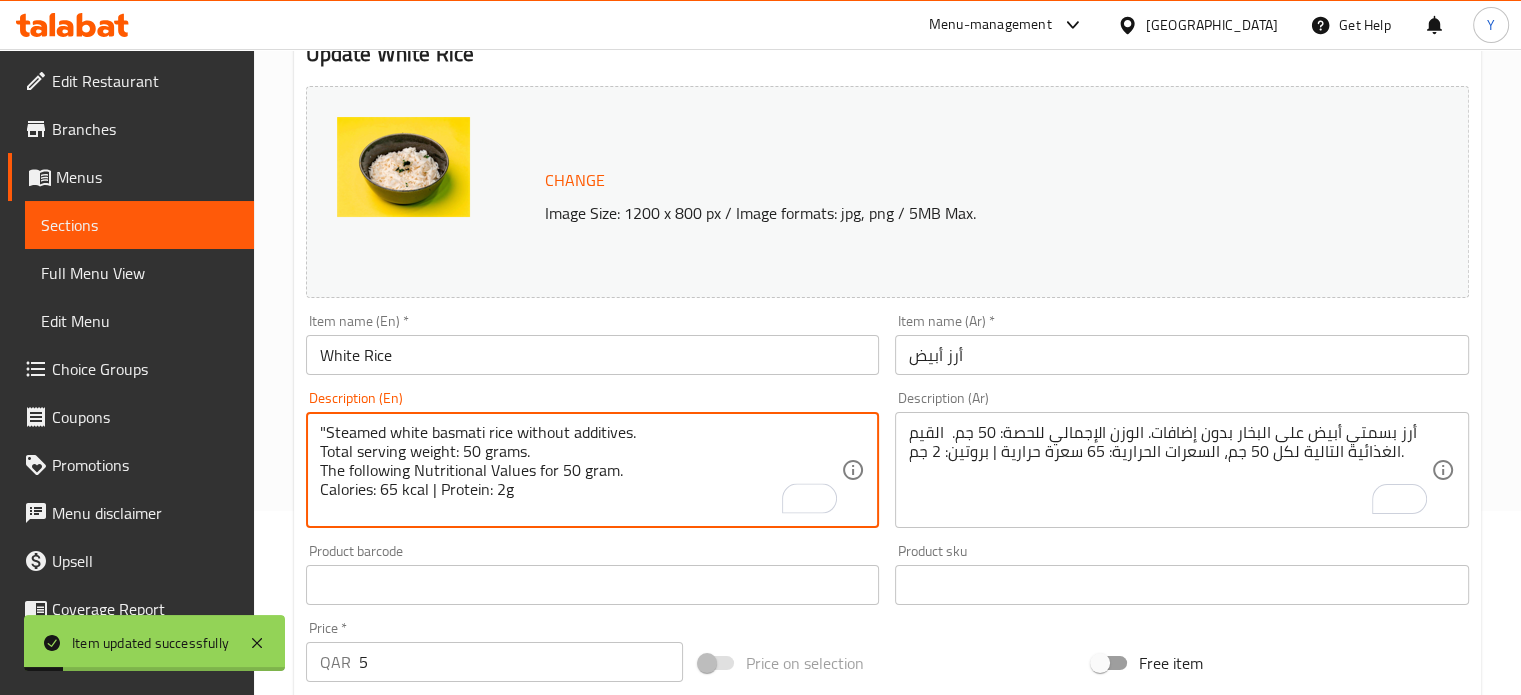 type on ""Steamed white basmati rice without additives.
Total serving weight: 50 grams.
The following Nutritional Values for 50 gram.
Calories: 65 kcal | Protein: 2g" 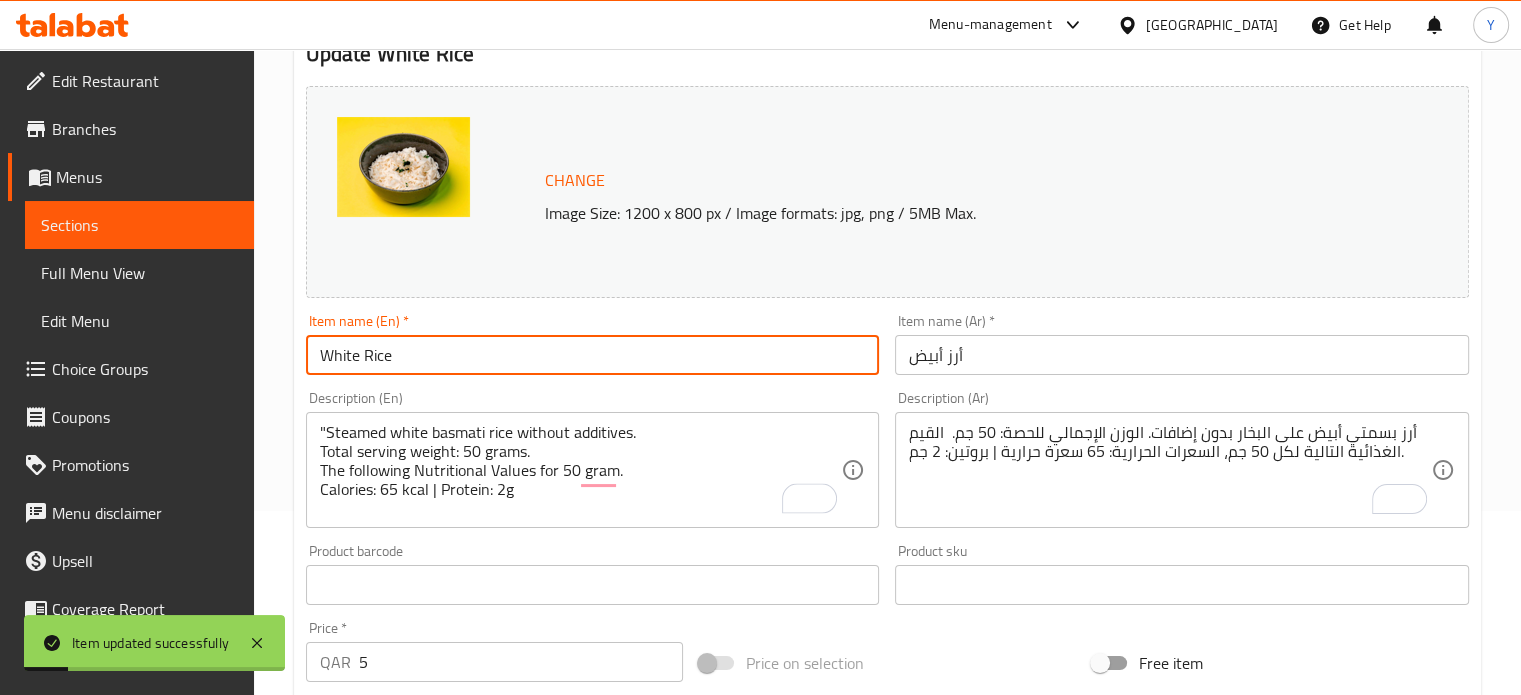 click on "White Rice" at bounding box center (593, 355) 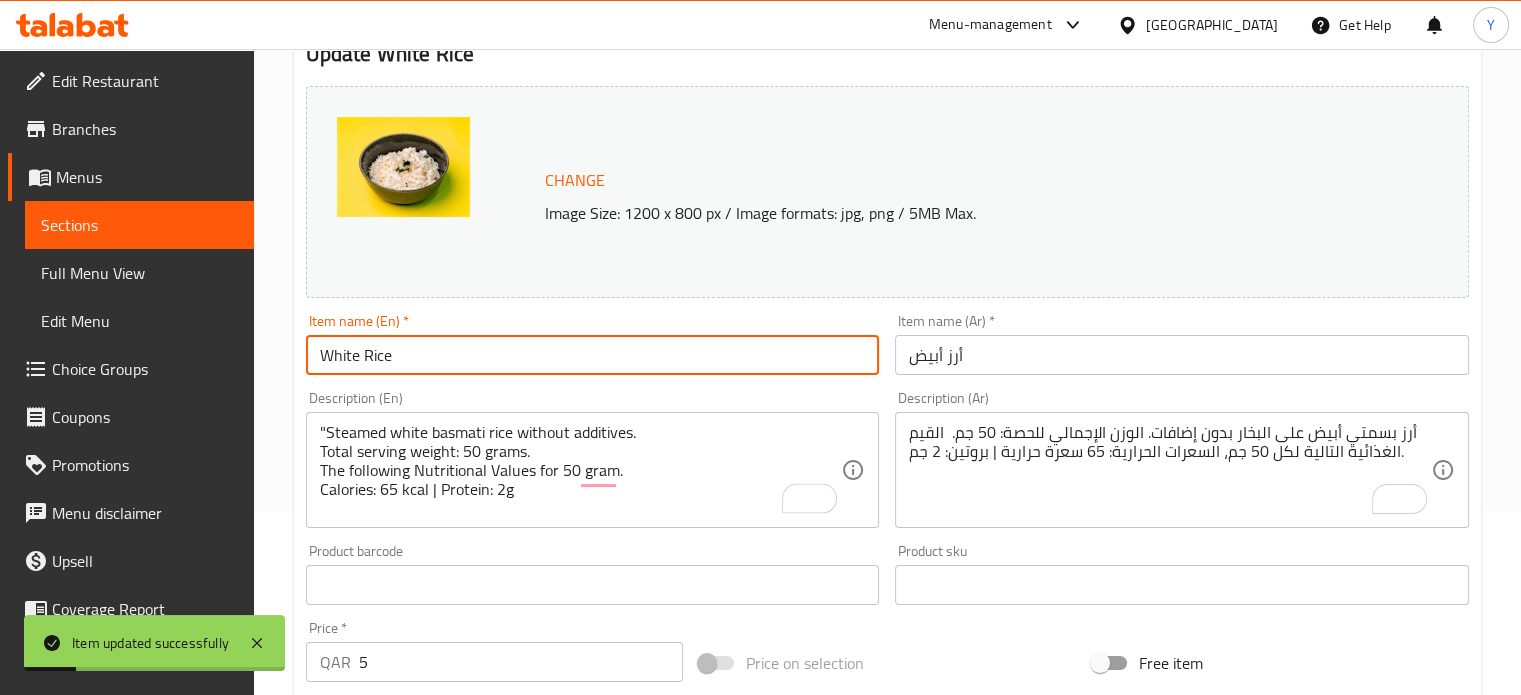click on "Update" at bounding box center [445, 1171] 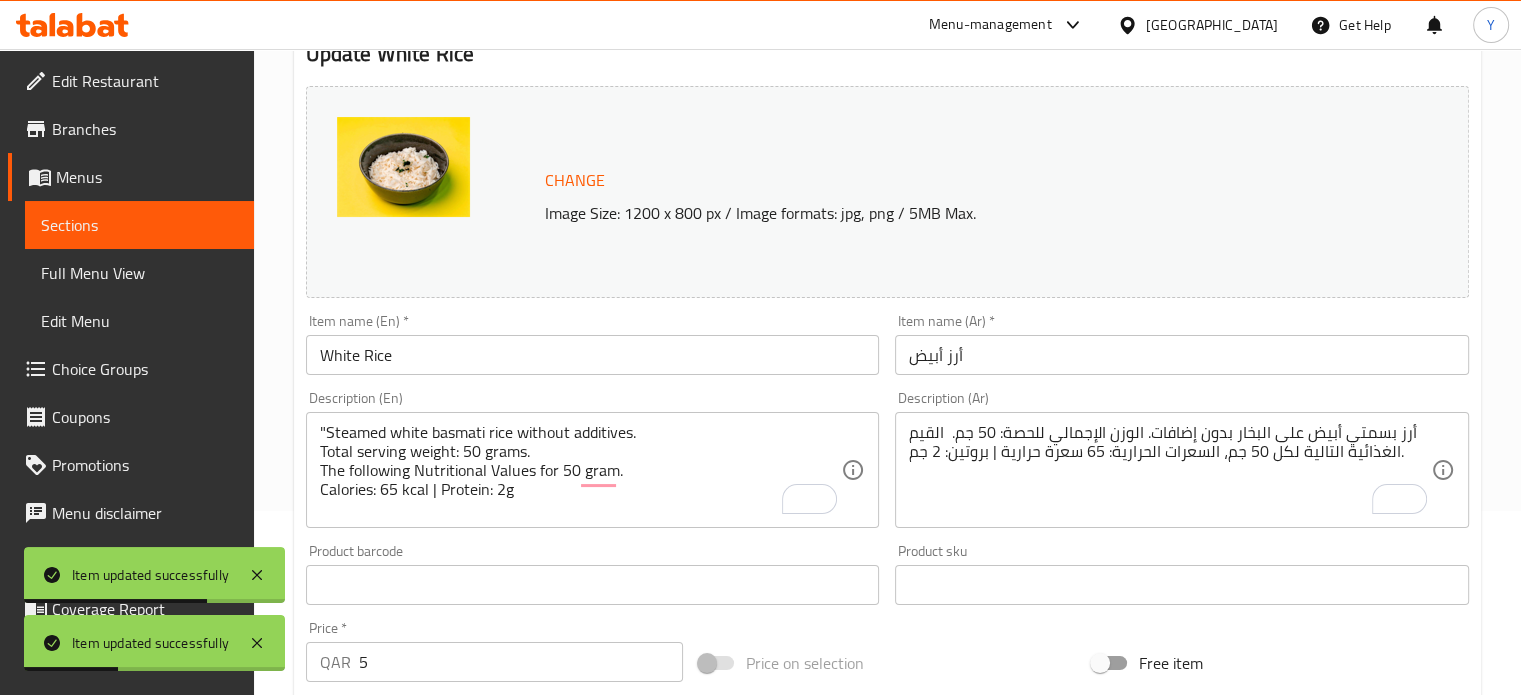 click on "Edit Menu" at bounding box center [139, 321] 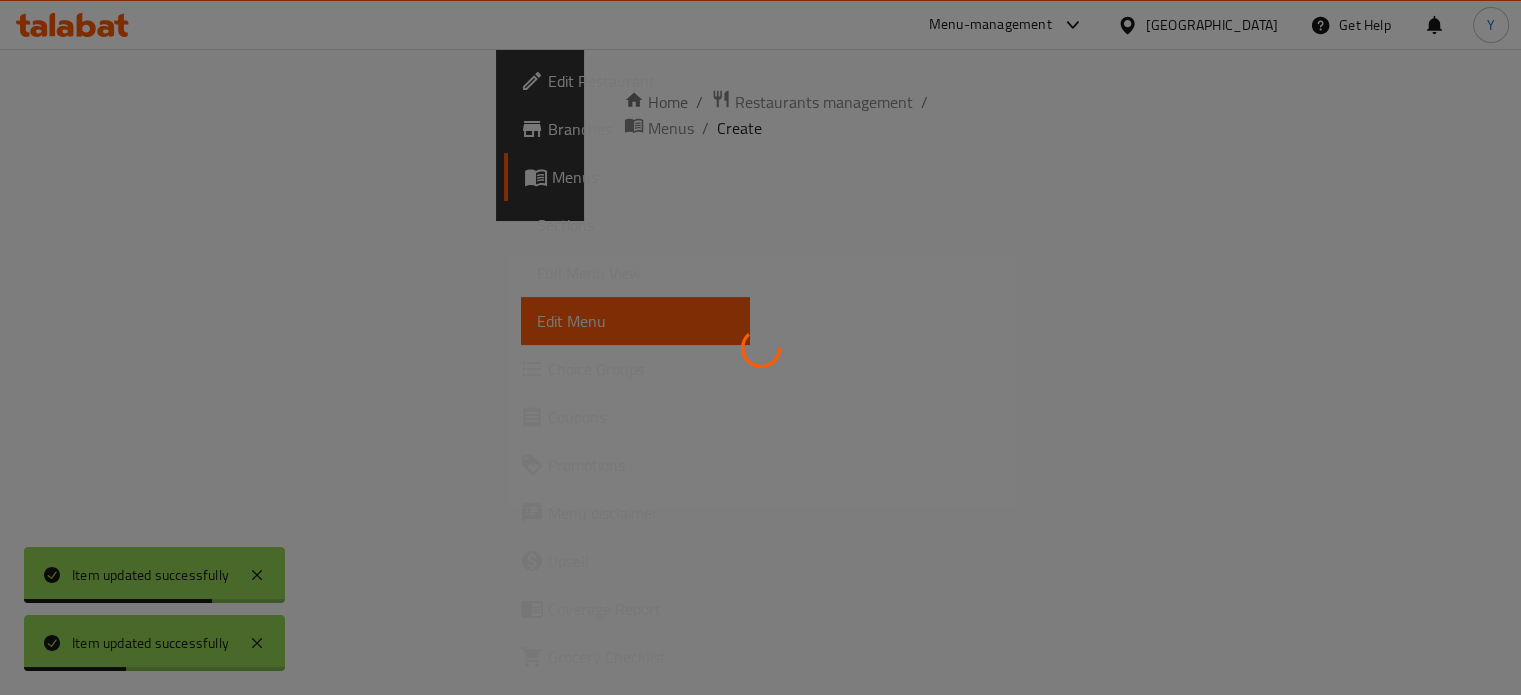 scroll, scrollTop: 0, scrollLeft: 0, axis: both 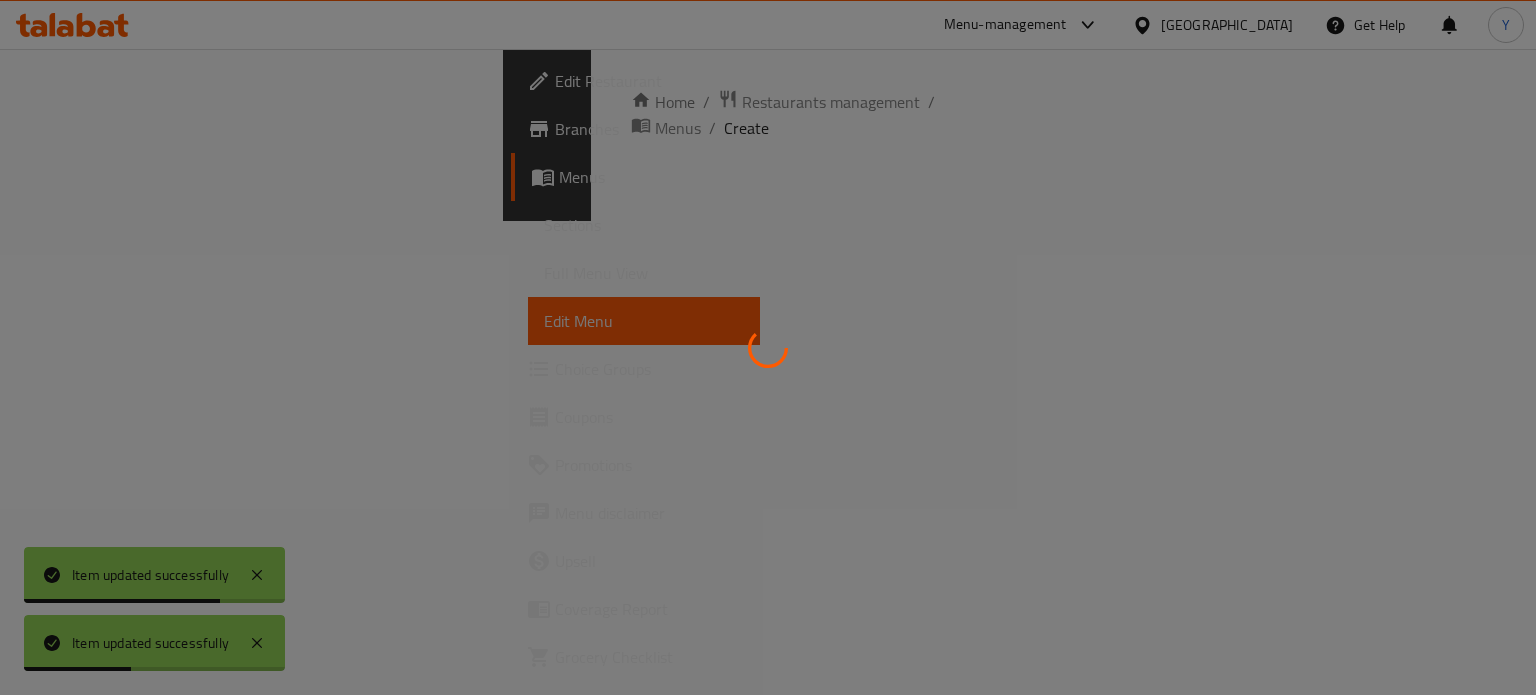 click on "Full Menu View" at bounding box center (644, 273) 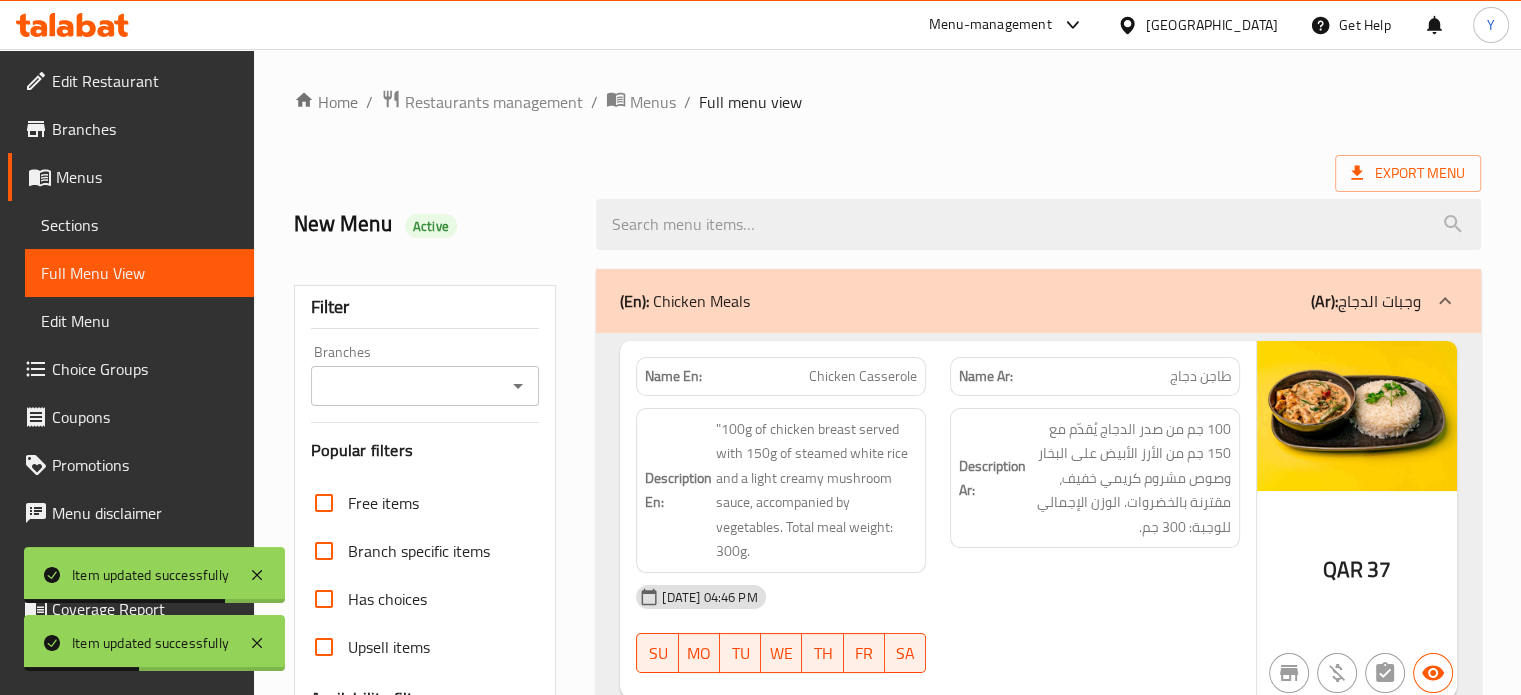 click on "Full Menu View" at bounding box center (139, 273) 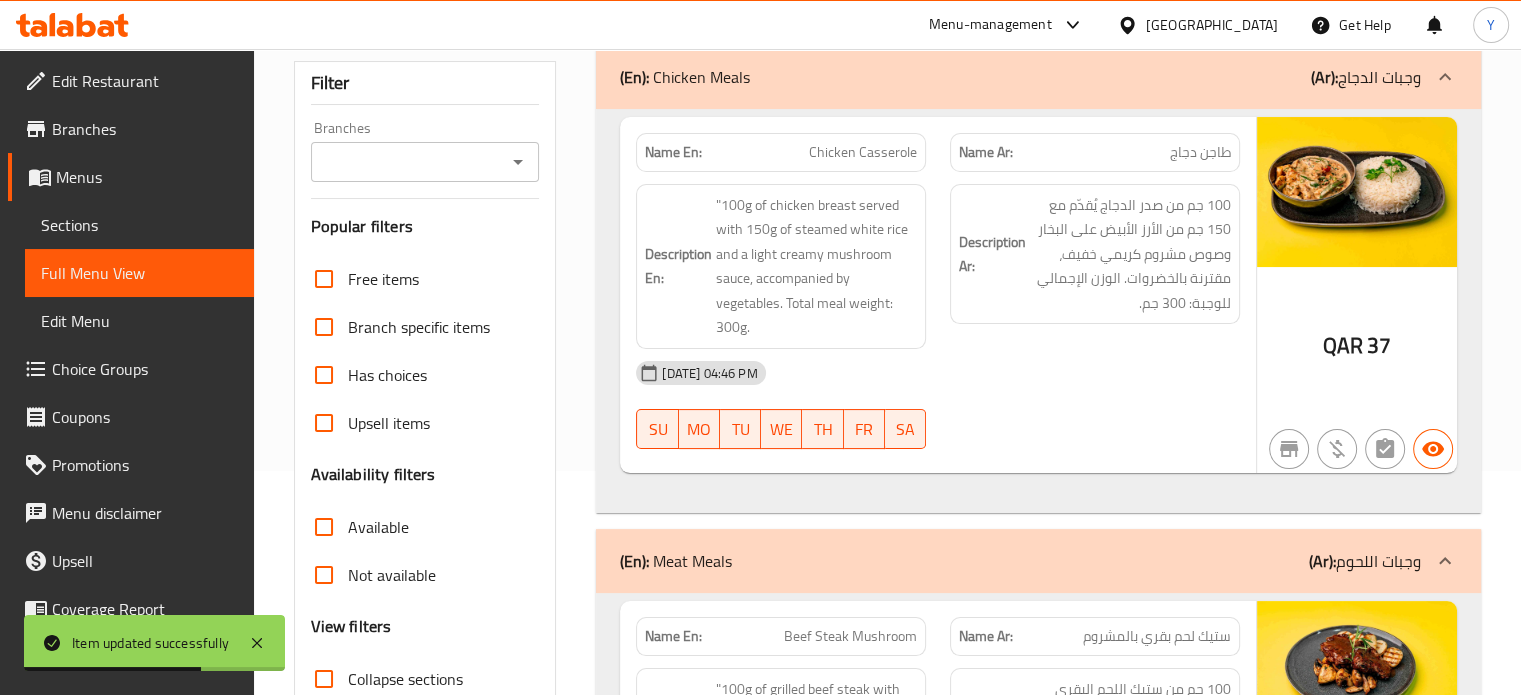 scroll, scrollTop: 389, scrollLeft: 0, axis: vertical 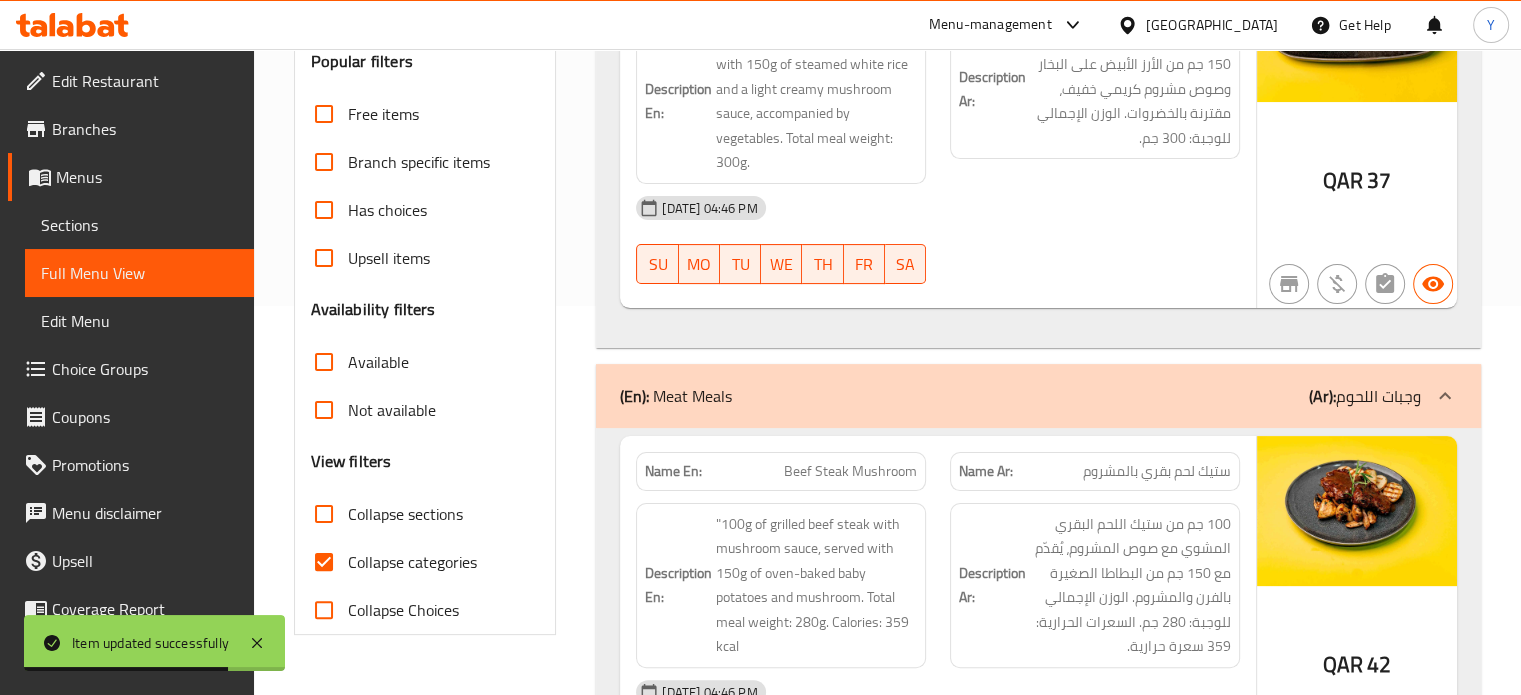 click on "Collapse categories" at bounding box center [412, 562] 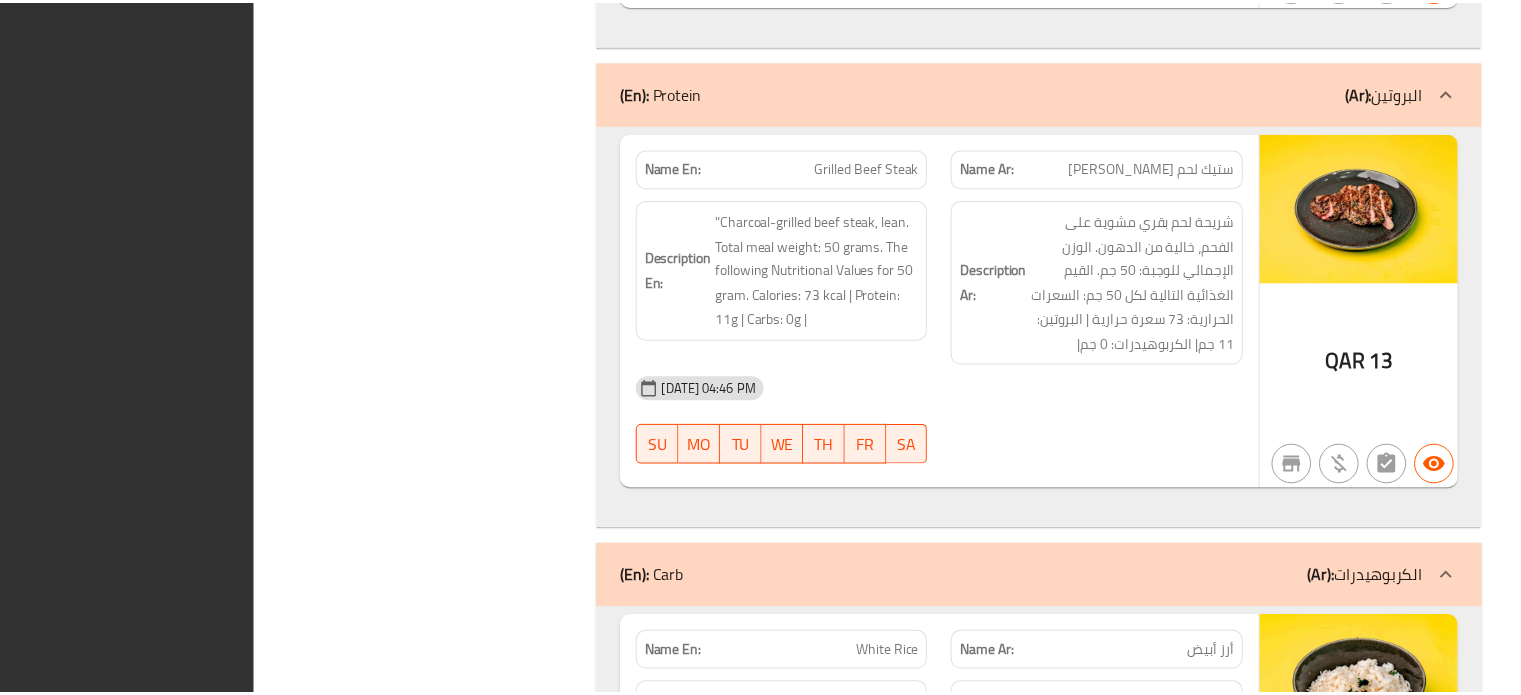 scroll, scrollTop: 5721, scrollLeft: 0, axis: vertical 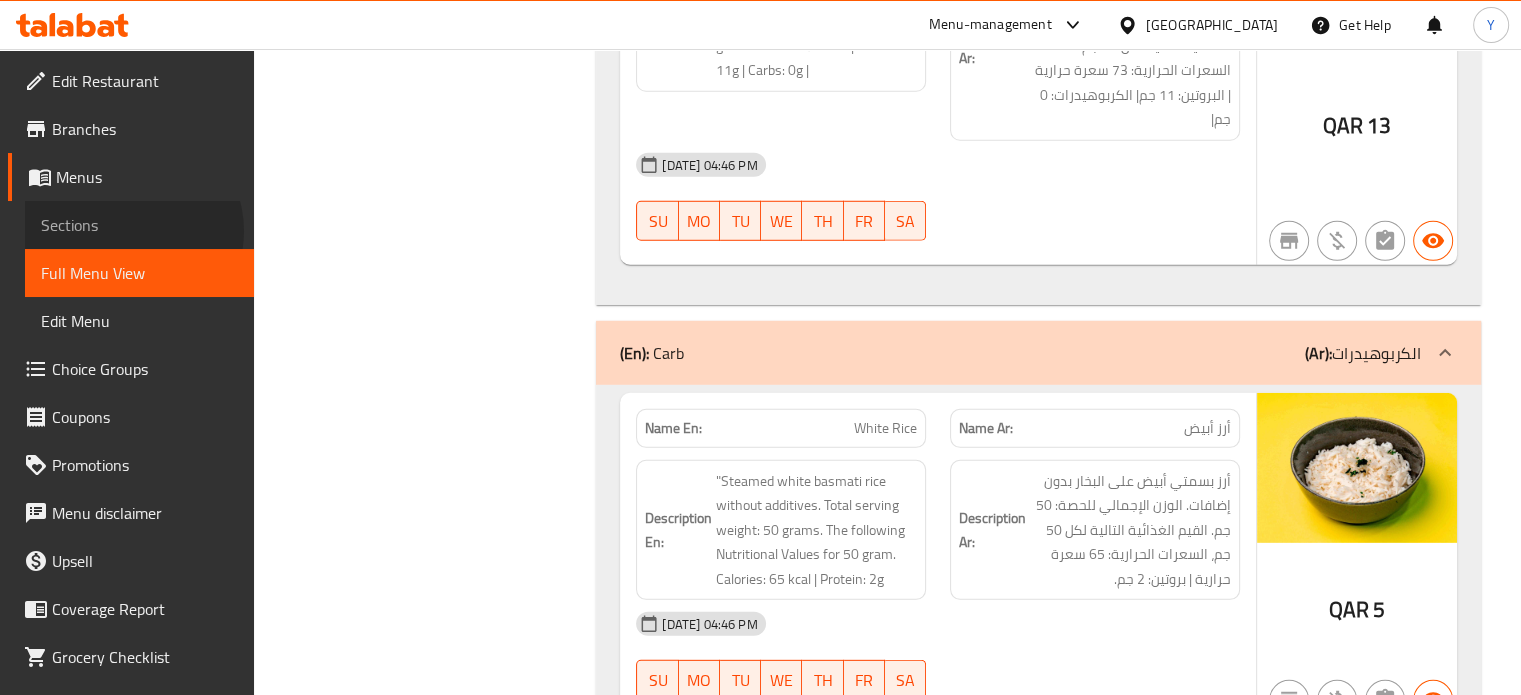 click on "Sections" at bounding box center [139, 225] 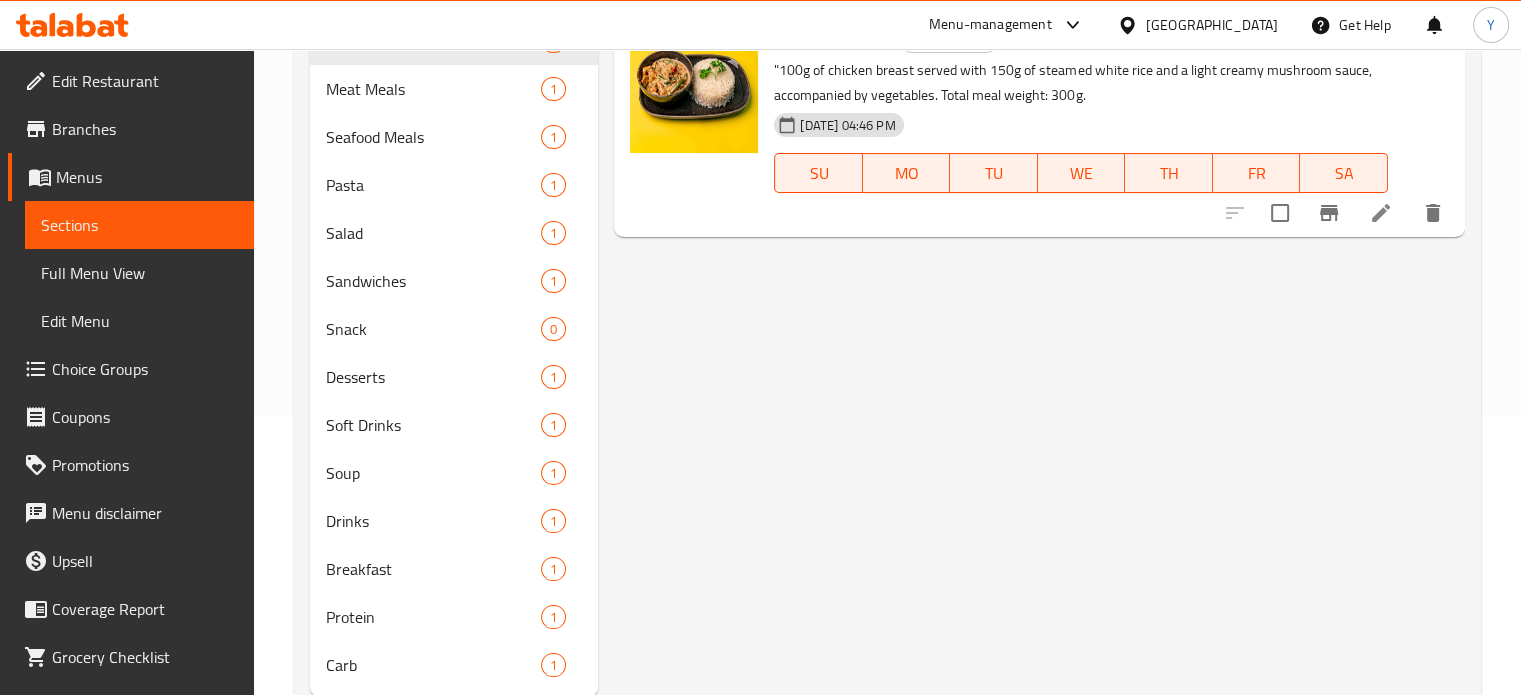 scroll, scrollTop: 28, scrollLeft: 0, axis: vertical 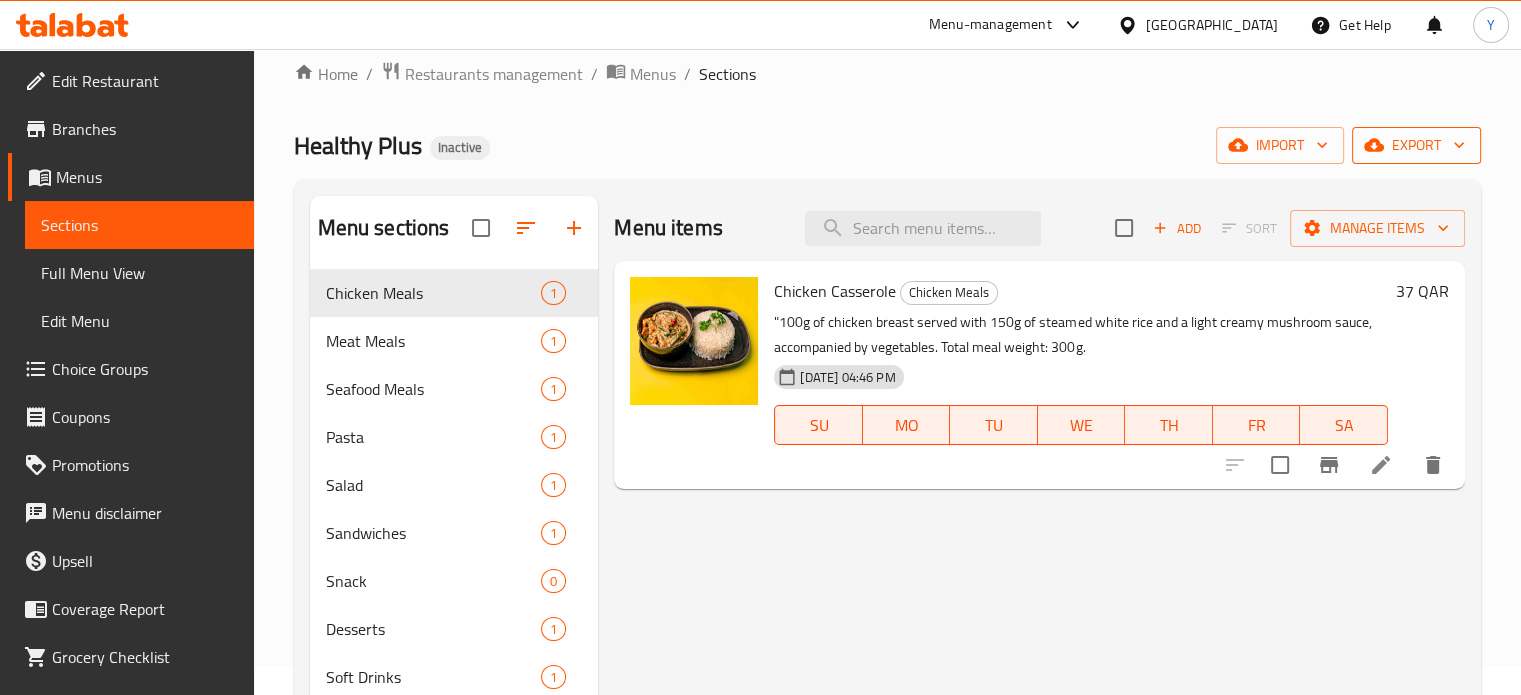 click on "export" at bounding box center [1416, 145] 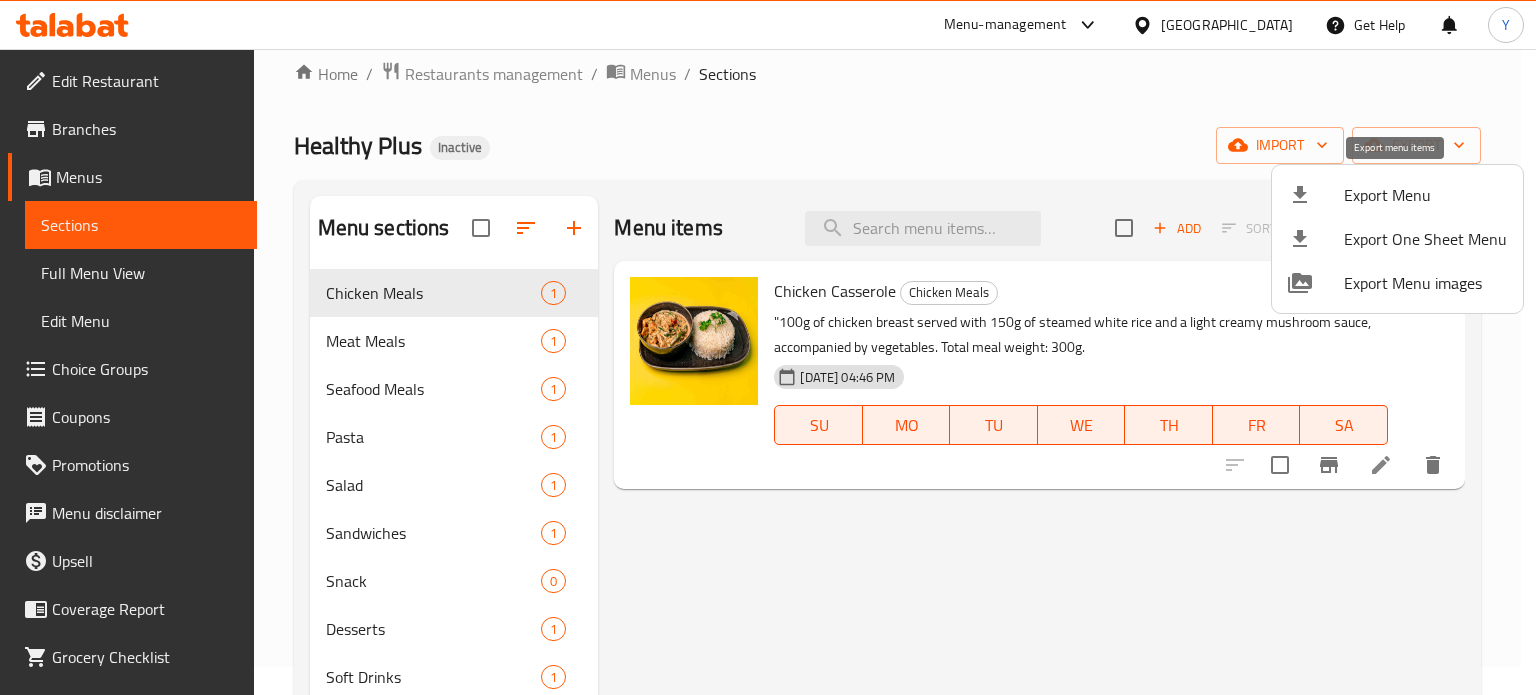 click on "Export Menu" at bounding box center (1425, 195) 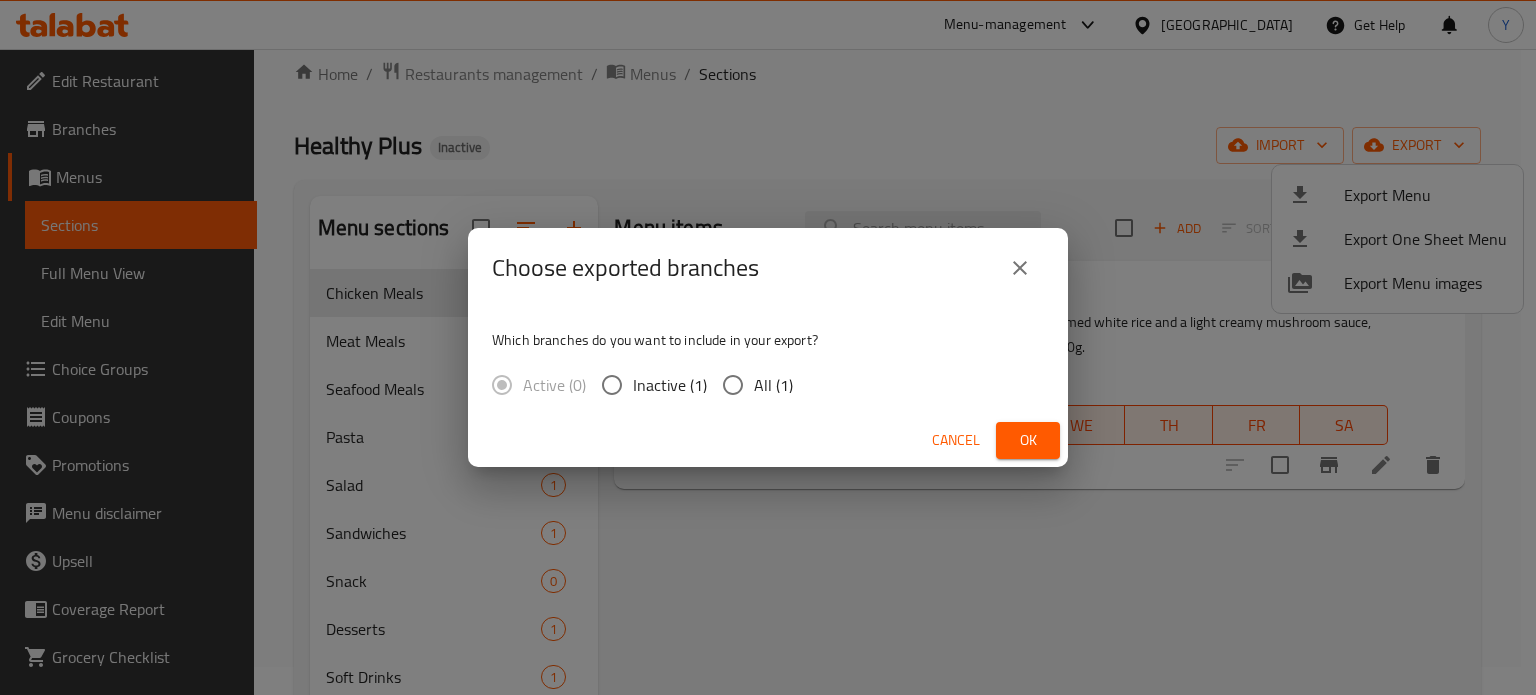 click on "All (1)" at bounding box center [773, 385] 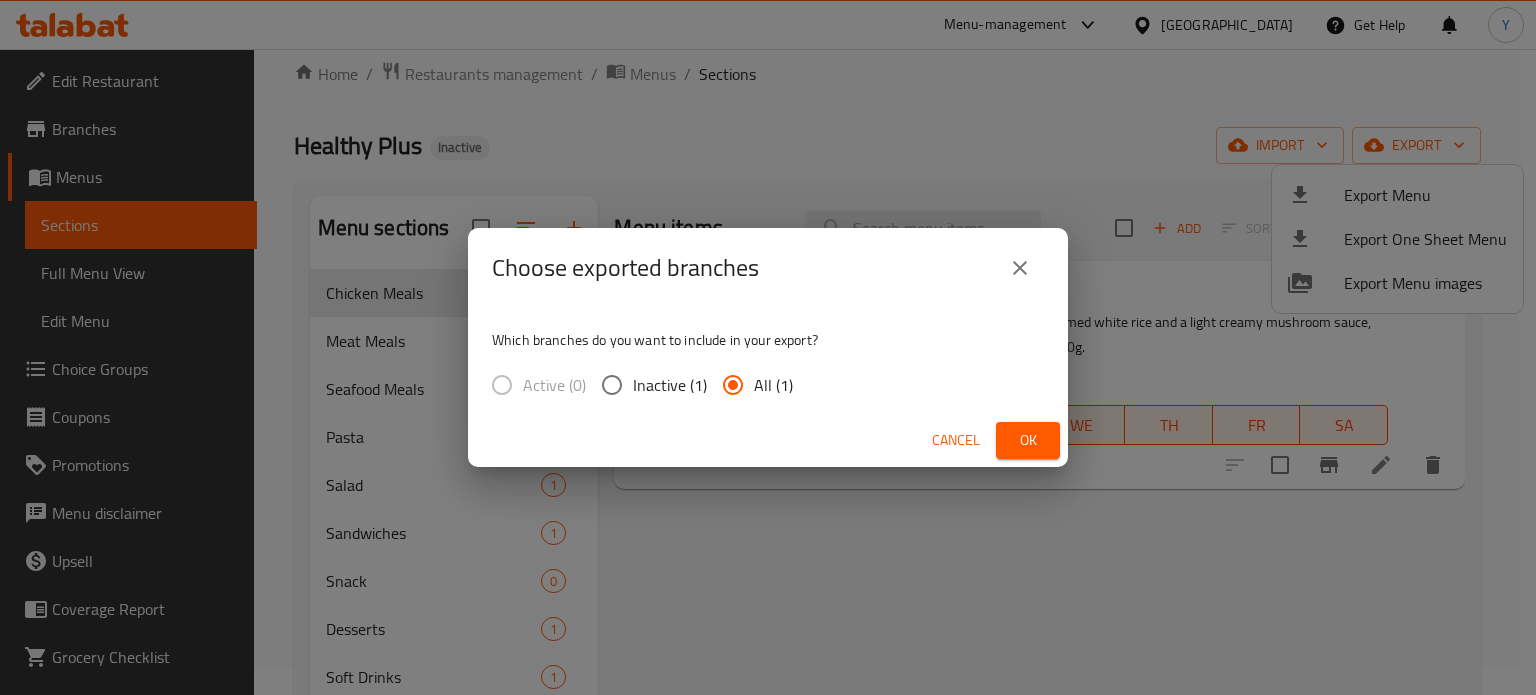 click on "Ok" at bounding box center (1028, 440) 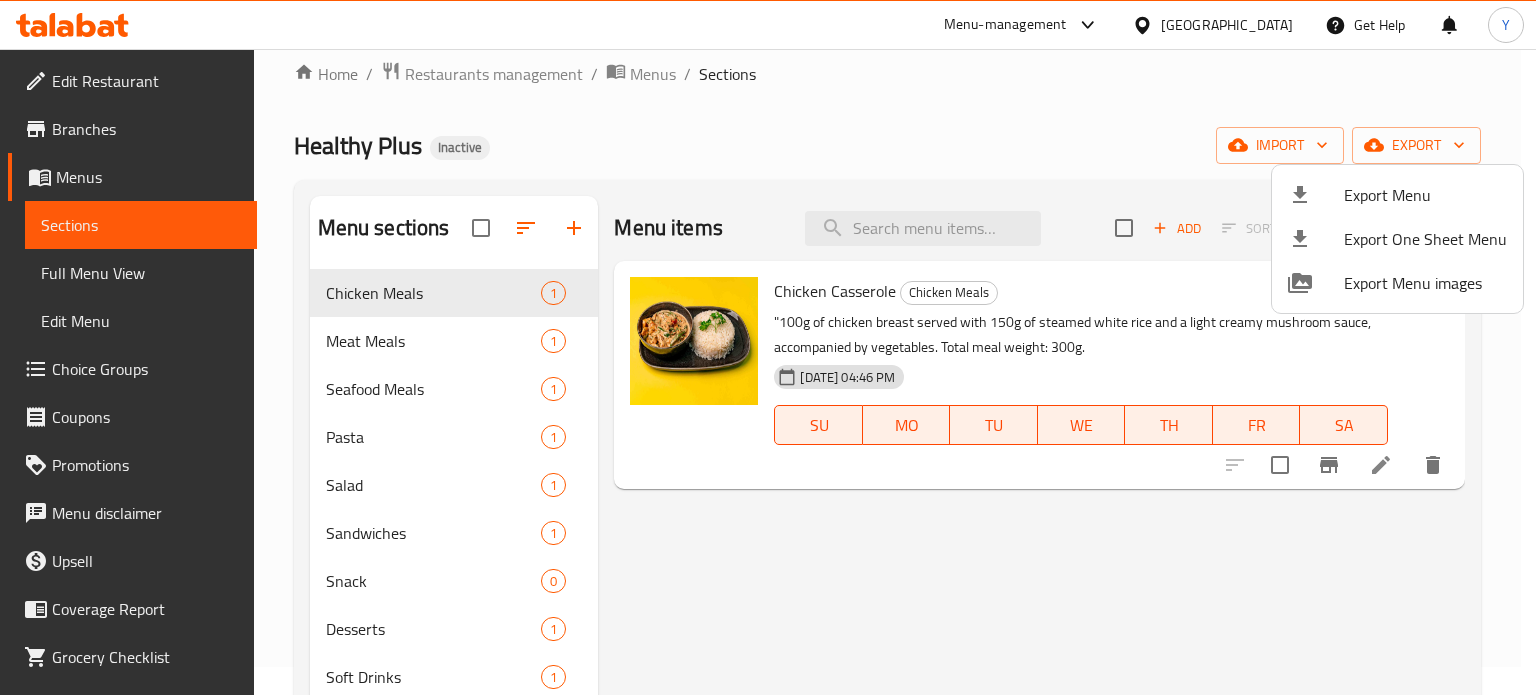 click at bounding box center [768, 347] 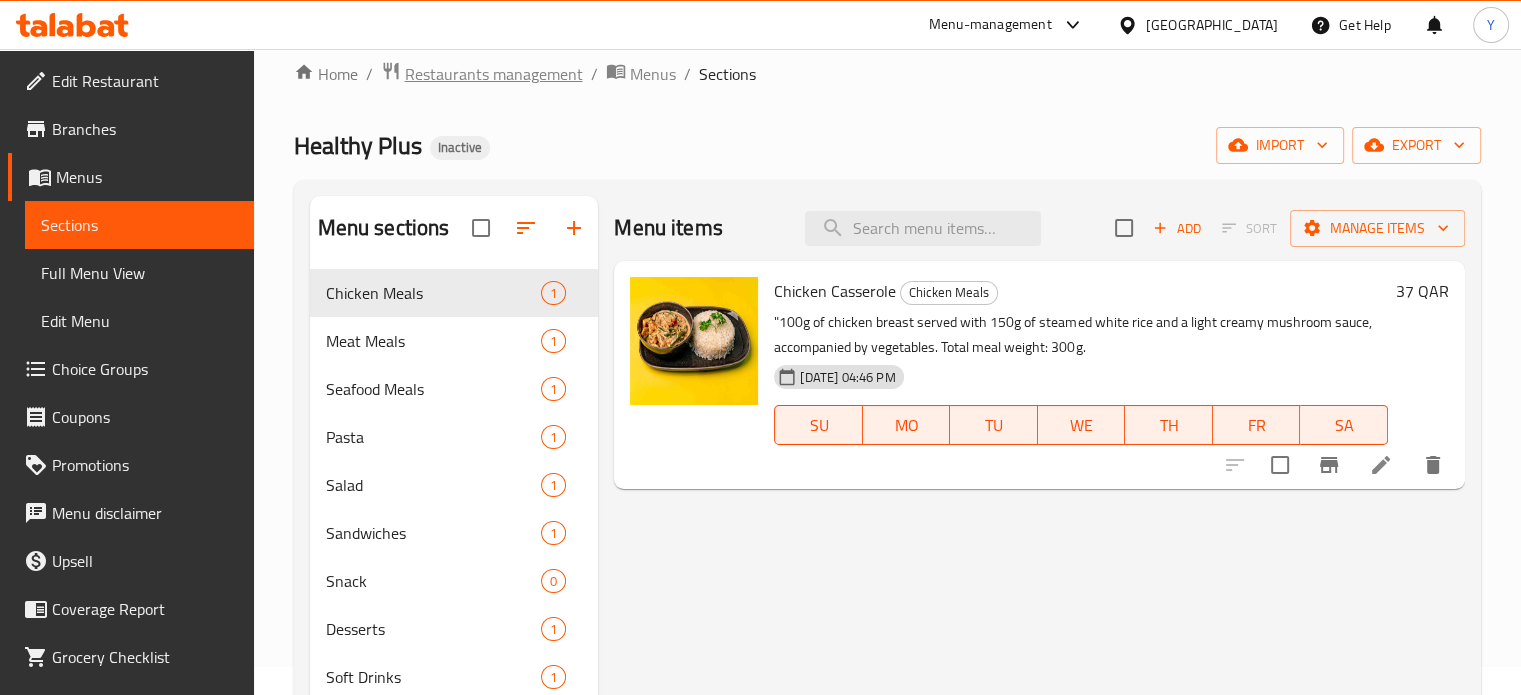 click on "Restaurants management" at bounding box center (494, 74) 